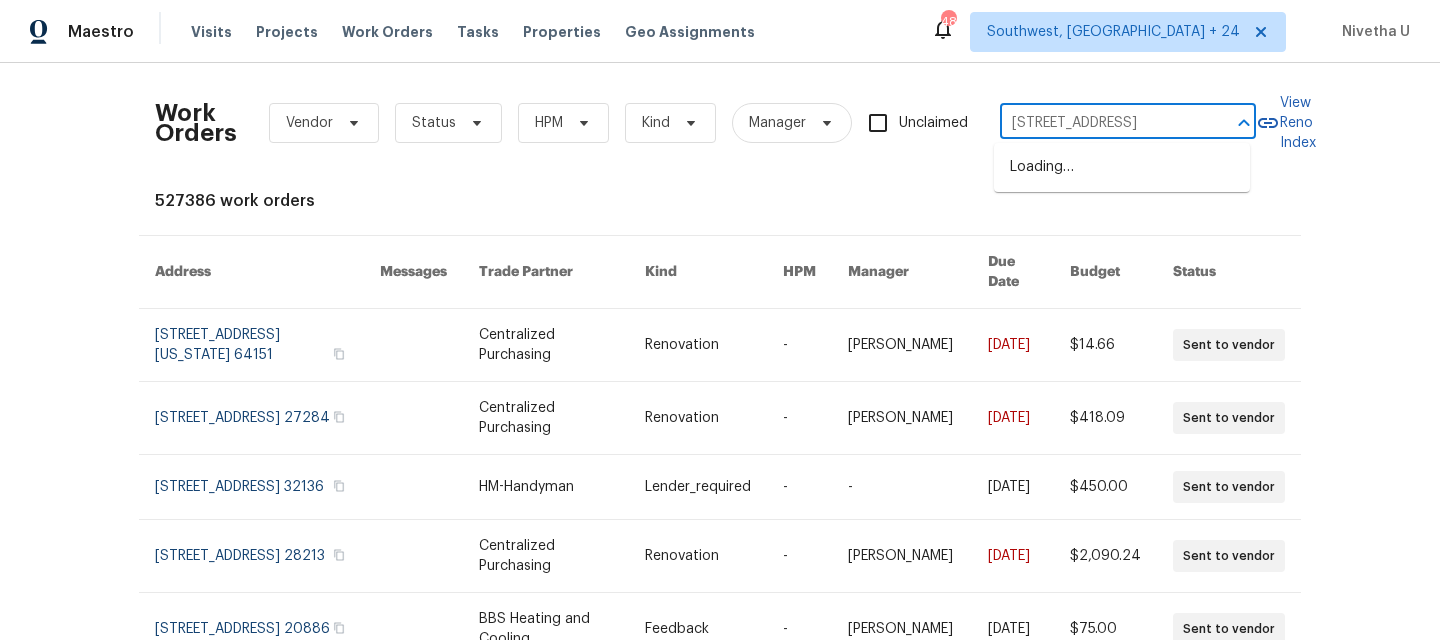 scroll, scrollTop: 0, scrollLeft: 0, axis: both 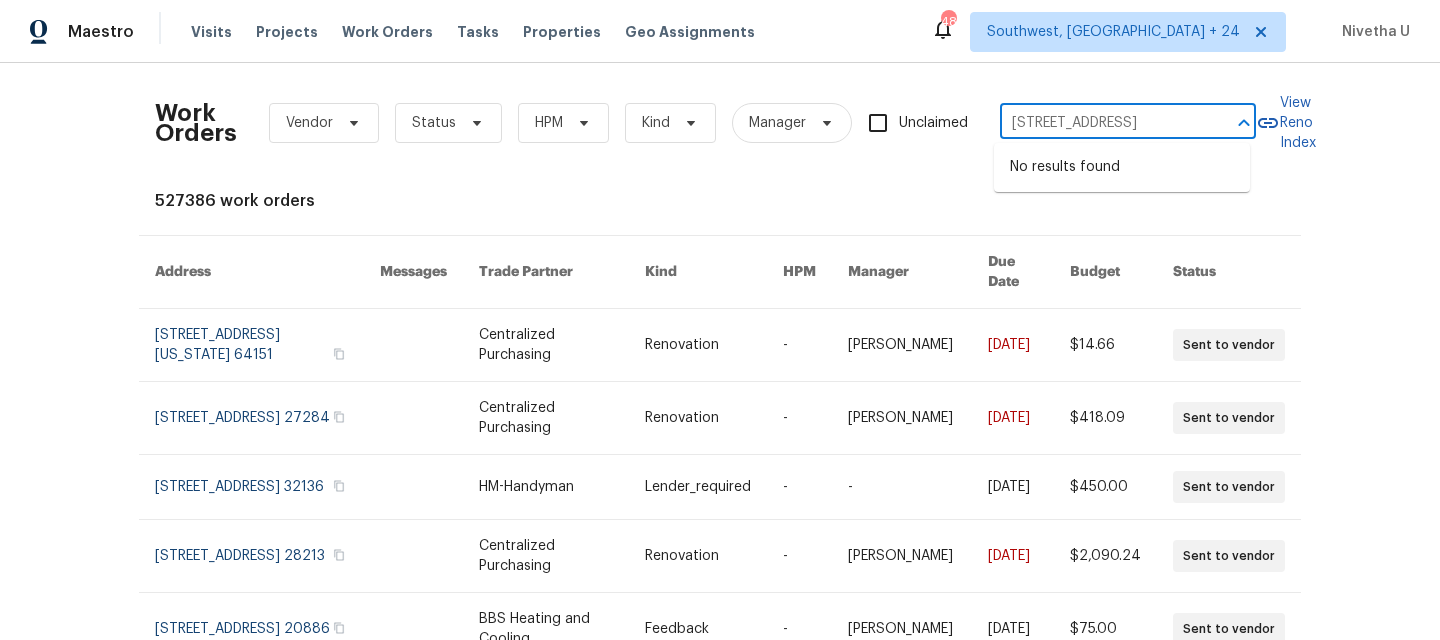 type on "1312 Mesa Wood Pl NW Albuquerque, NM 87120" 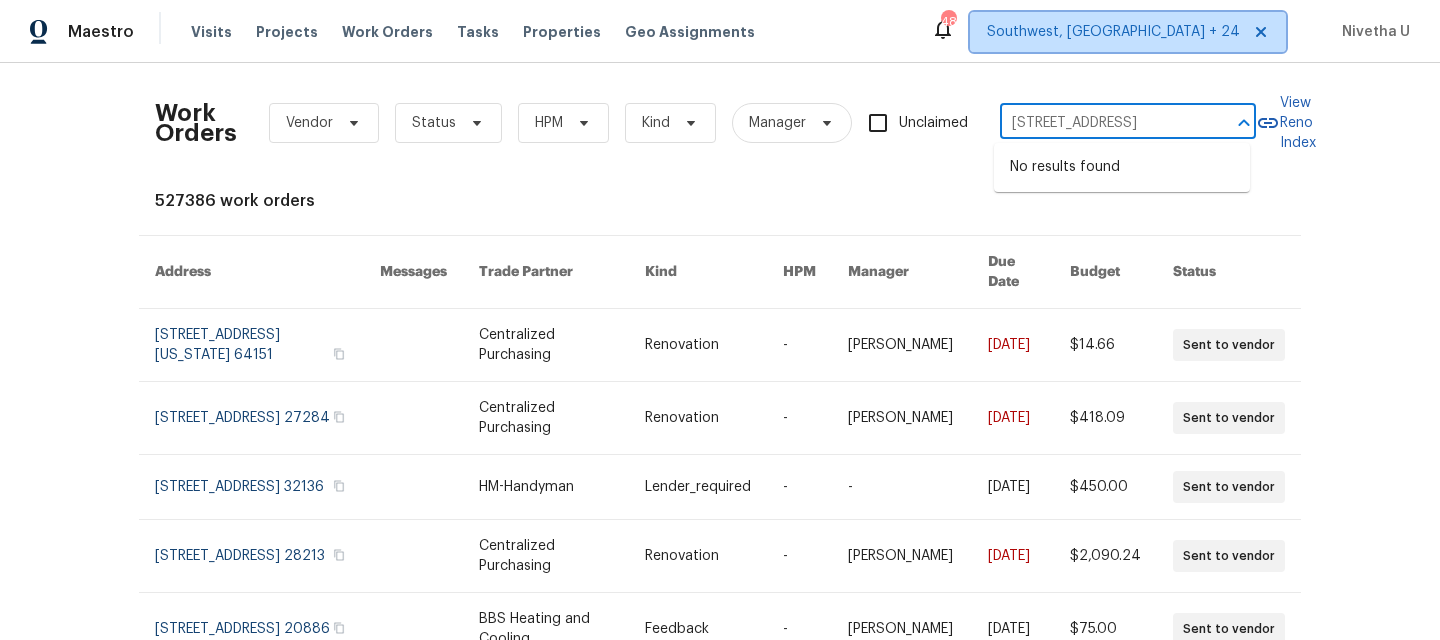 type 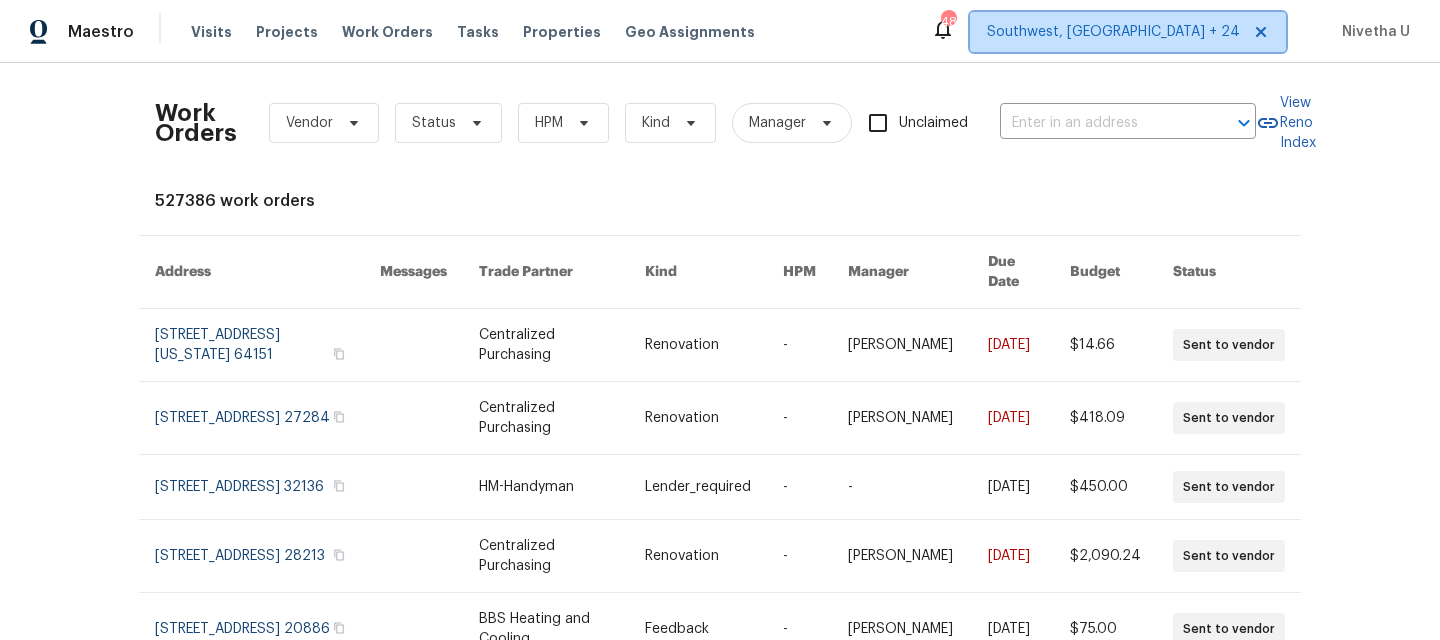 click on "Southwest, FL + 24" at bounding box center [1113, 32] 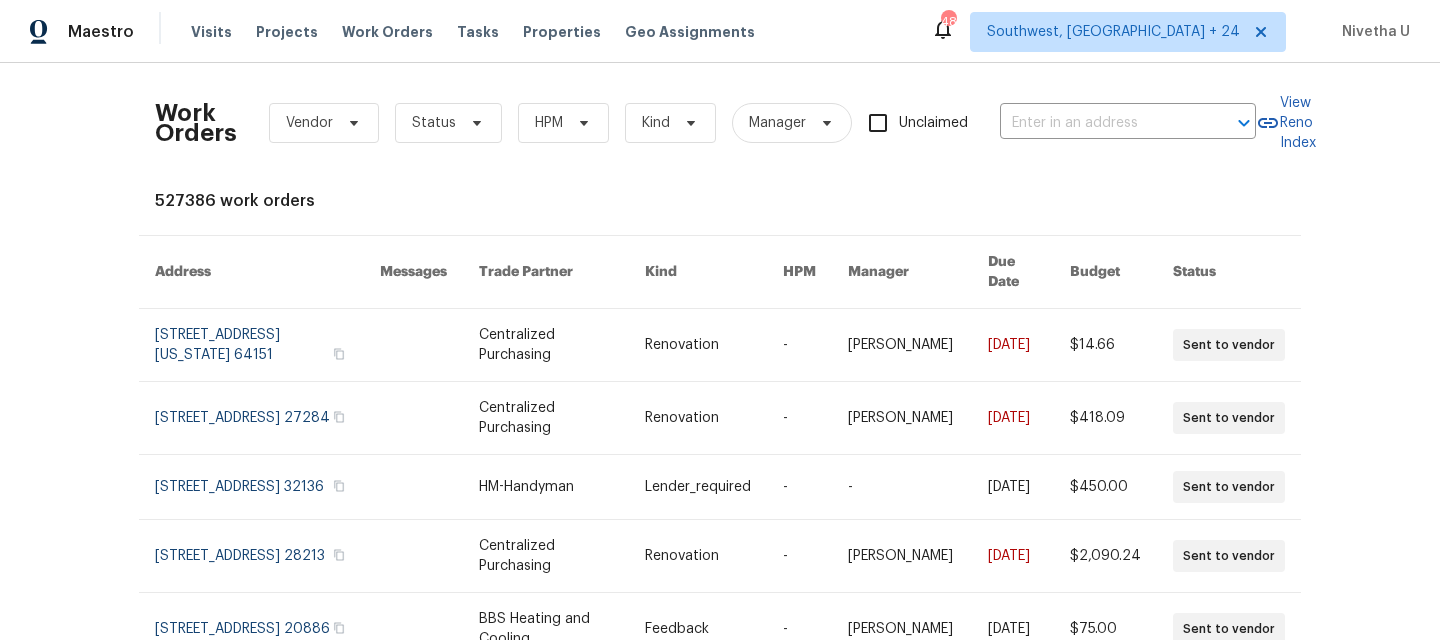 scroll, scrollTop: 0, scrollLeft: 0, axis: both 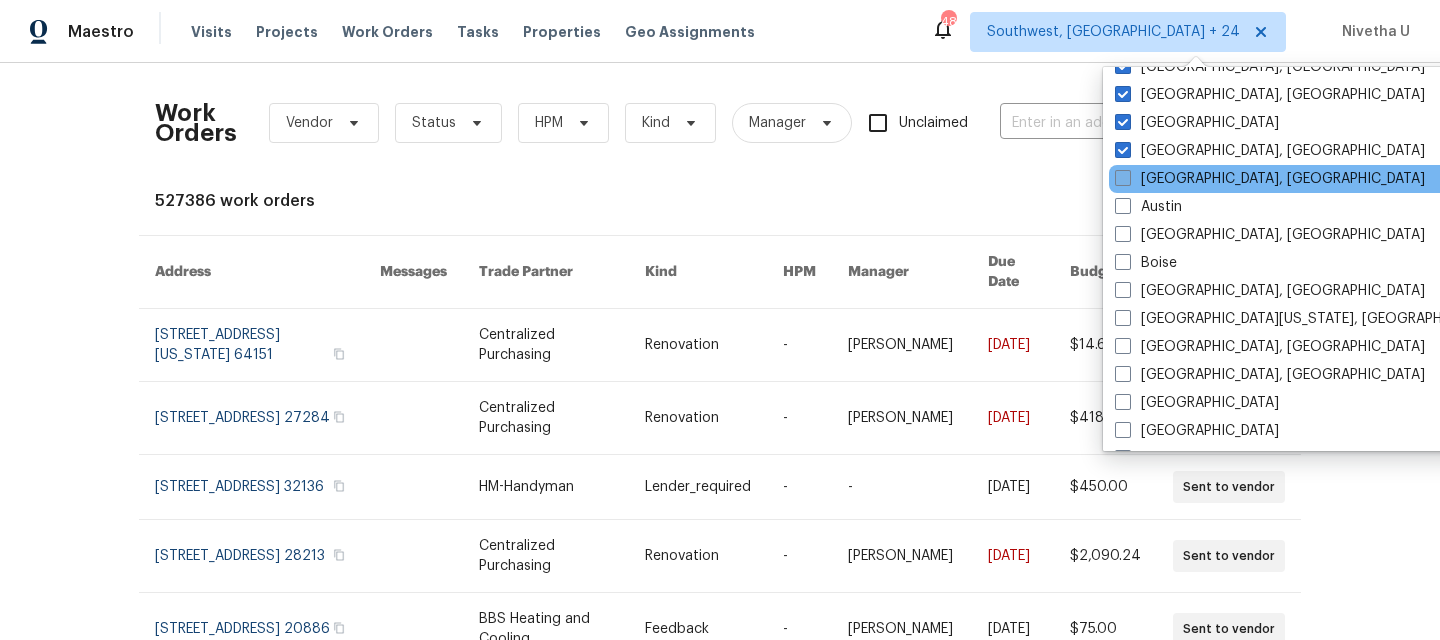 click on "Albuquerque, NM" at bounding box center (1270, 179) 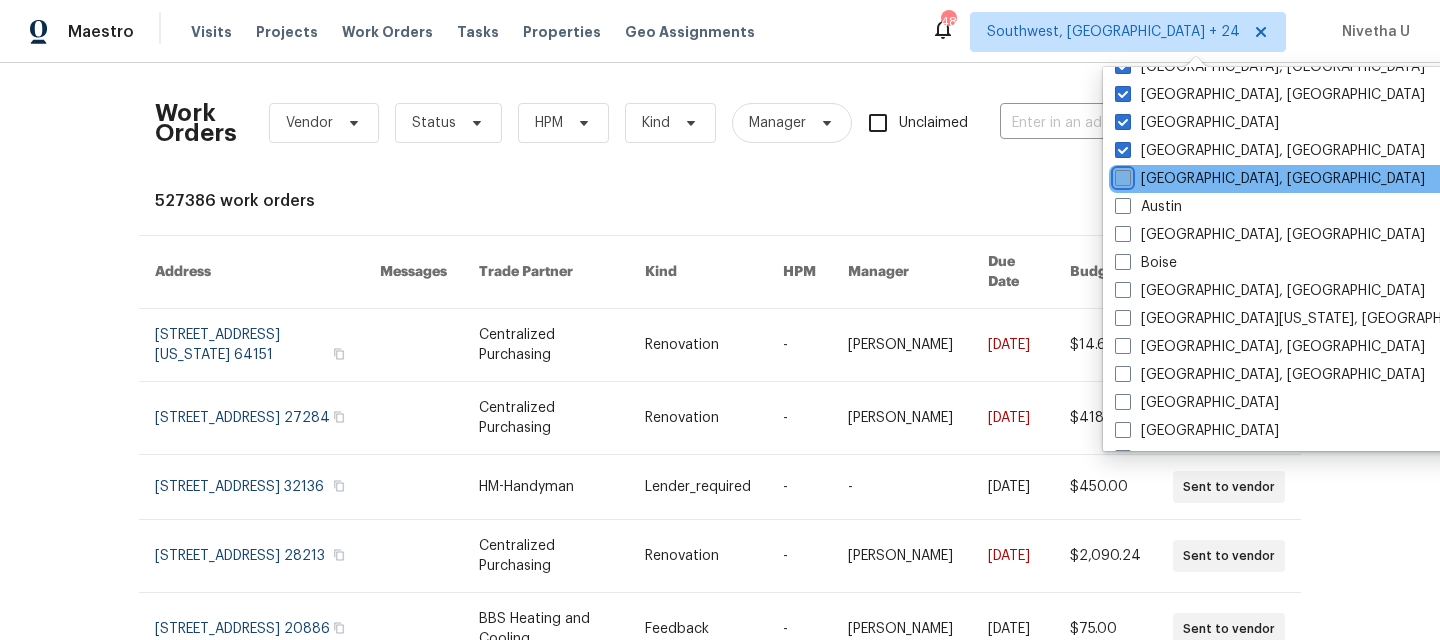 click on "Albuquerque, NM" at bounding box center [1121, 175] 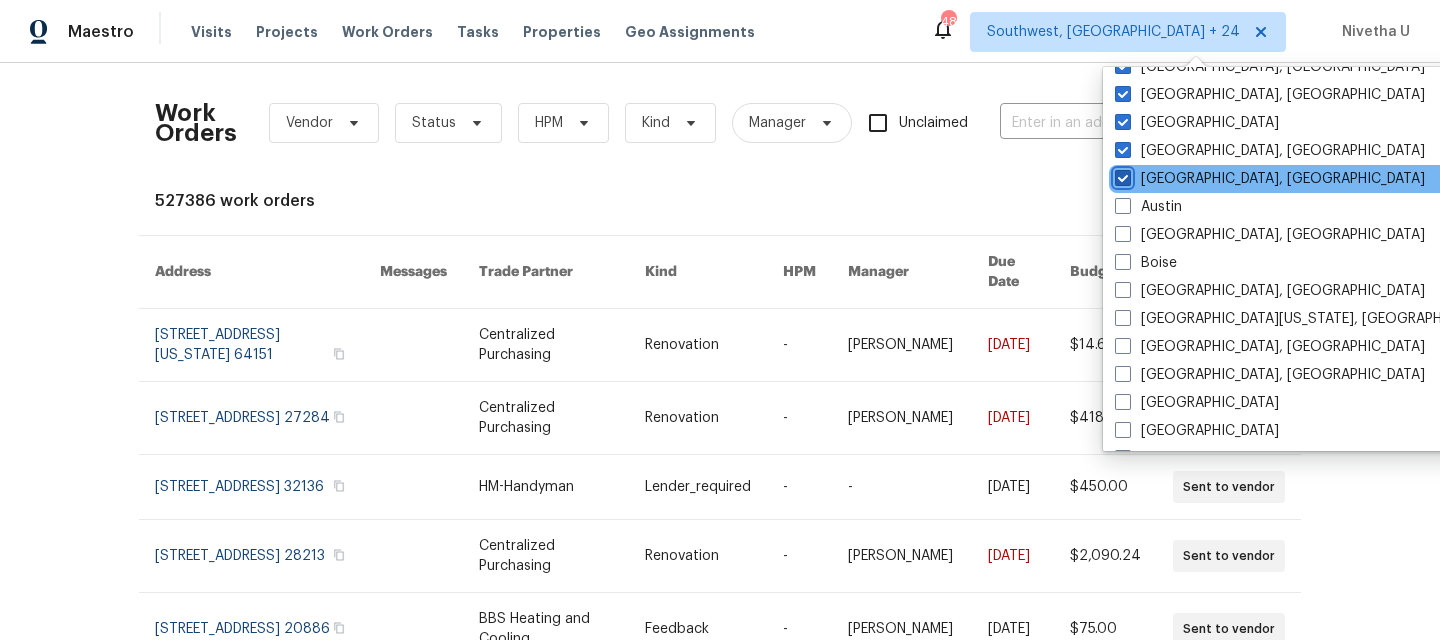 checkbox on "true" 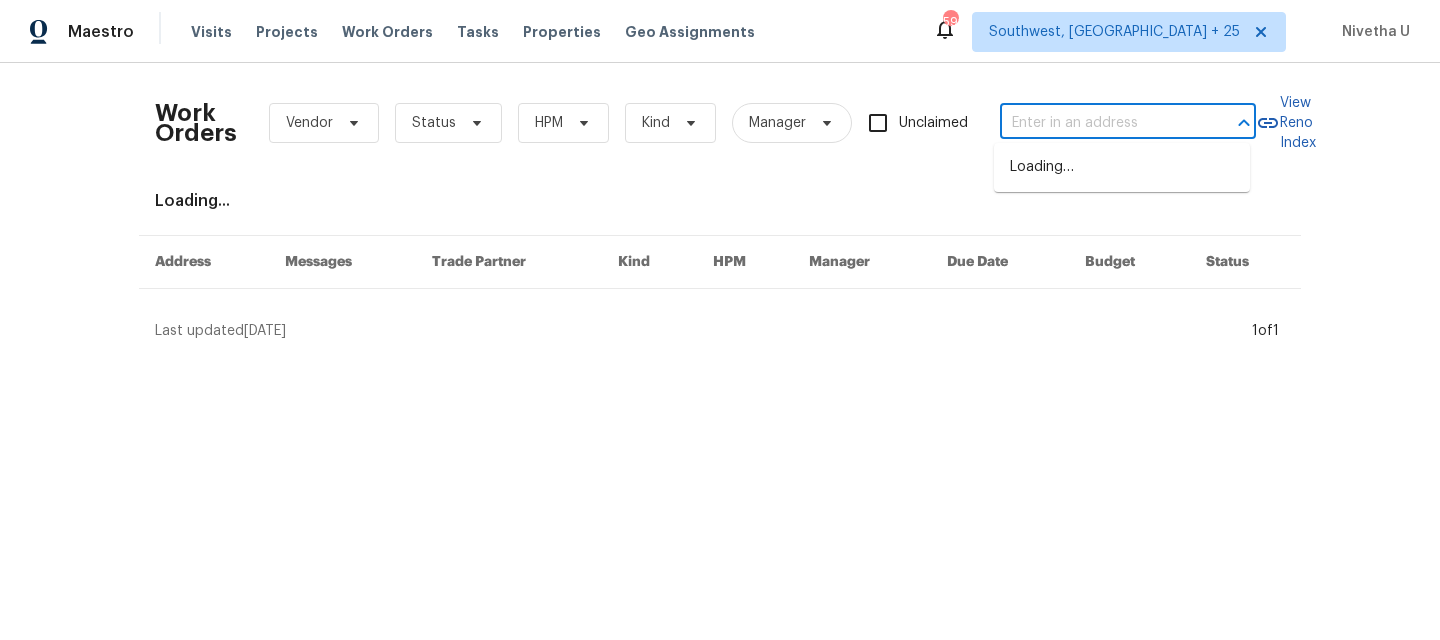 click at bounding box center (1100, 123) 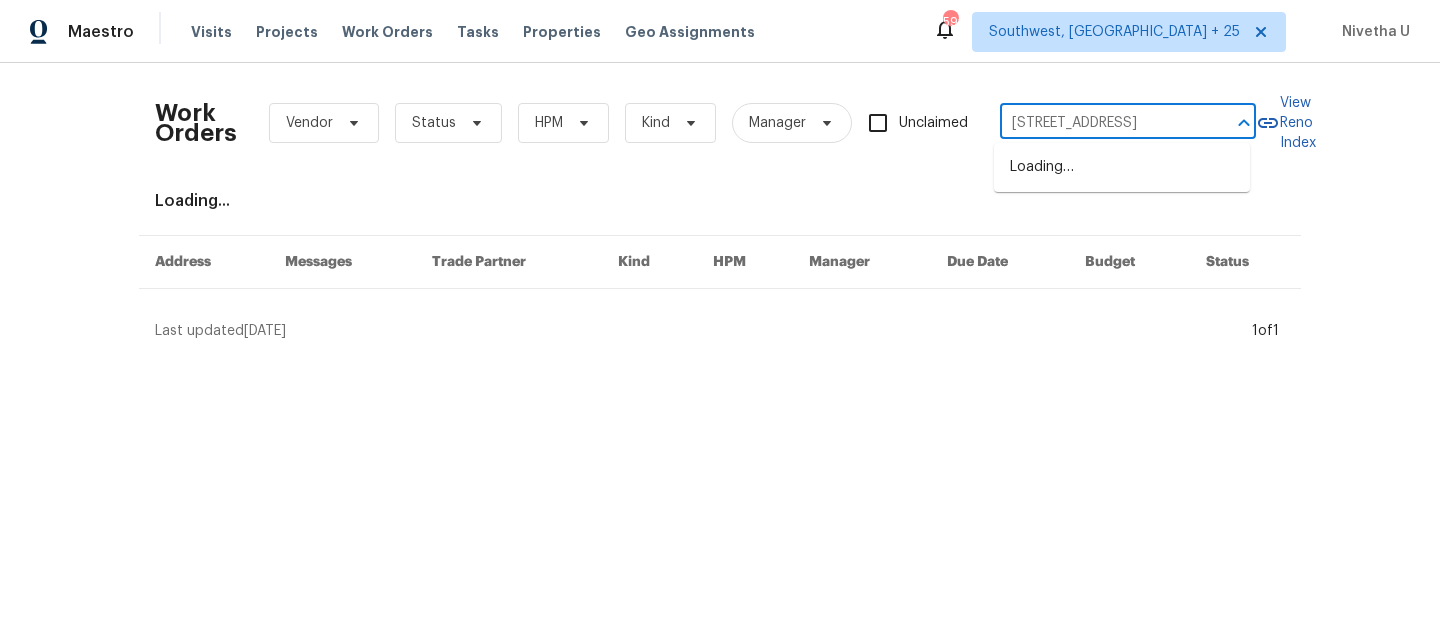 scroll, scrollTop: 0, scrollLeft: 122, axis: horizontal 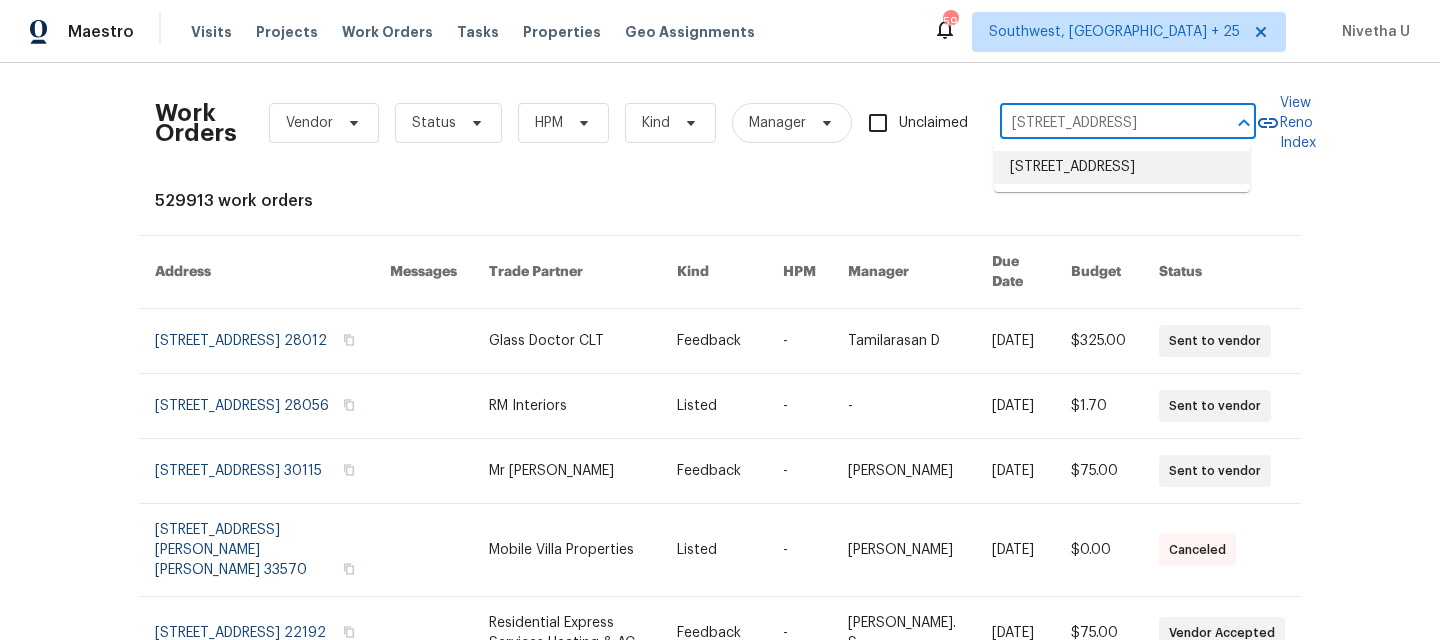click on "1312 Mesa Wood Pl NW, Albuquerque, NM 87120" at bounding box center (1122, 167) 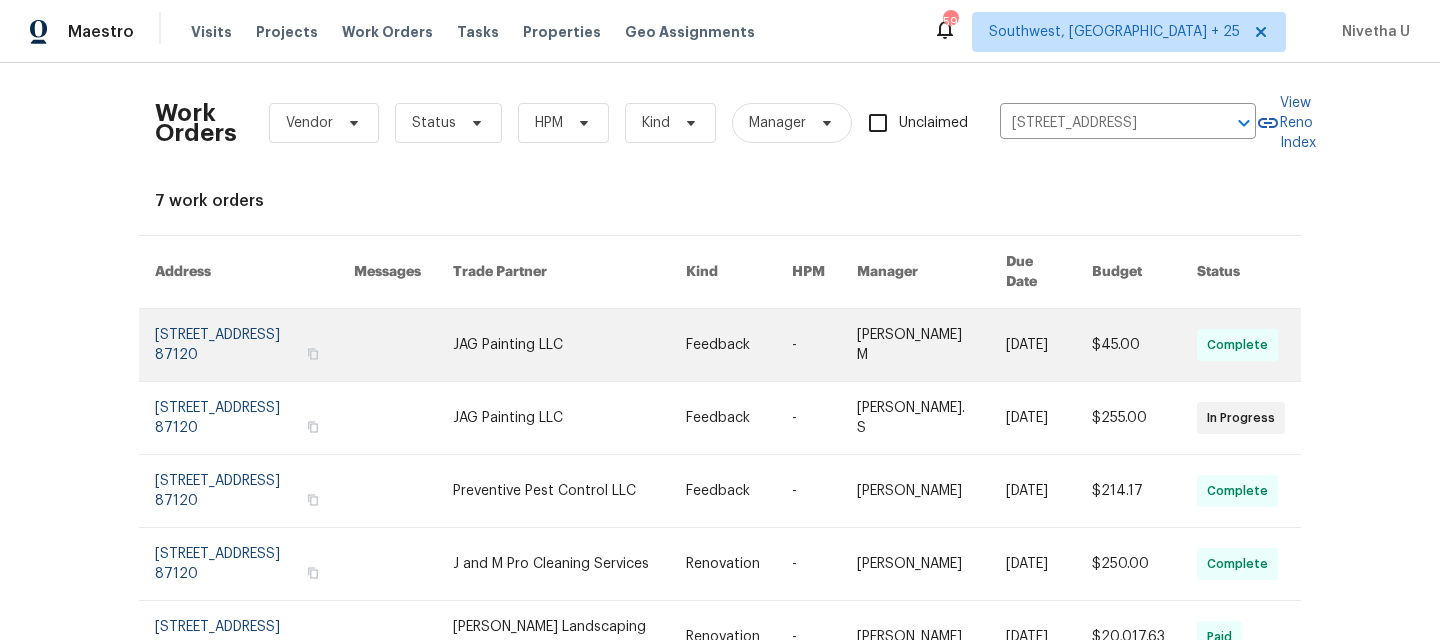 click at bounding box center [254, 345] 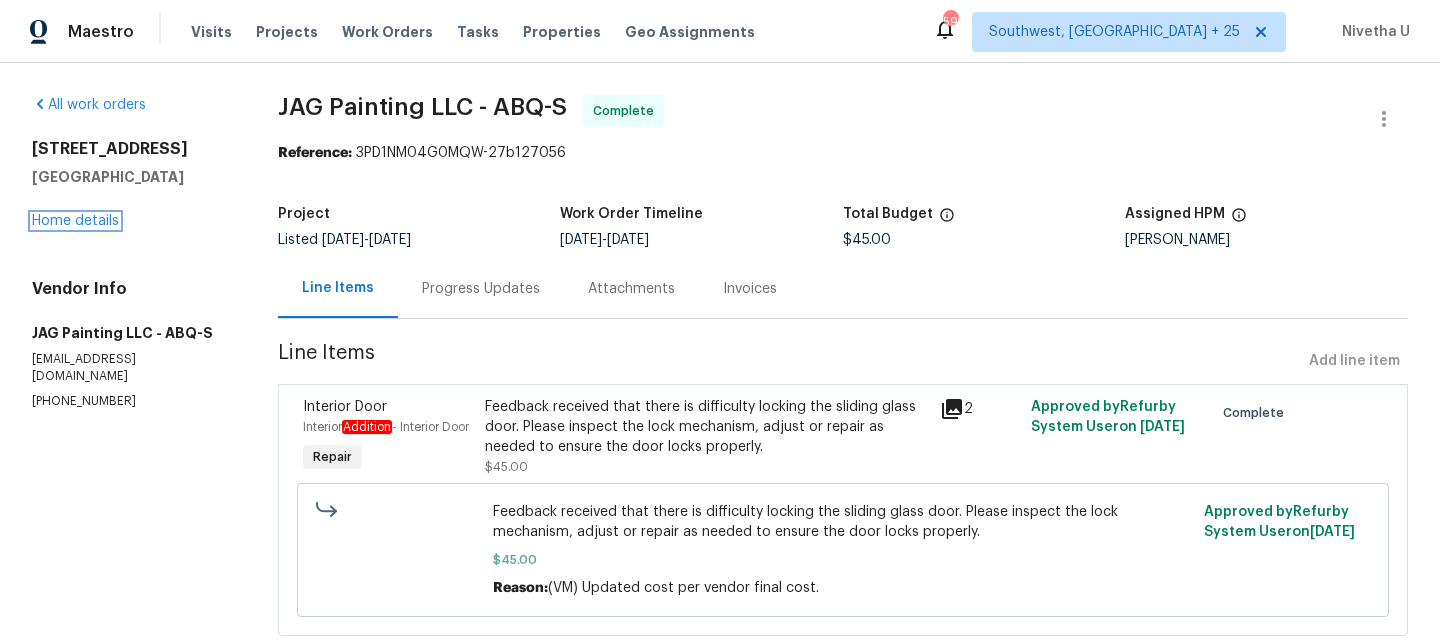 click on "Home details" at bounding box center [75, 221] 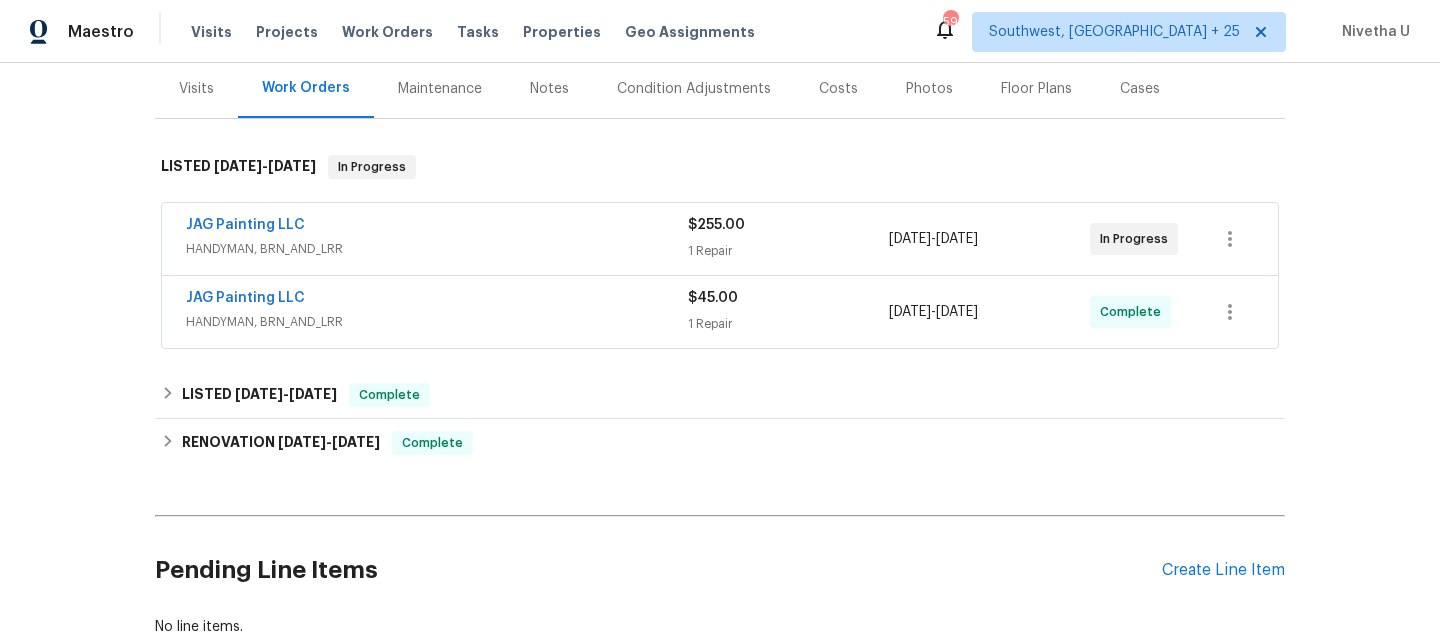 scroll, scrollTop: 248, scrollLeft: 0, axis: vertical 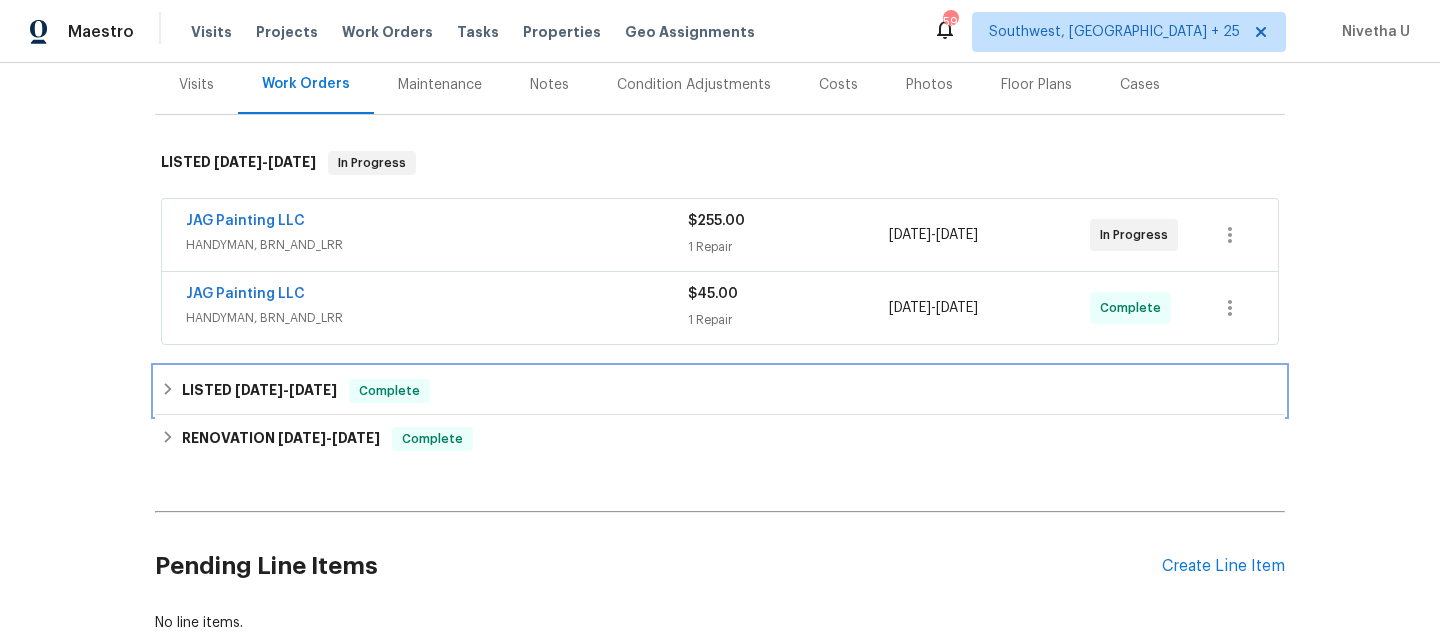 click on "LISTED   7/1/25  -  7/7/25 Complete" at bounding box center (720, 391) 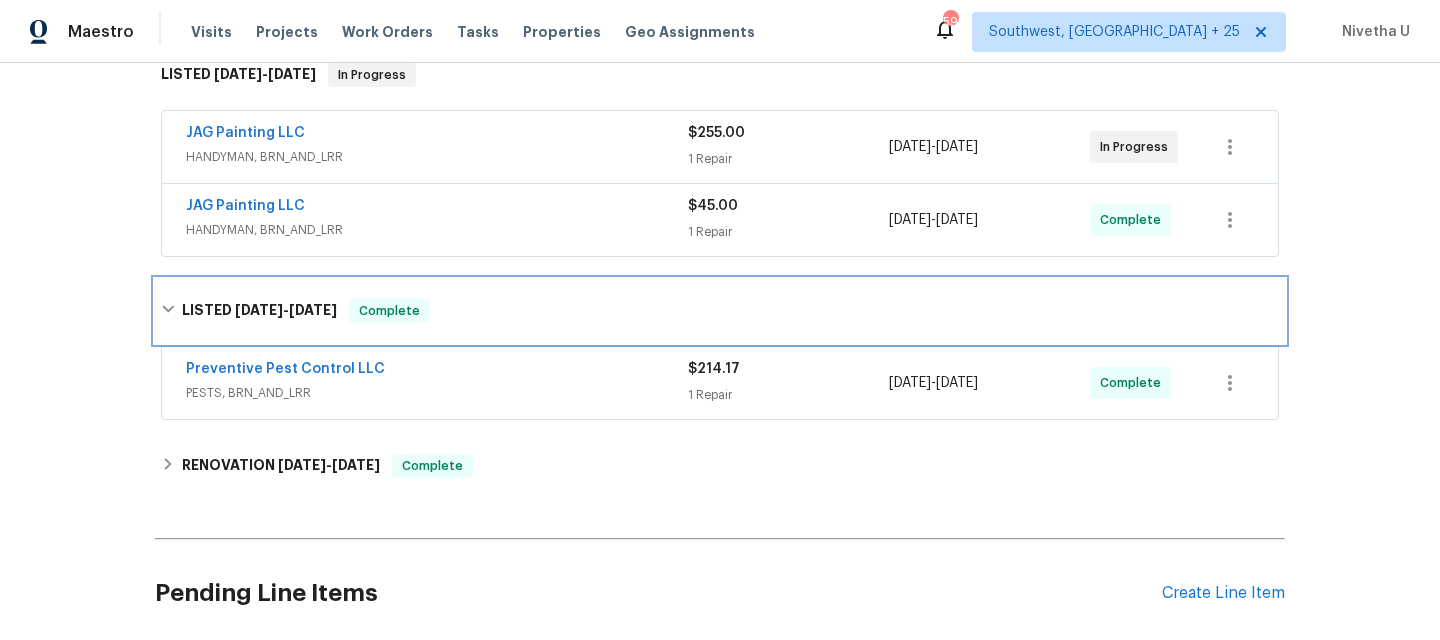 scroll, scrollTop: 365, scrollLeft: 0, axis: vertical 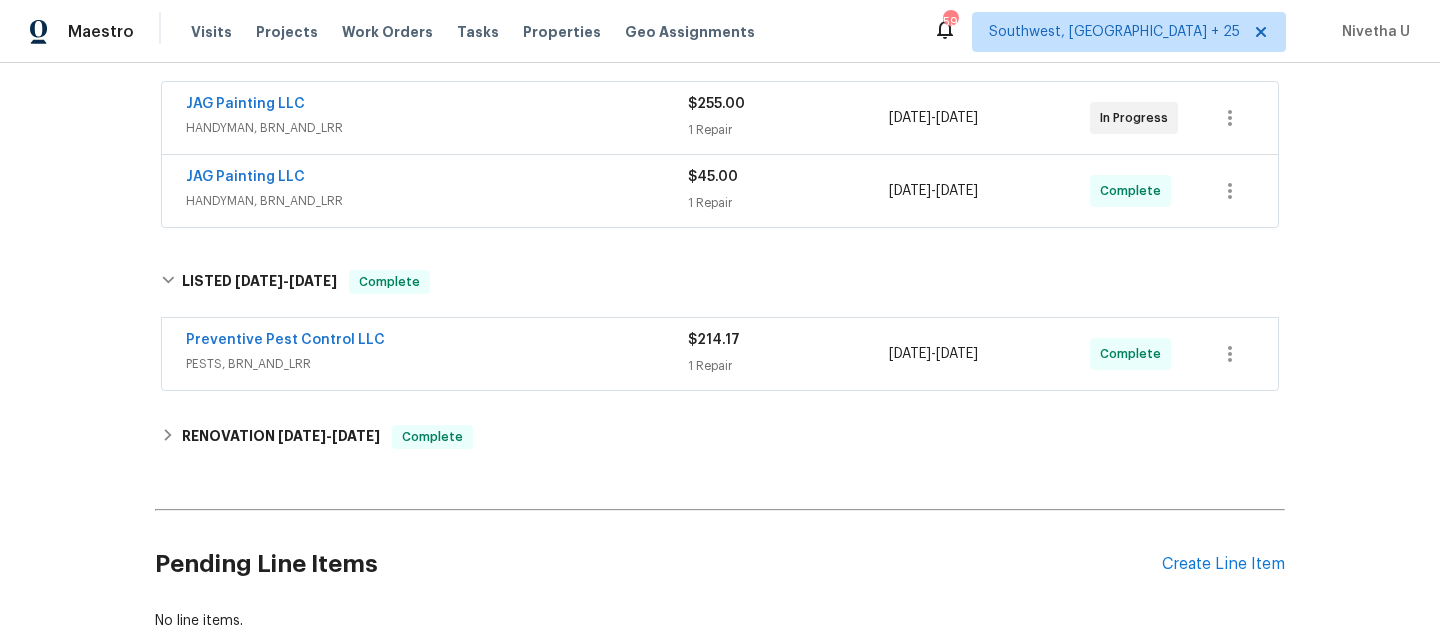 click on "Preventive Pest Control LLC" at bounding box center [437, 342] 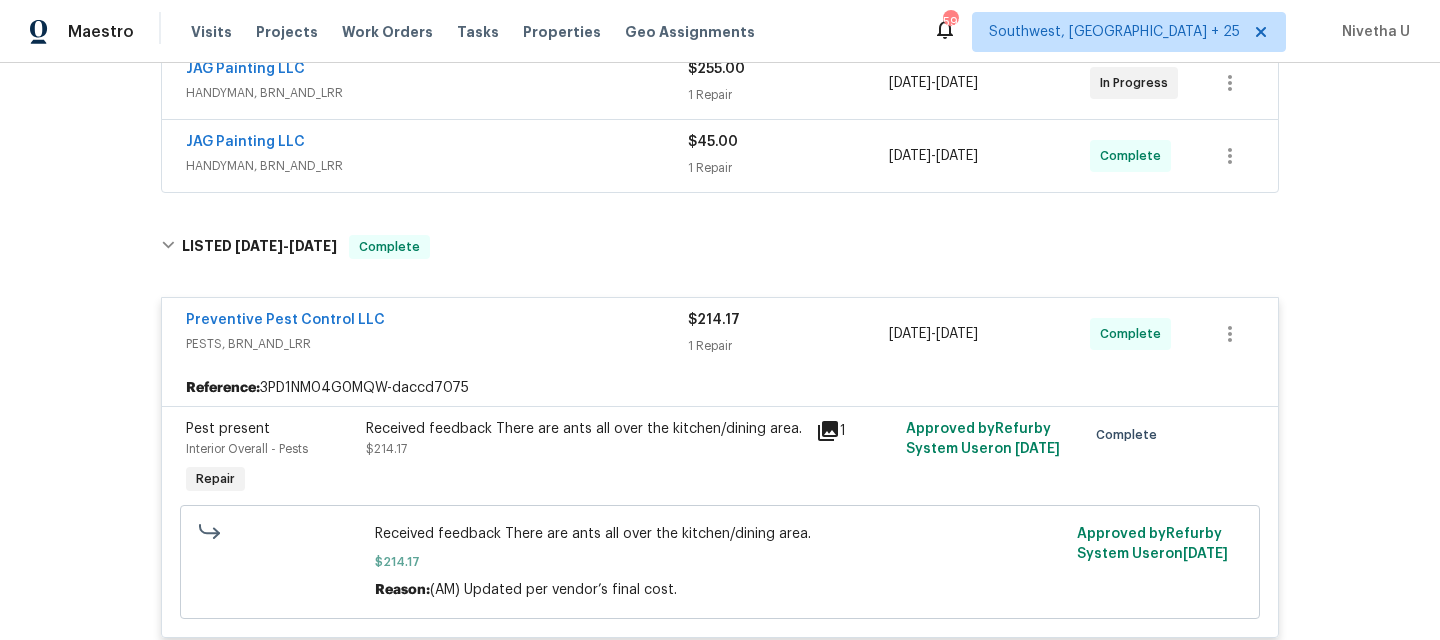 scroll, scrollTop: 397, scrollLeft: 0, axis: vertical 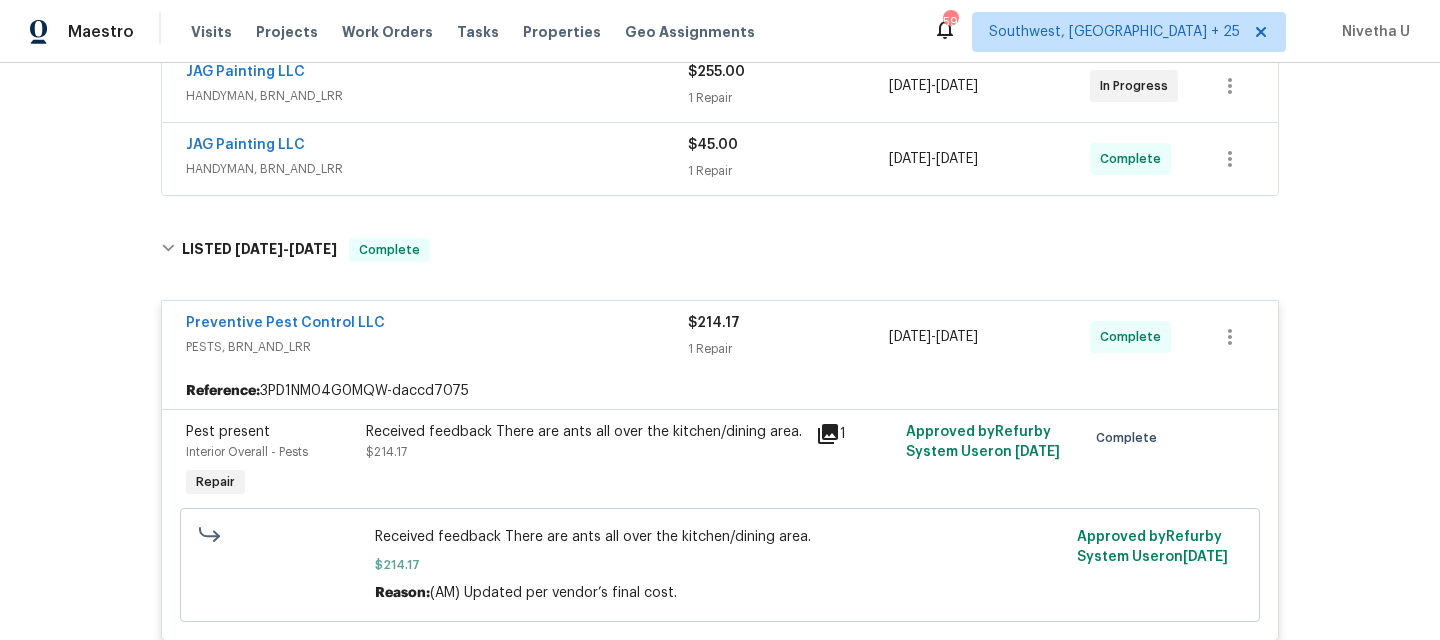 click on "HANDYMAN, BRN_AND_LRR" at bounding box center (437, 169) 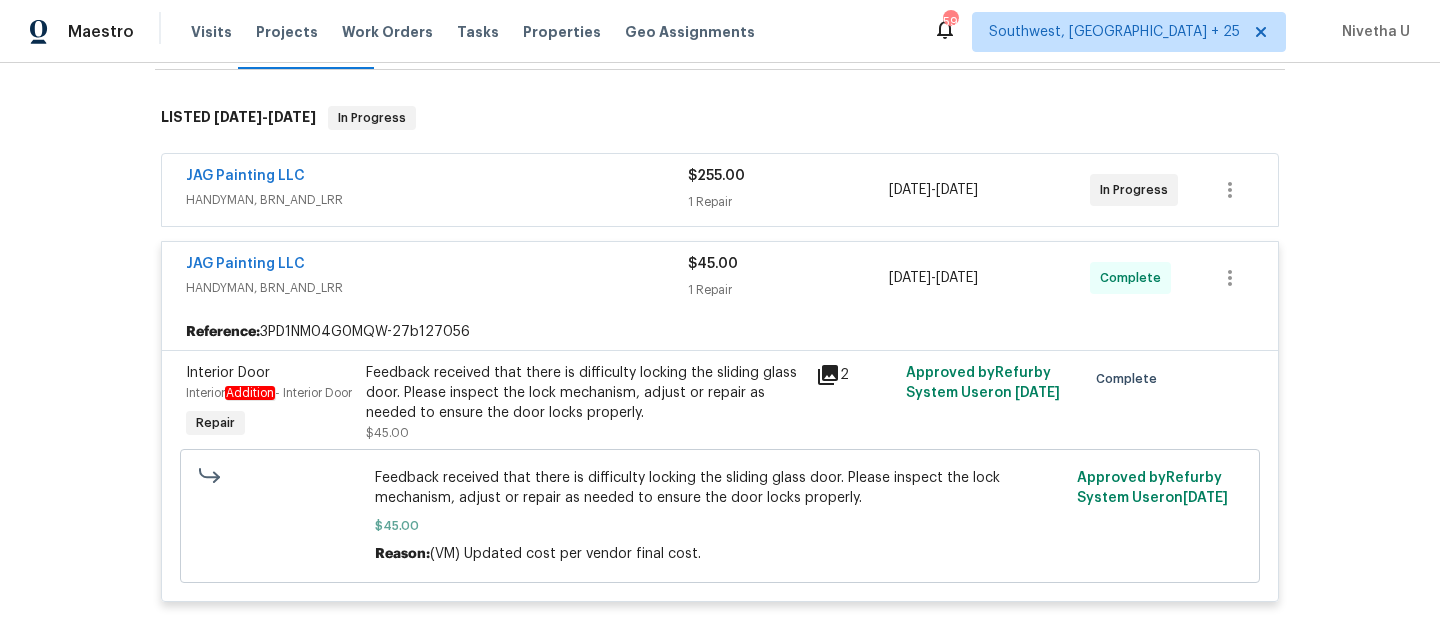 scroll, scrollTop: 261, scrollLeft: 0, axis: vertical 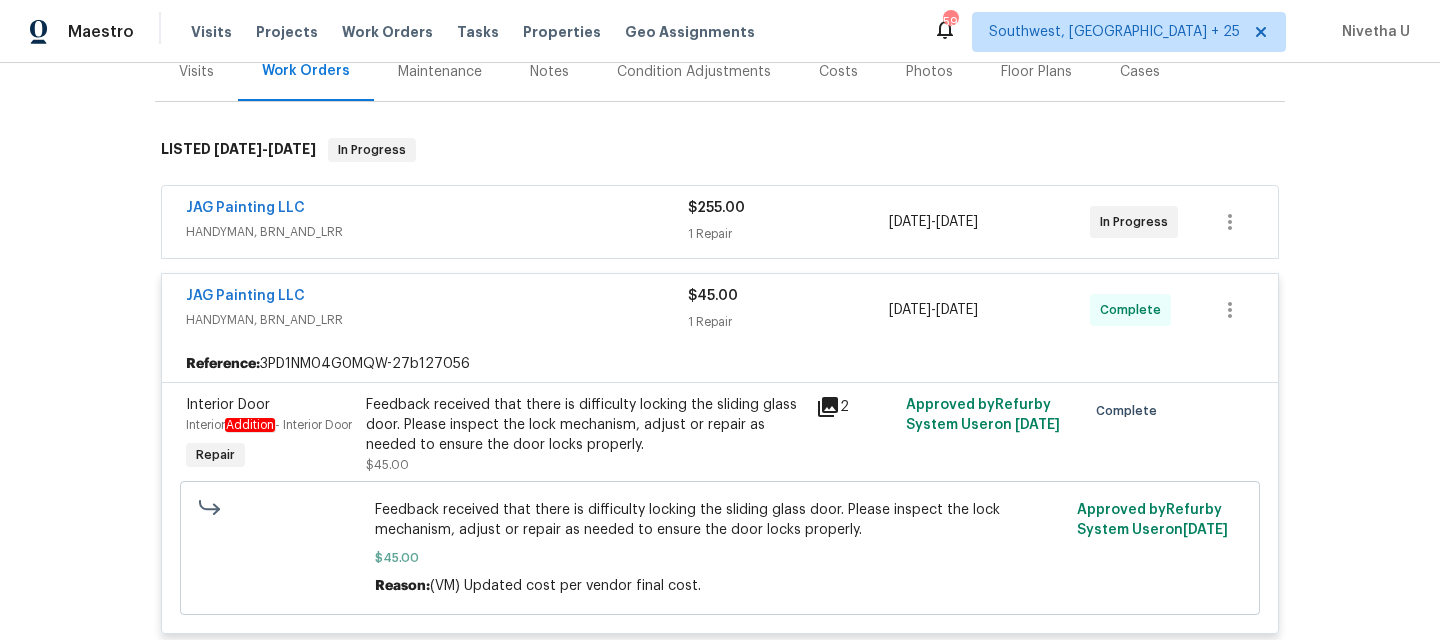 click on "HANDYMAN, BRN_AND_LRR" at bounding box center (437, 232) 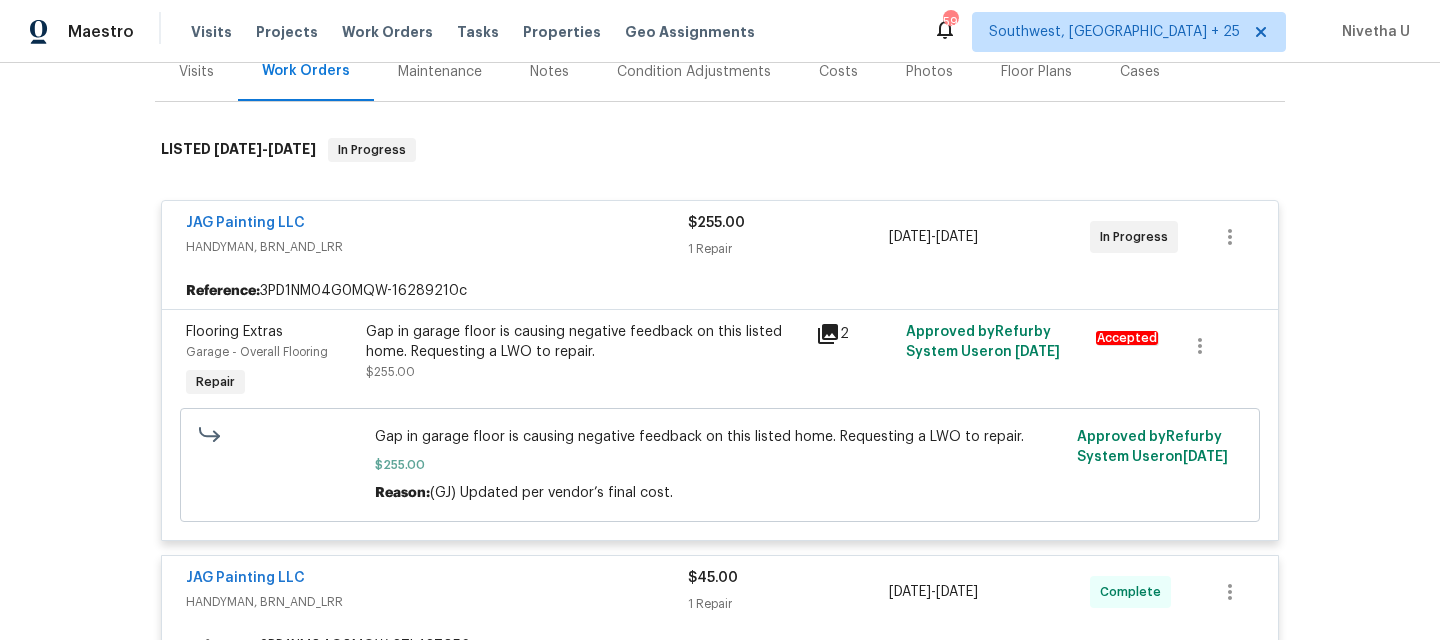 click on "JAG Painting LLC" at bounding box center [437, 225] 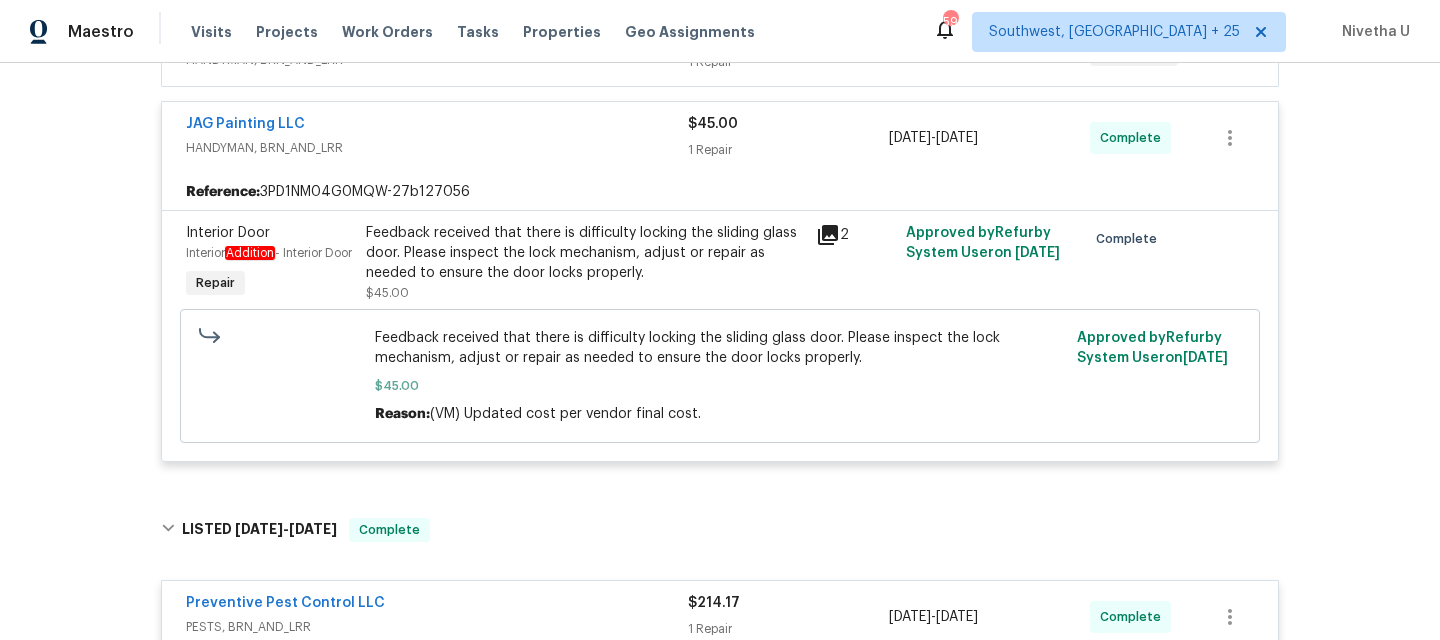 scroll, scrollTop: 434, scrollLeft: 0, axis: vertical 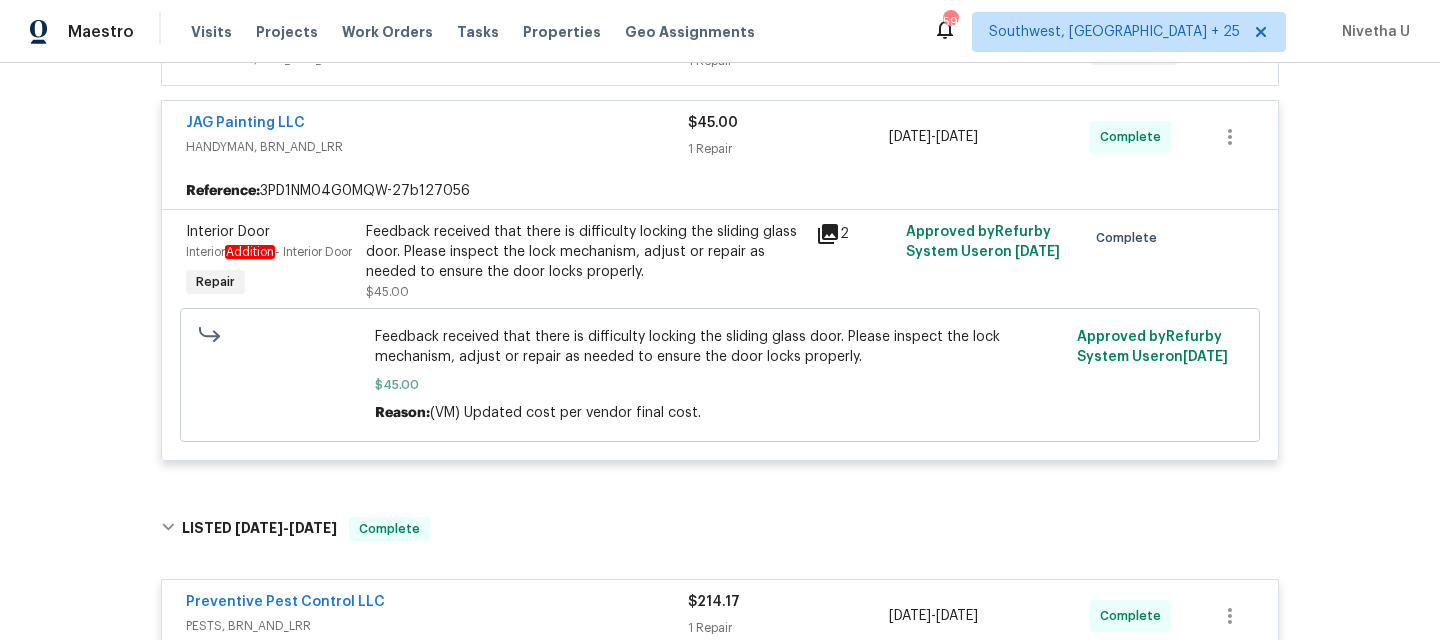 click on "JAG Painting LLC" at bounding box center [437, 125] 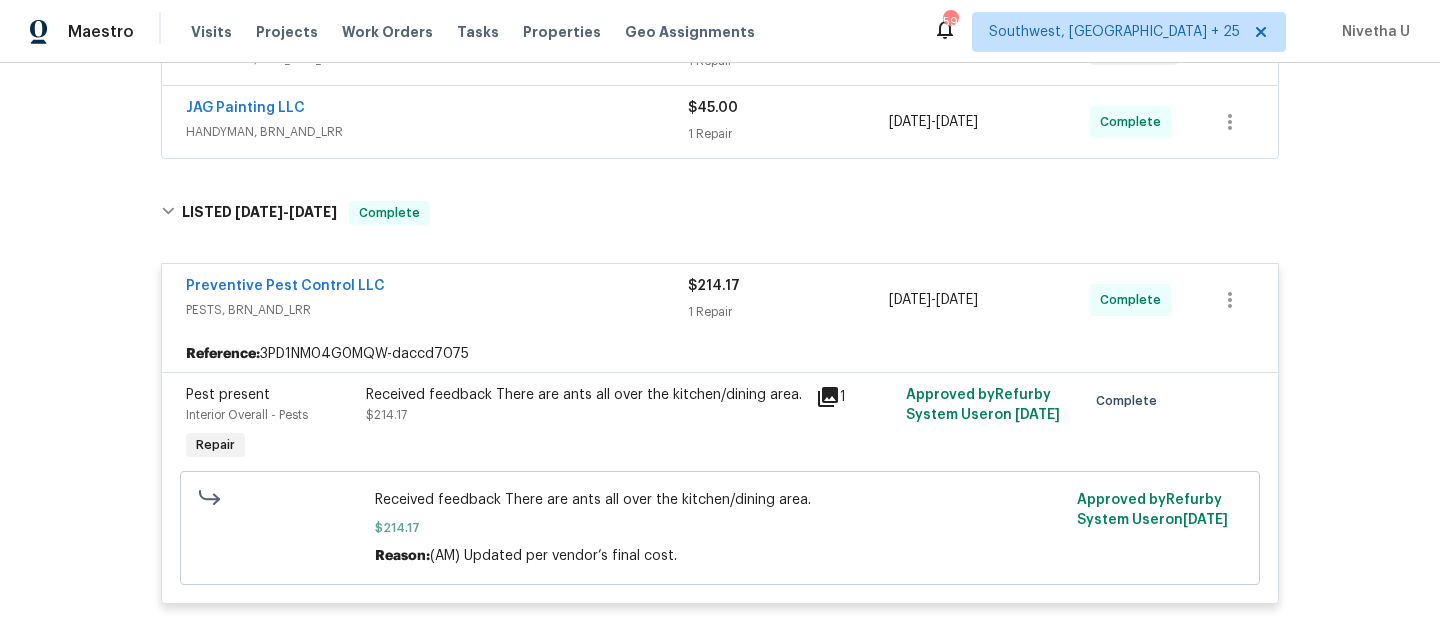 scroll, scrollTop: 558, scrollLeft: 0, axis: vertical 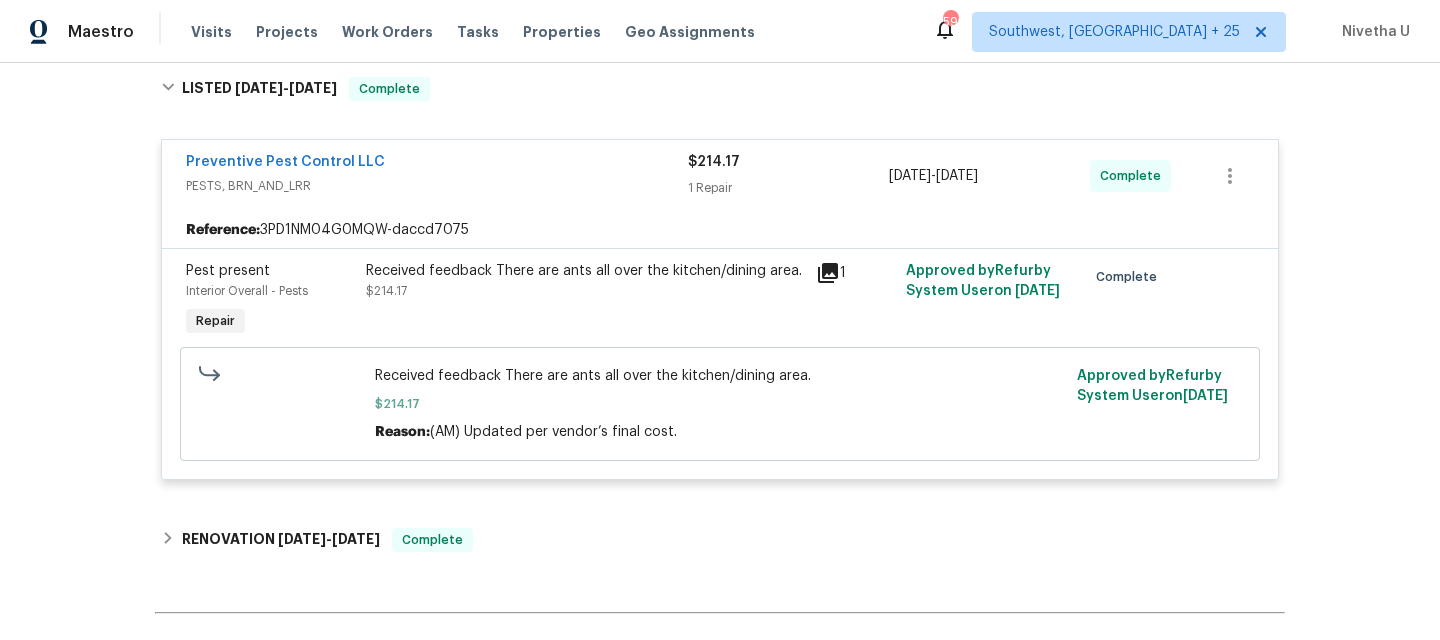 click on "Preventive Pest Control LLC" at bounding box center (437, 164) 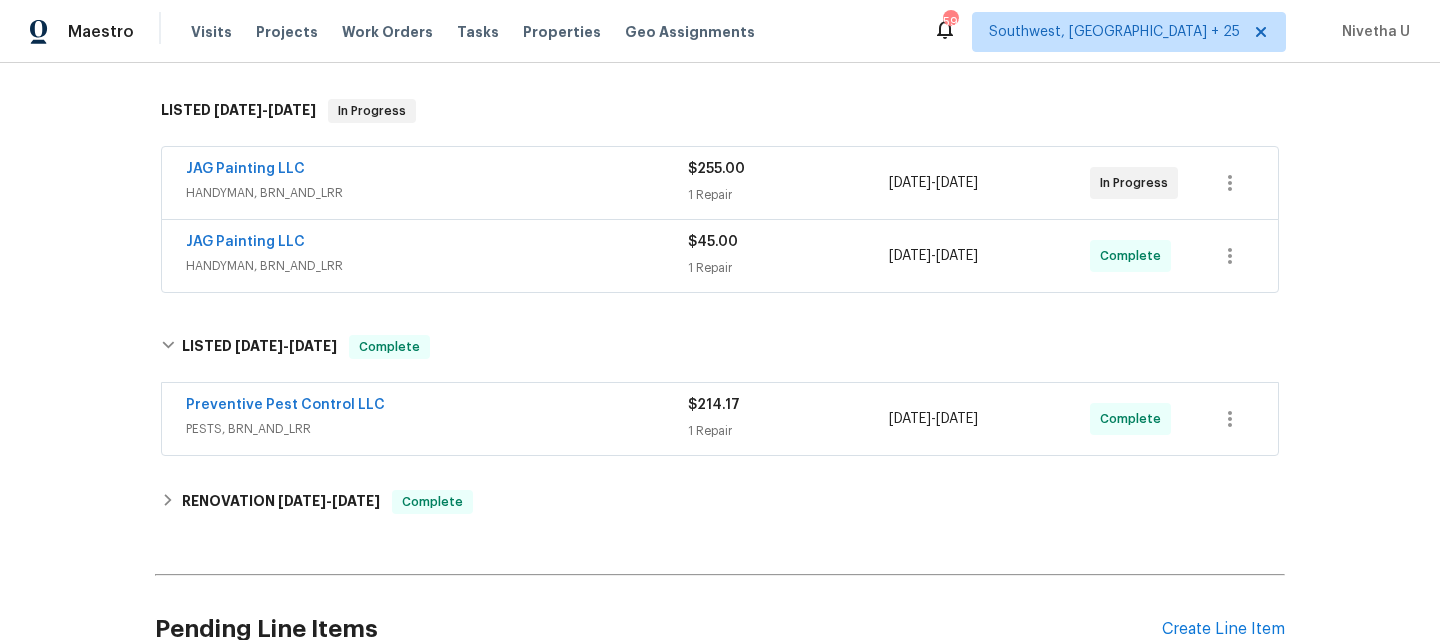 scroll, scrollTop: 0, scrollLeft: 0, axis: both 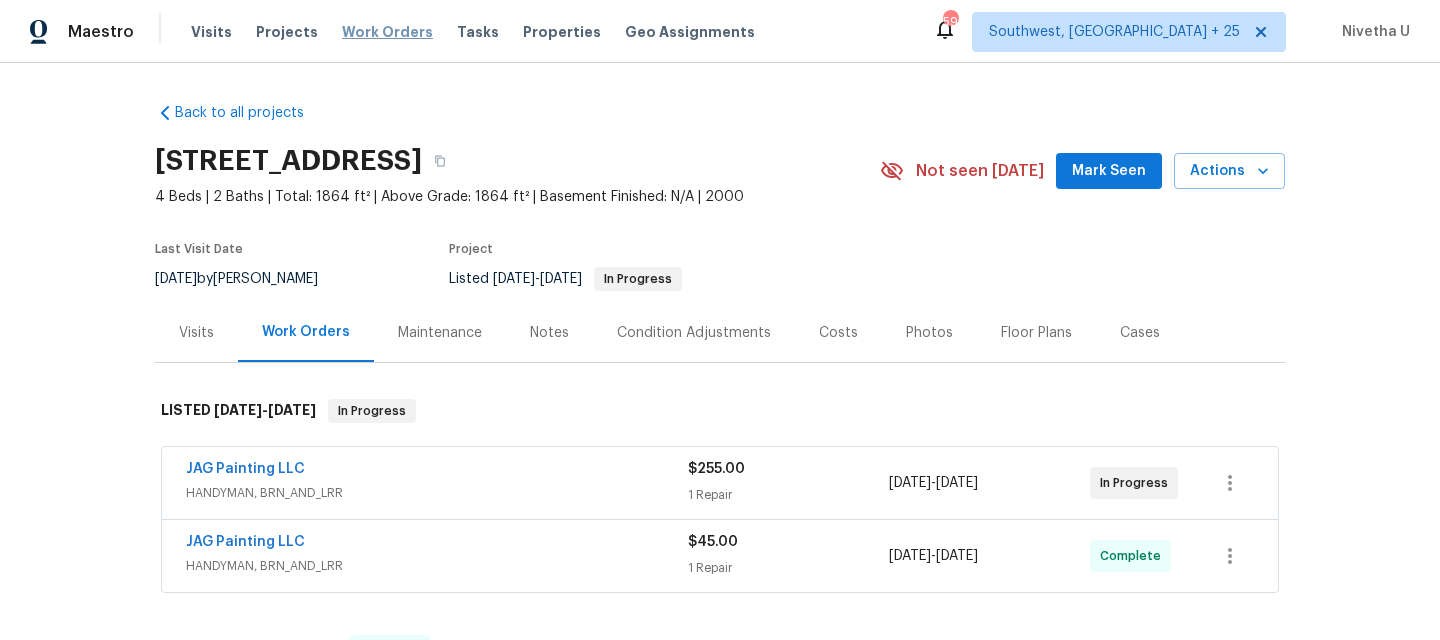 click on "Work Orders" at bounding box center [387, 32] 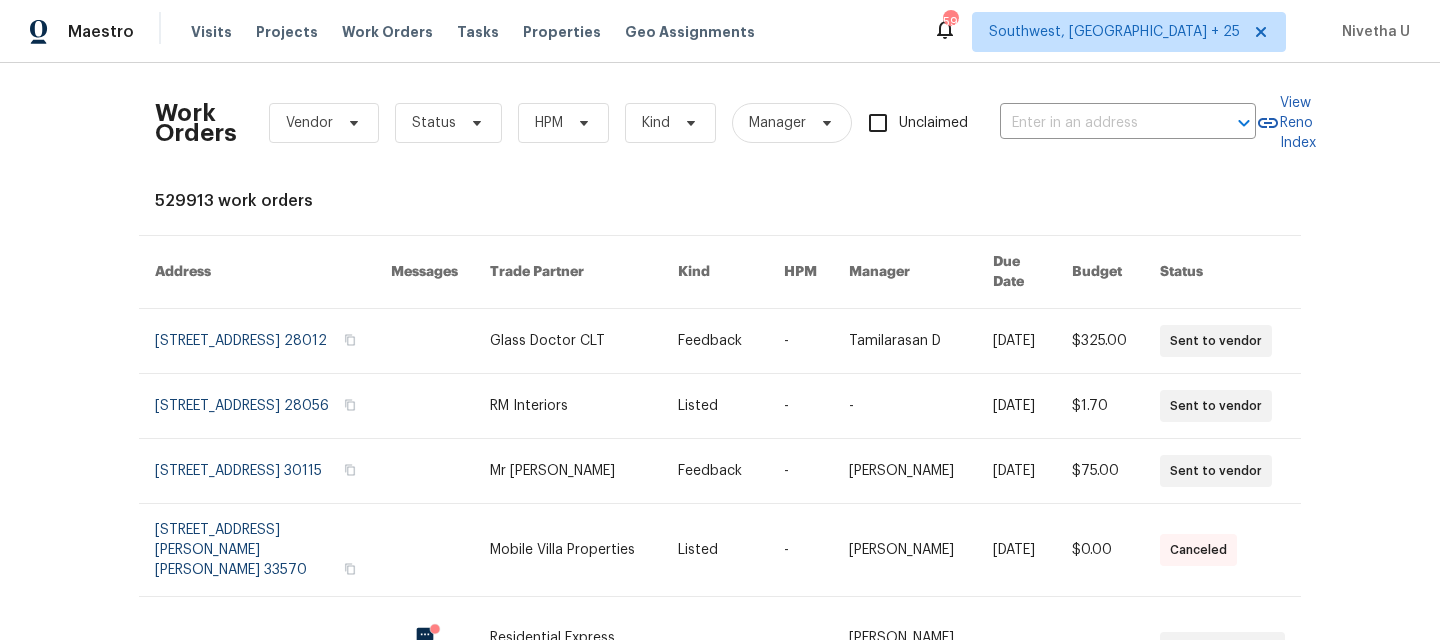 click on "Work Orders Vendor Status HPM Kind Manager Unclaimed ​" at bounding box center (705, 123) 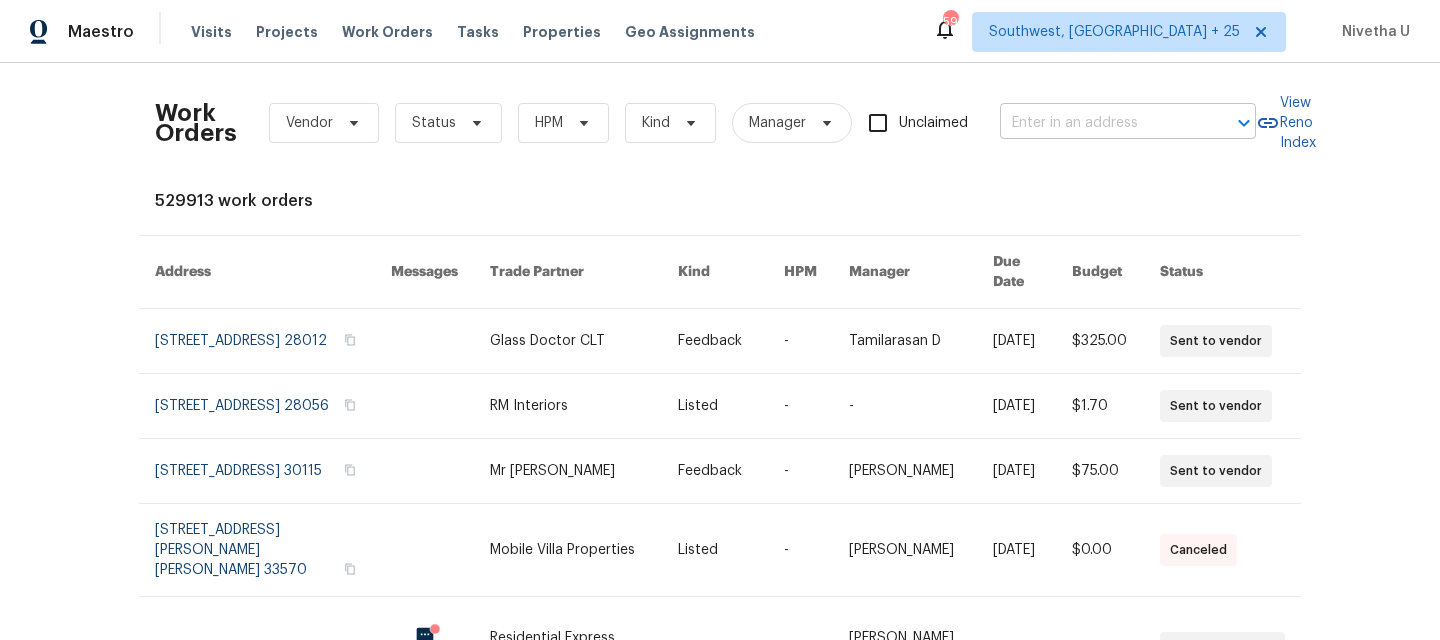 click at bounding box center [1100, 123] 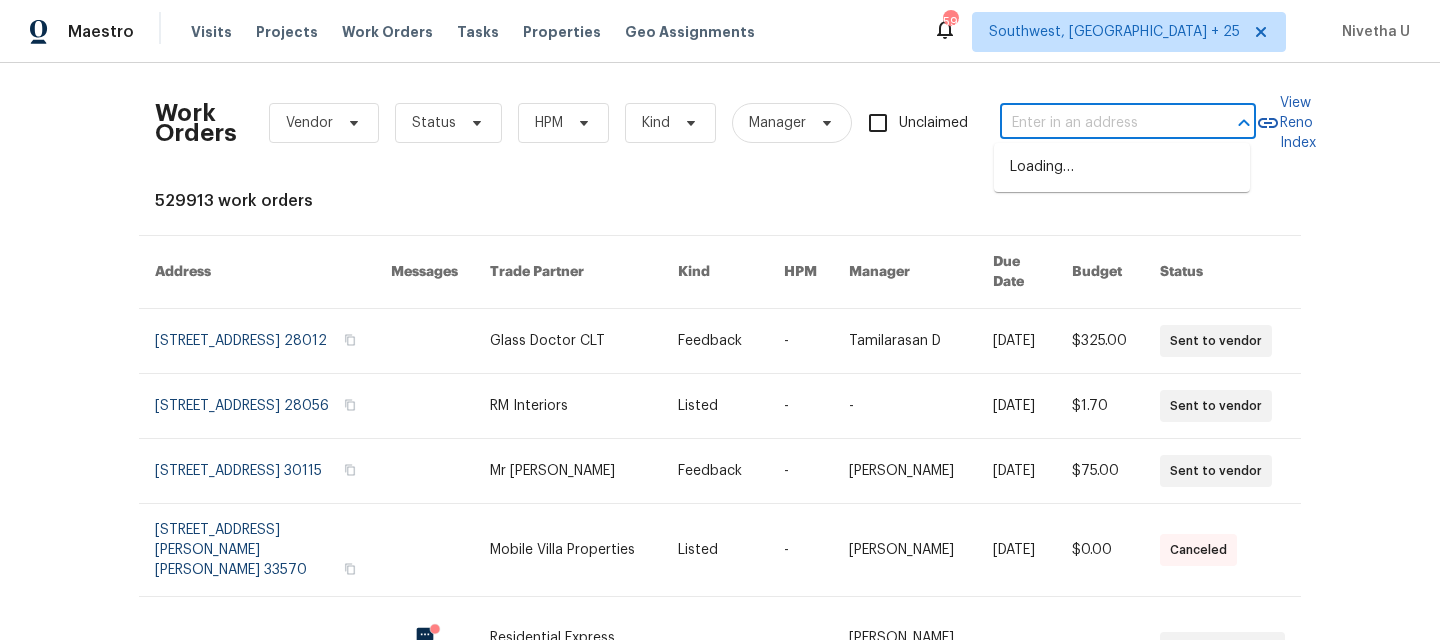 paste on "2683 Beulah Church Rd Matthews, NC 28104" 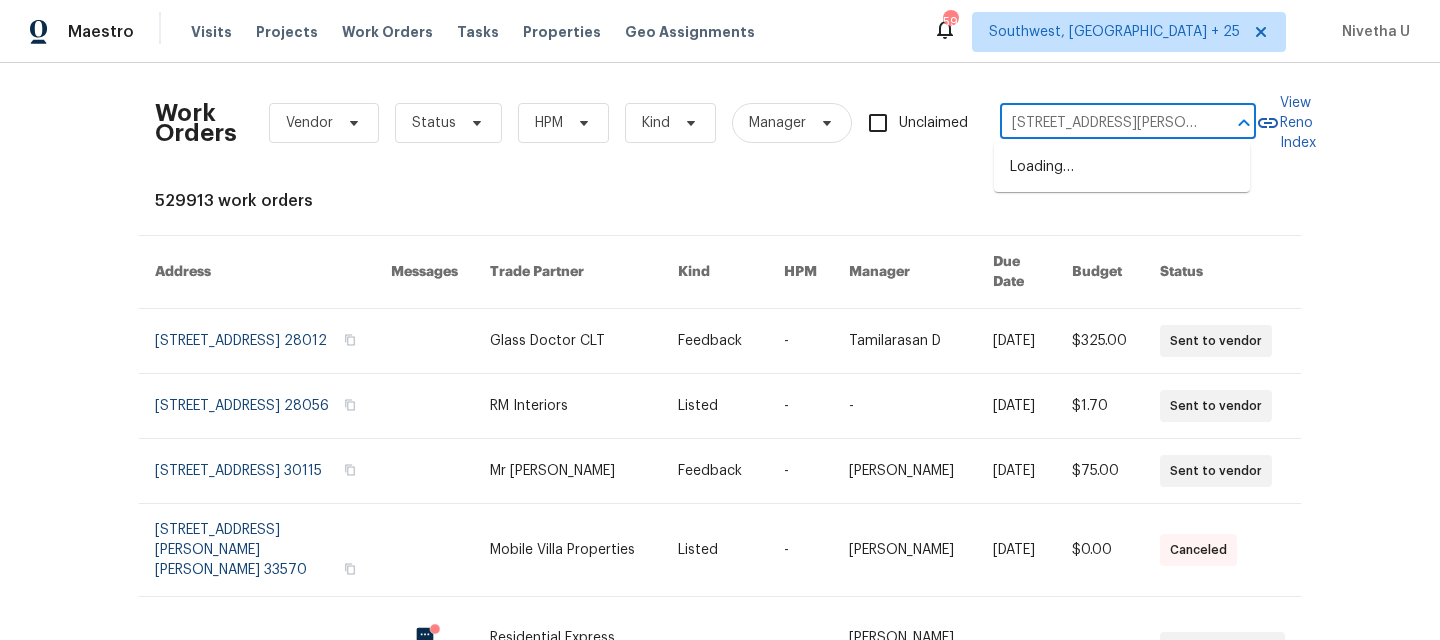 scroll, scrollTop: 0, scrollLeft: 104, axis: horizontal 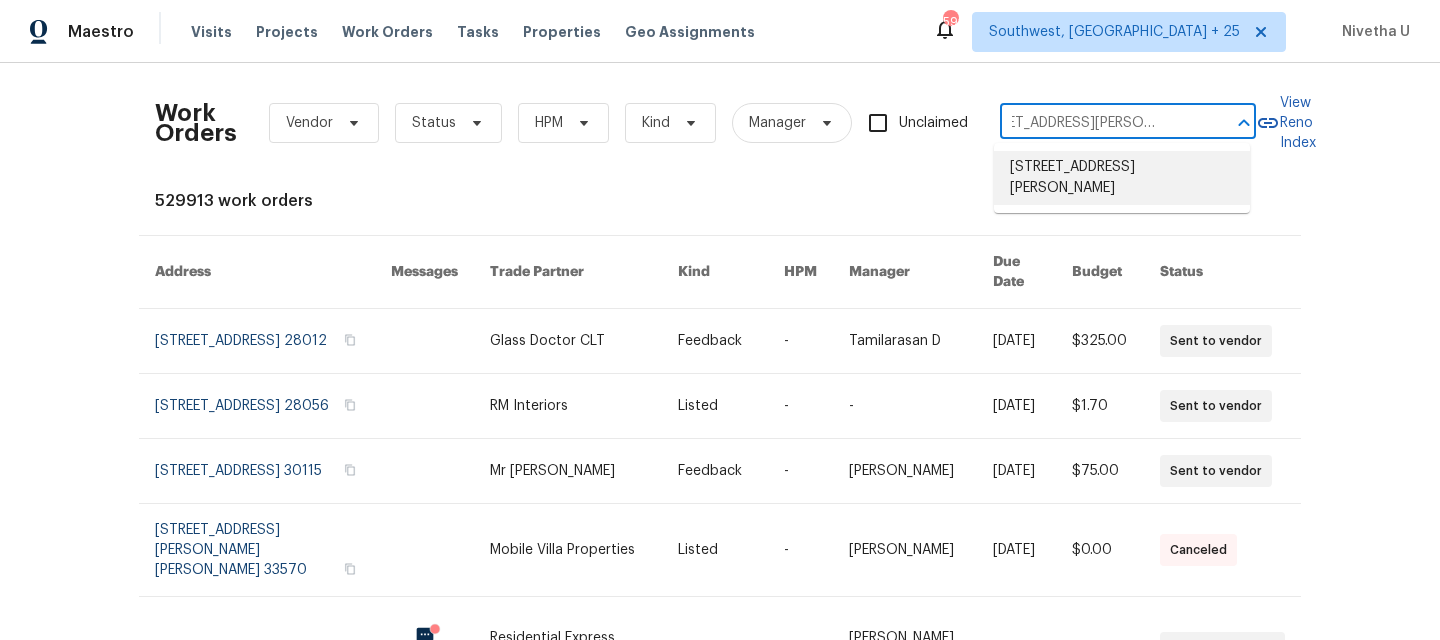 click on "2683 Beulah Church Rd, Matthews, NC 28104" at bounding box center [1122, 178] 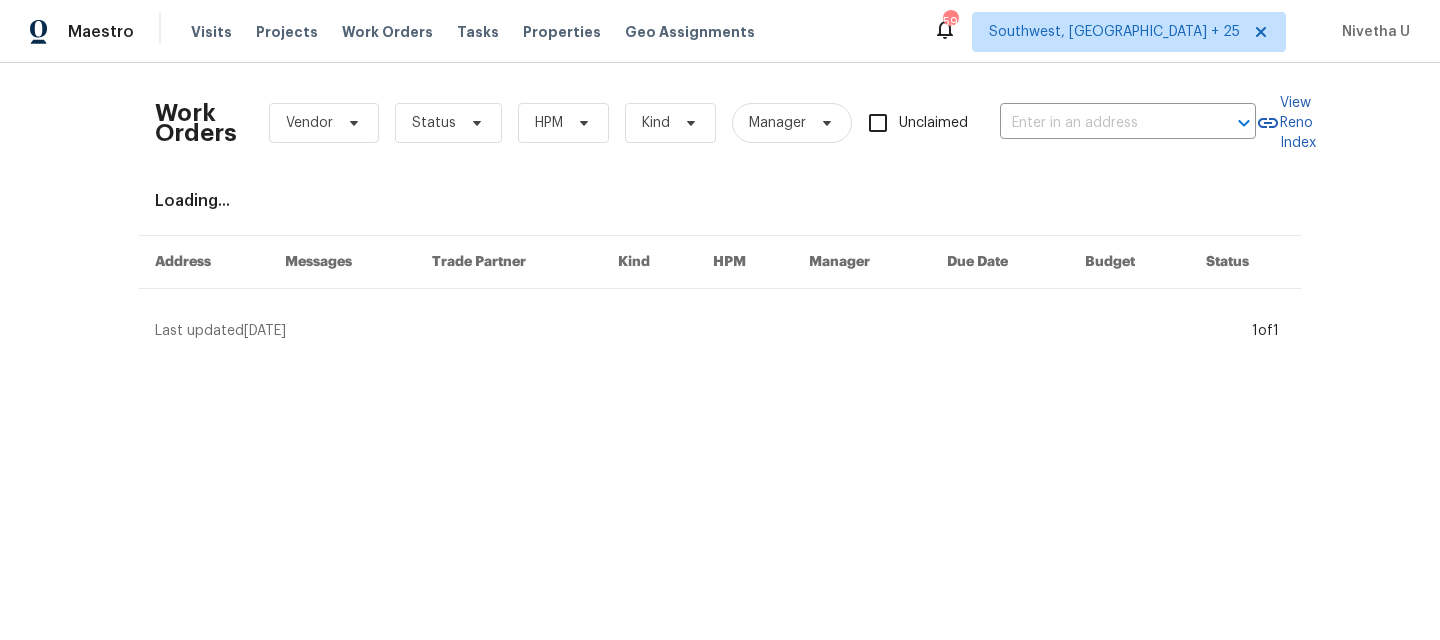 type on "2683 Beulah Church Rd, Matthews, NC 28104" 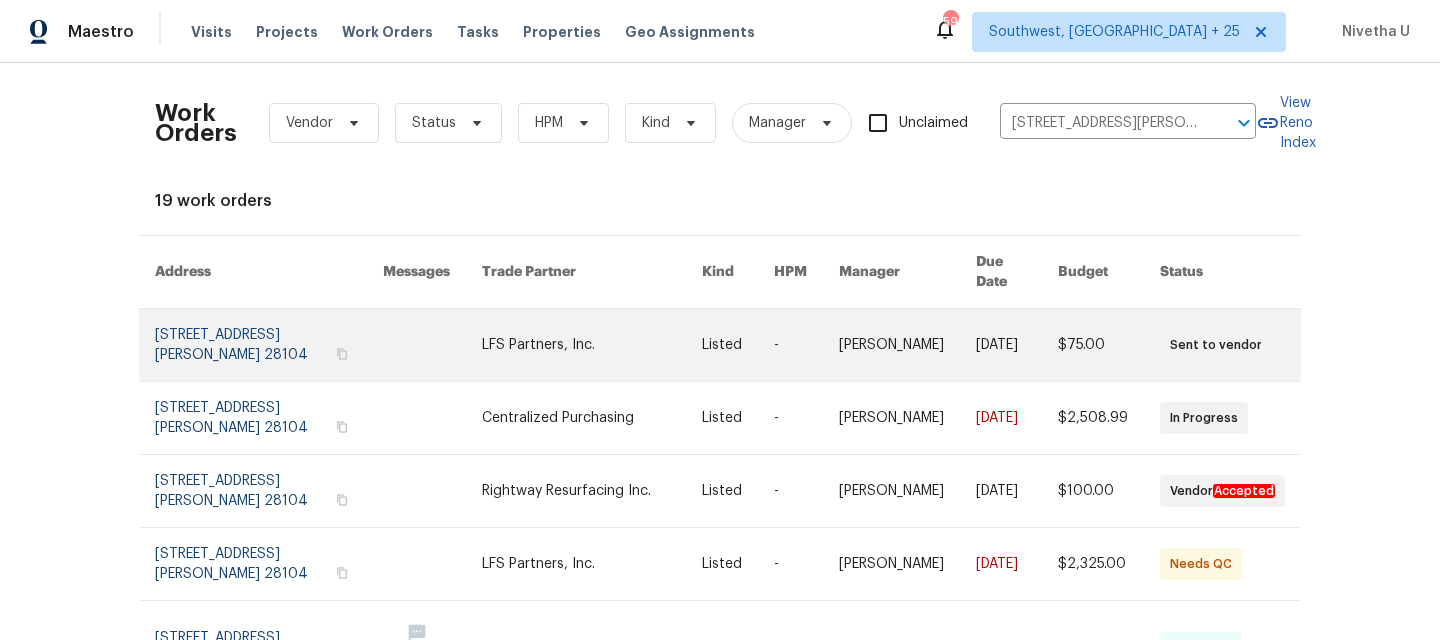 click at bounding box center [269, 345] 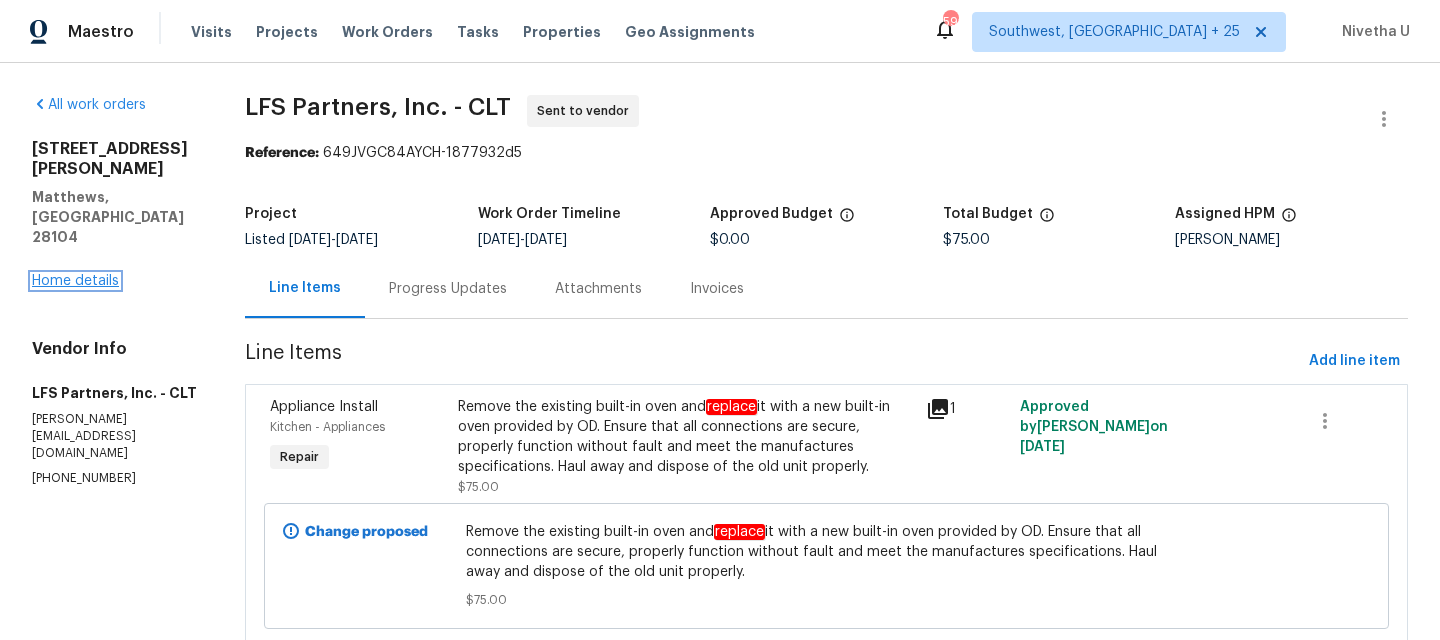 click on "Home details" at bounding box center [75, 281] 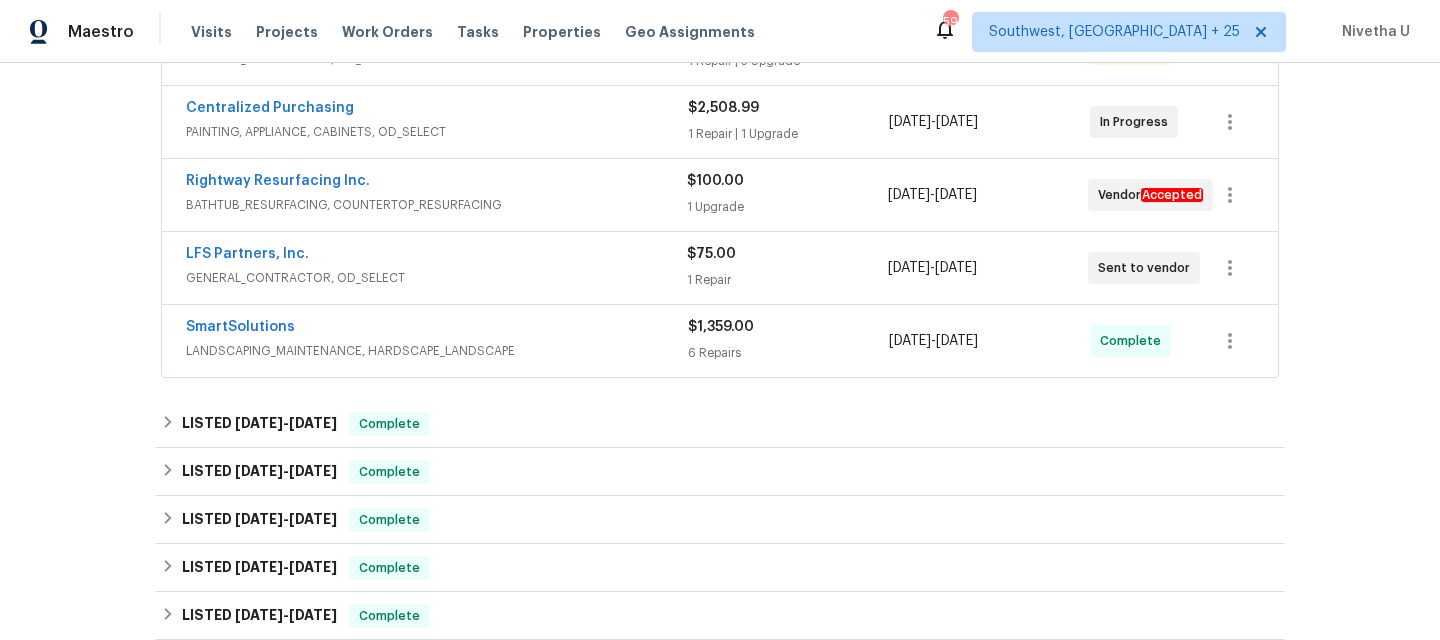 scroll, scrollTop: 445, scrollLeft: 0, axis: vertical 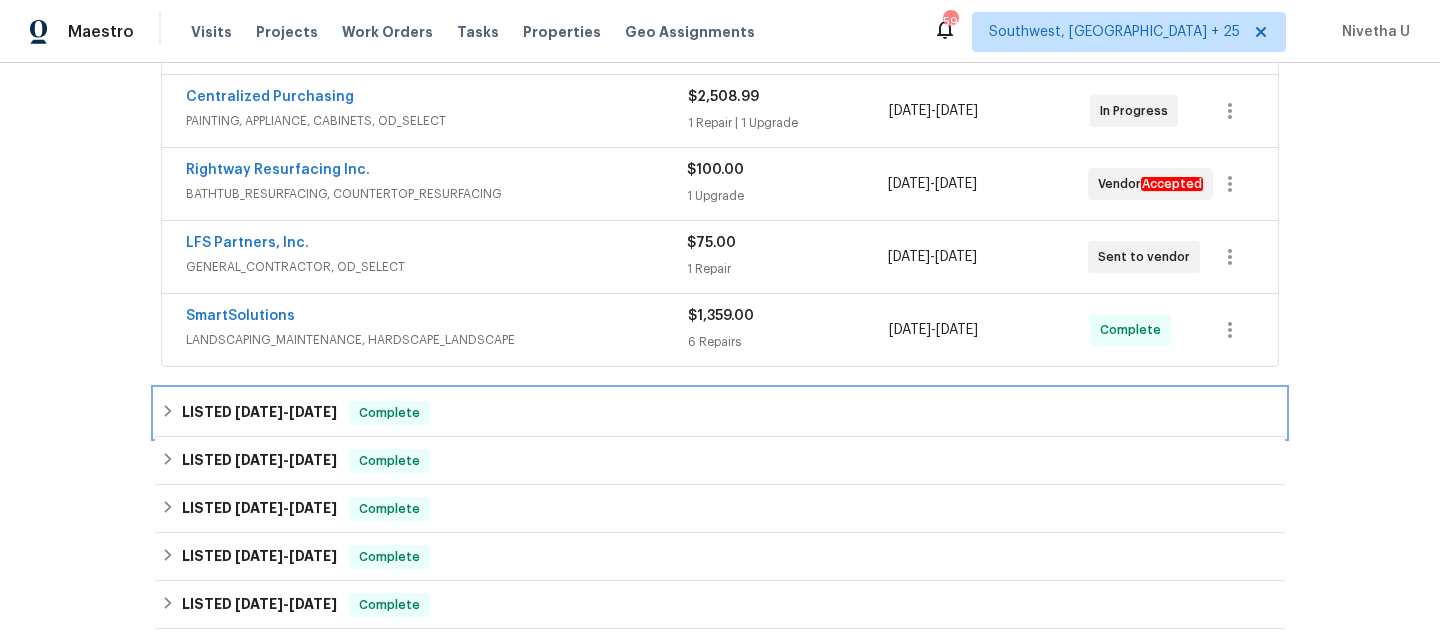click on "LISTED   7/10/25  -  7/14/25 Complete" at bounding box center [720, 413] 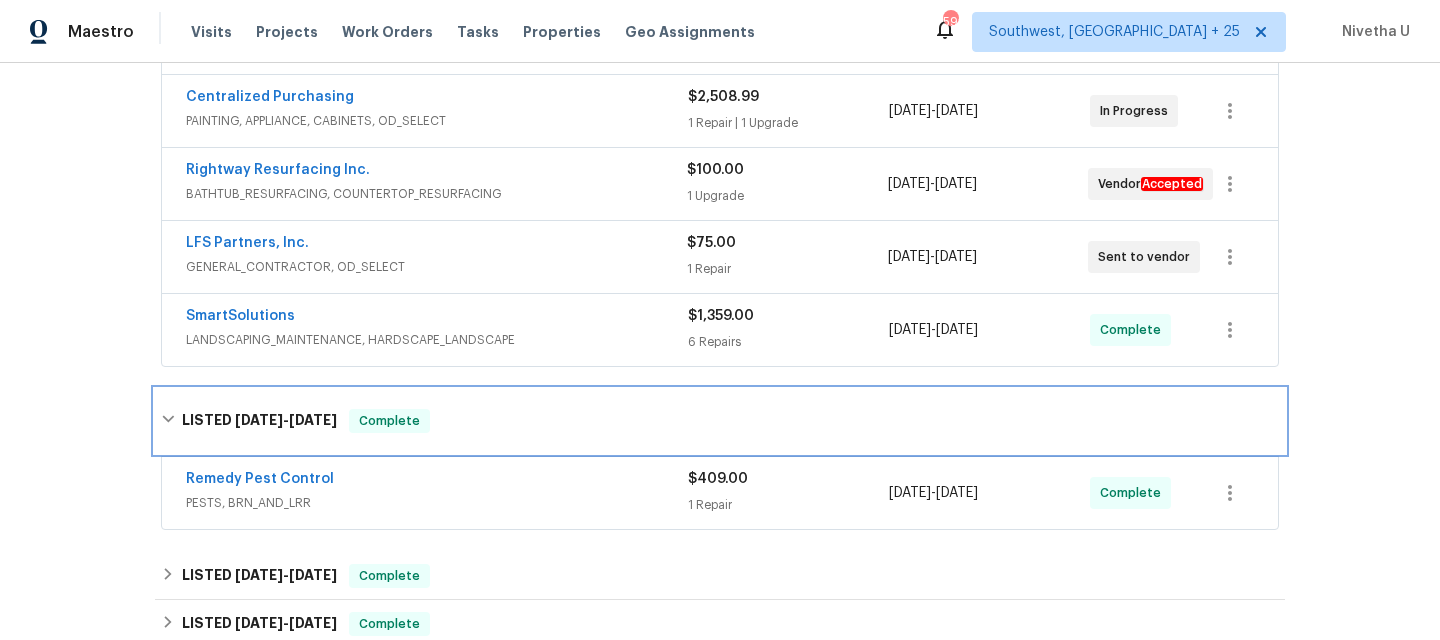 scroll, scrollTop: 581, scrollLeft: 0, axis: vertical 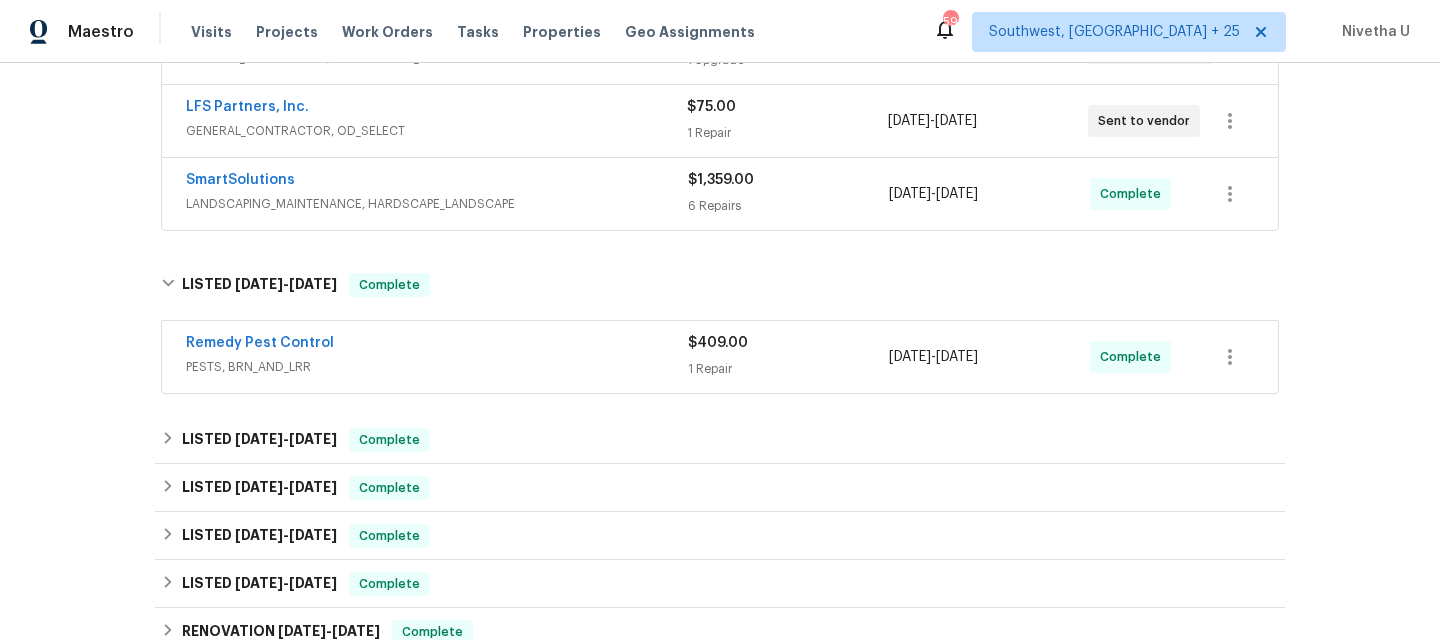 click on "Remedy Pest Control" at bounding box center [437, 345] 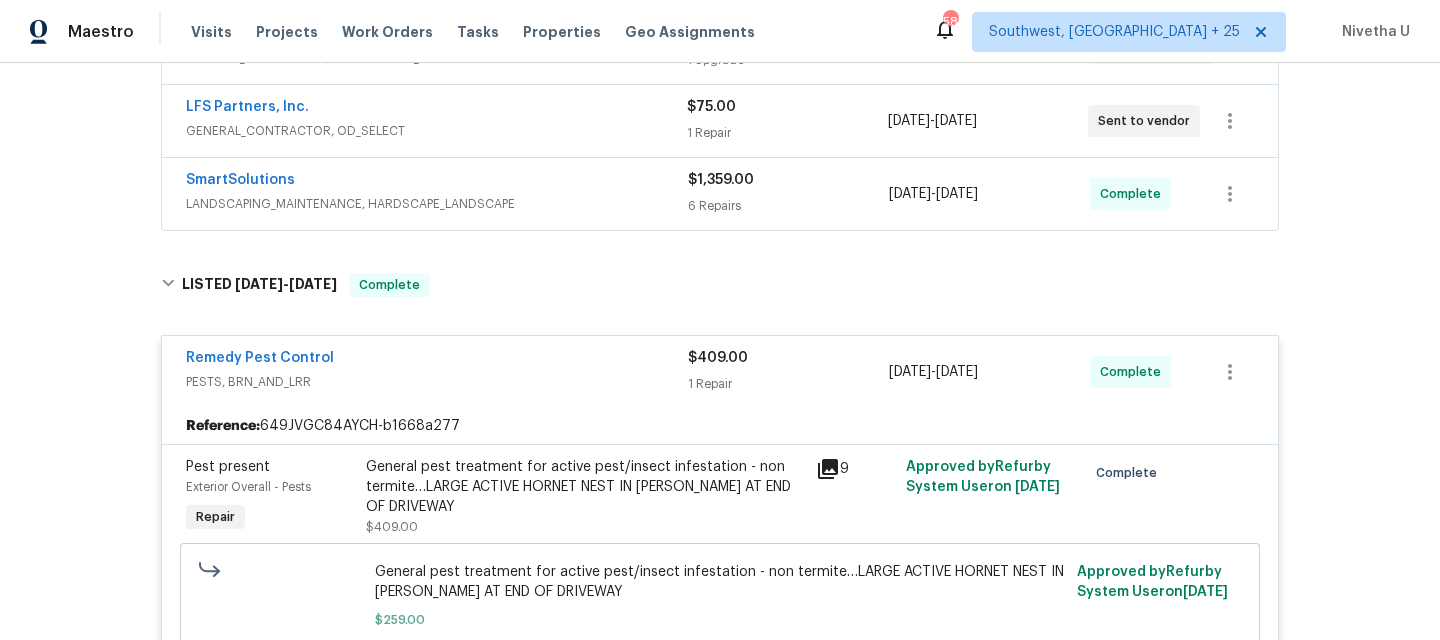 click on "PESTS, BRN_AND_LRR" at bounding box center (437, 382) 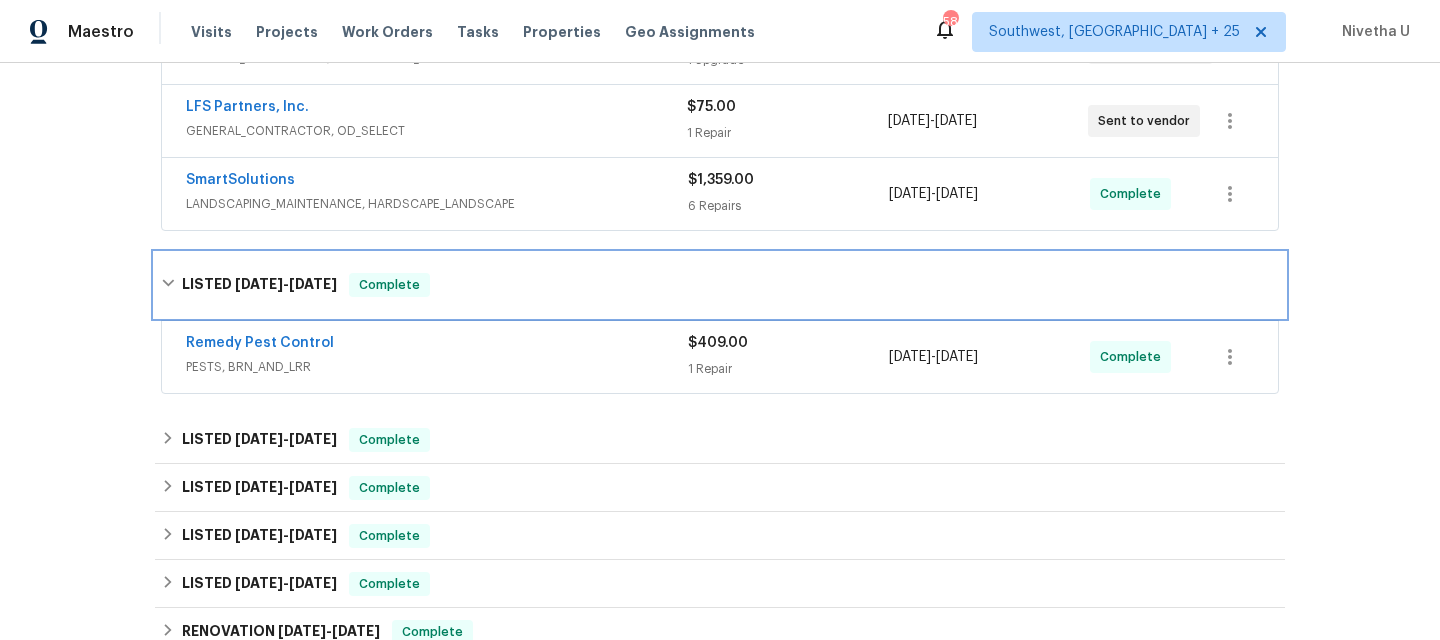 click on "LISTED   7/10/25  -  7/14/25 Complete" at bounding box center (720, 285) 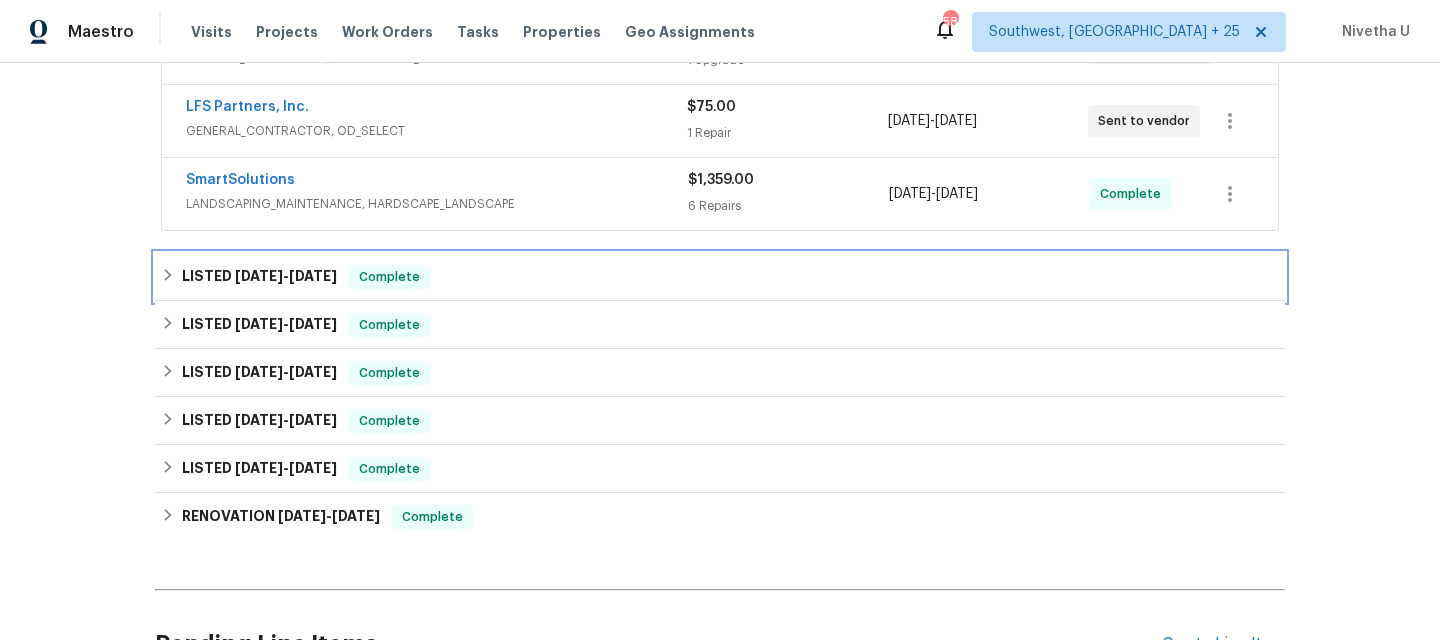 scroll, scrollTop: 423, scrollLeft: 0, axis: vertical 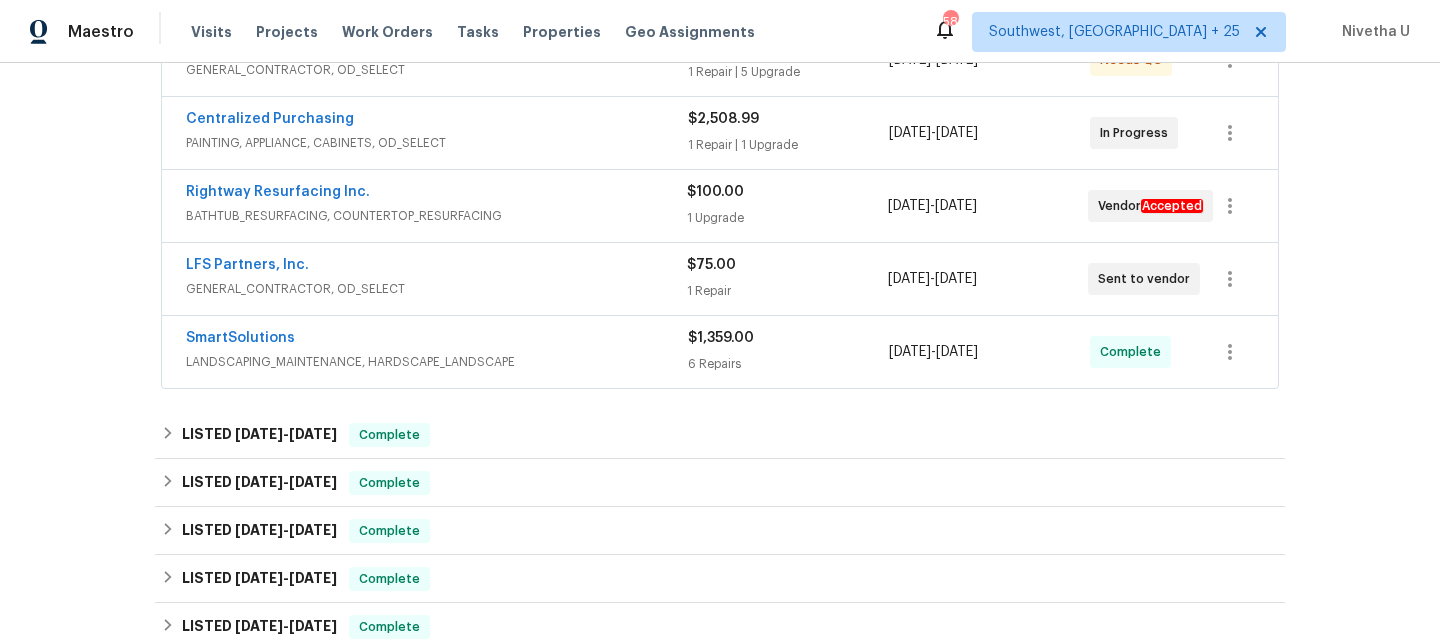 click on "LANDSCAPING_MAINTENANCE, HARDSCAPE_LANDSCAPE" at bounding box center [437, 362] 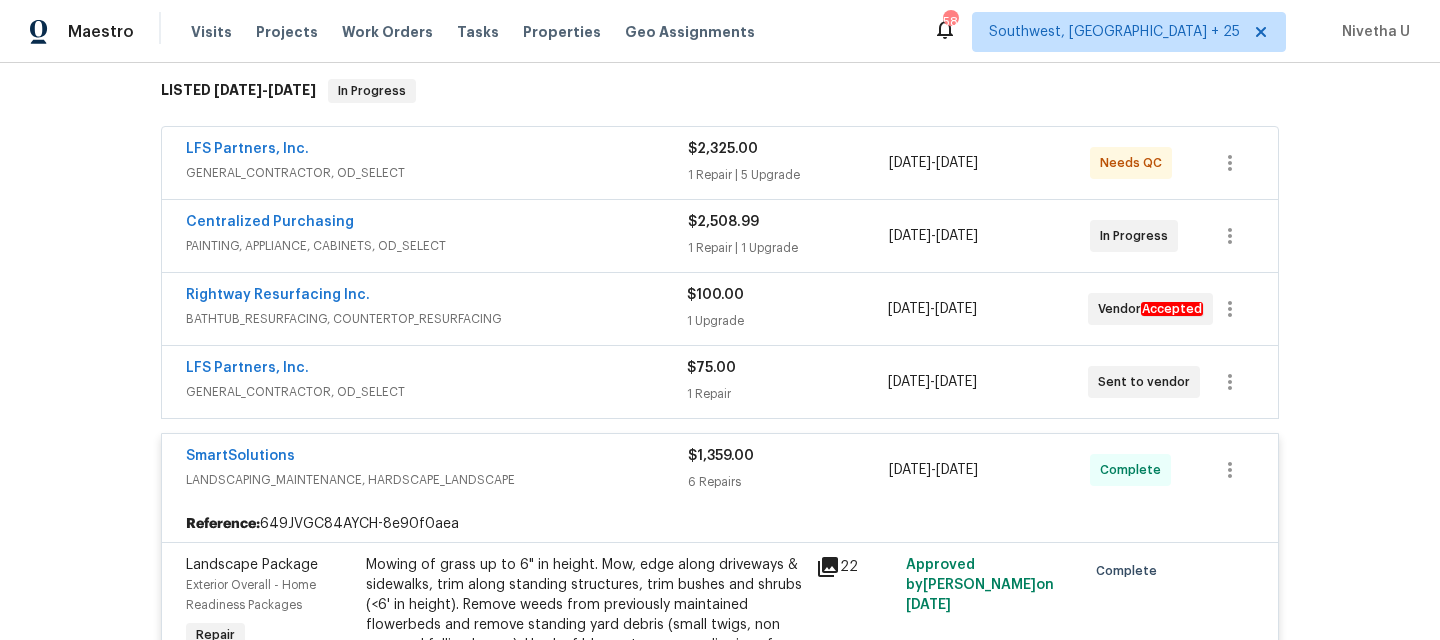 scroll, scrollTop: 332, scrollLeft: 0, axis: vertical 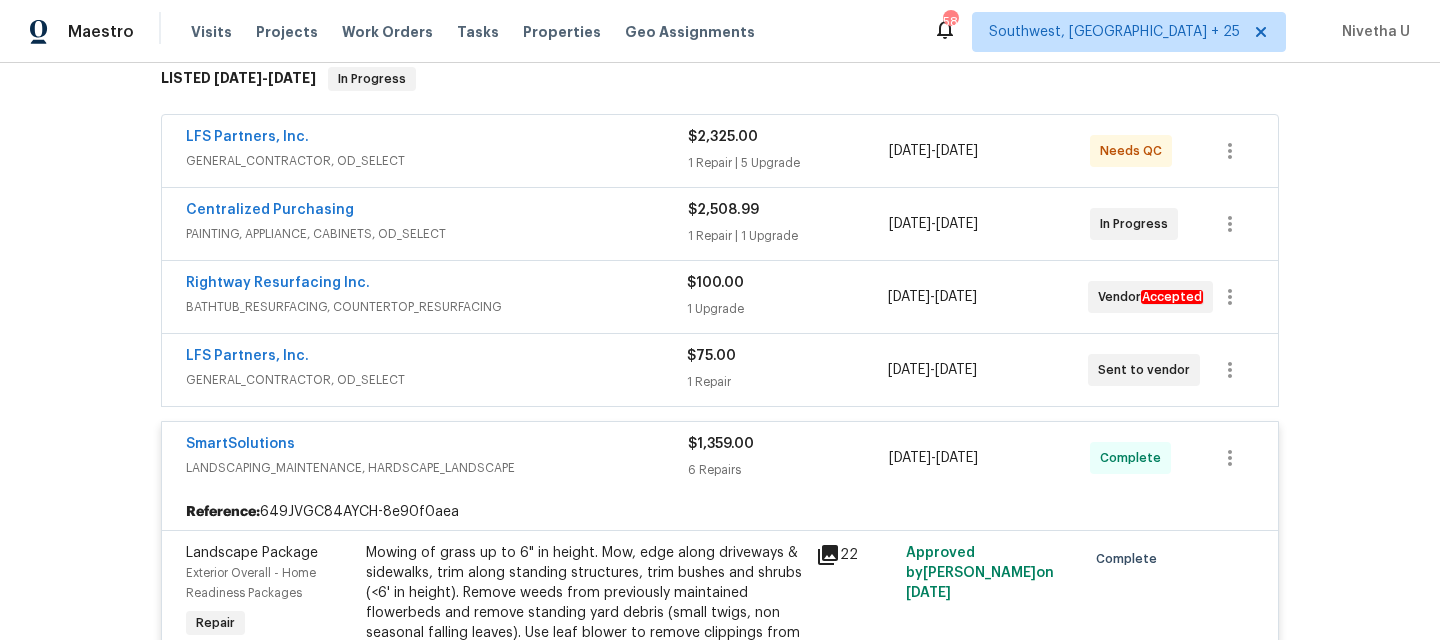 click on "SmartSolutions" at bounding box center (437, 446) 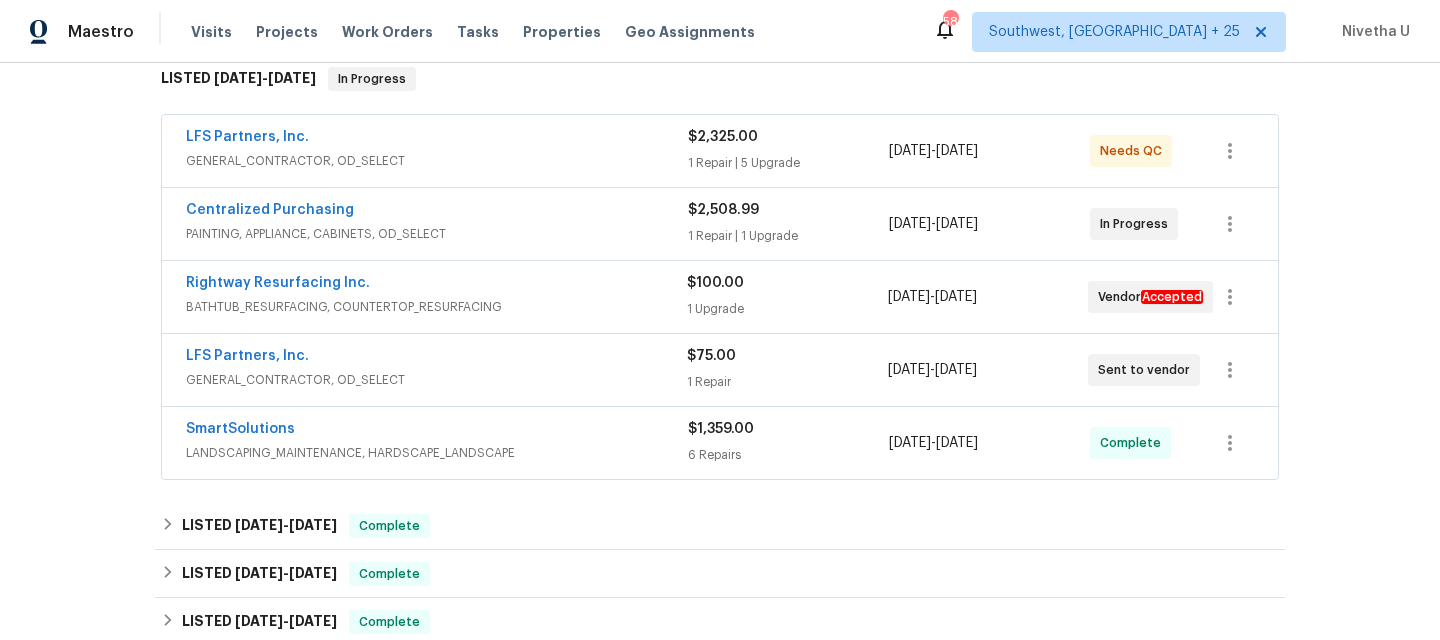 click on "GENERAL_CONTRACTOR, OD_SELECT" at bounding box center (436, 380) 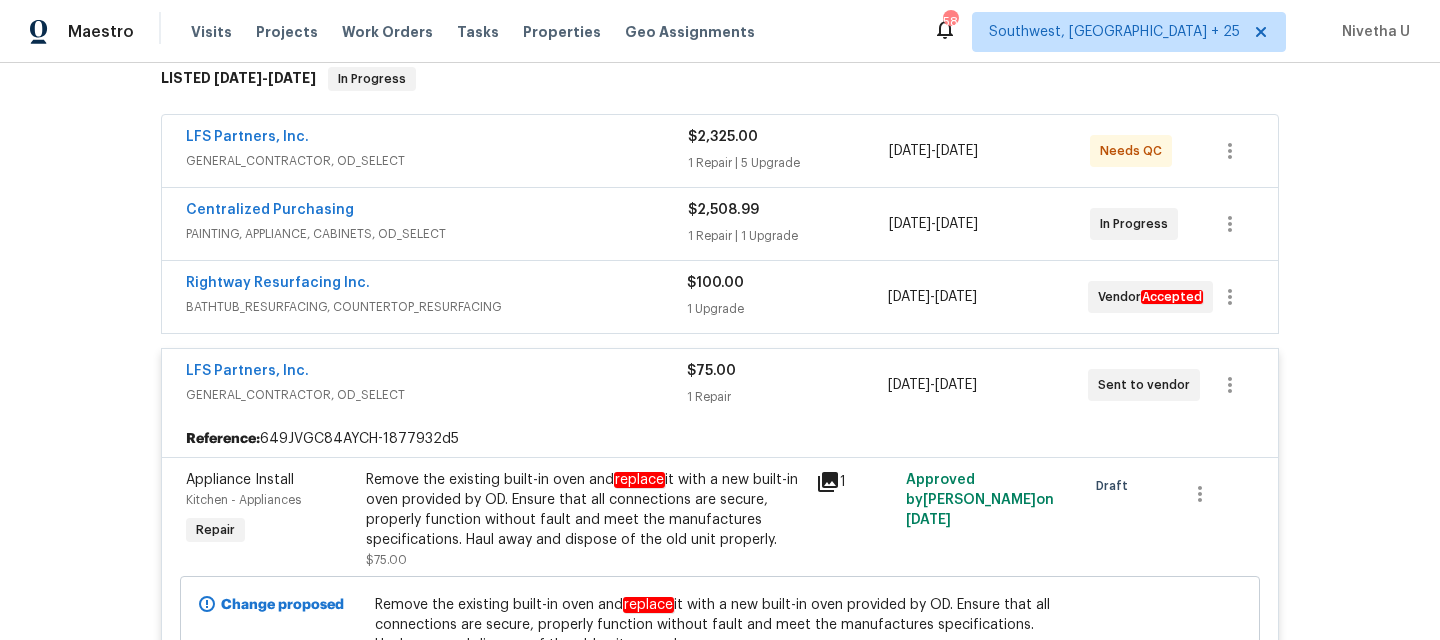 click on "LFS Partners, Inc." at bounding box center [436, 373] 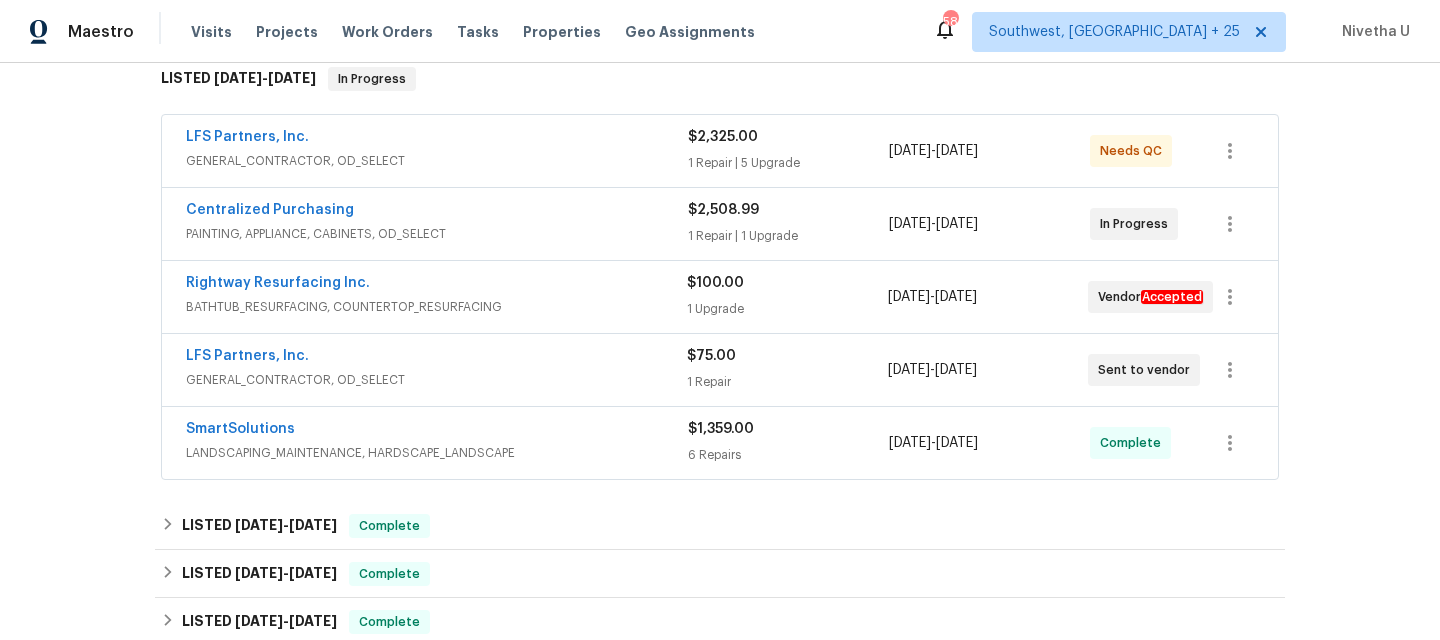 click on "Rightway Resurfacing Inc." at bounding box center (436, 285) 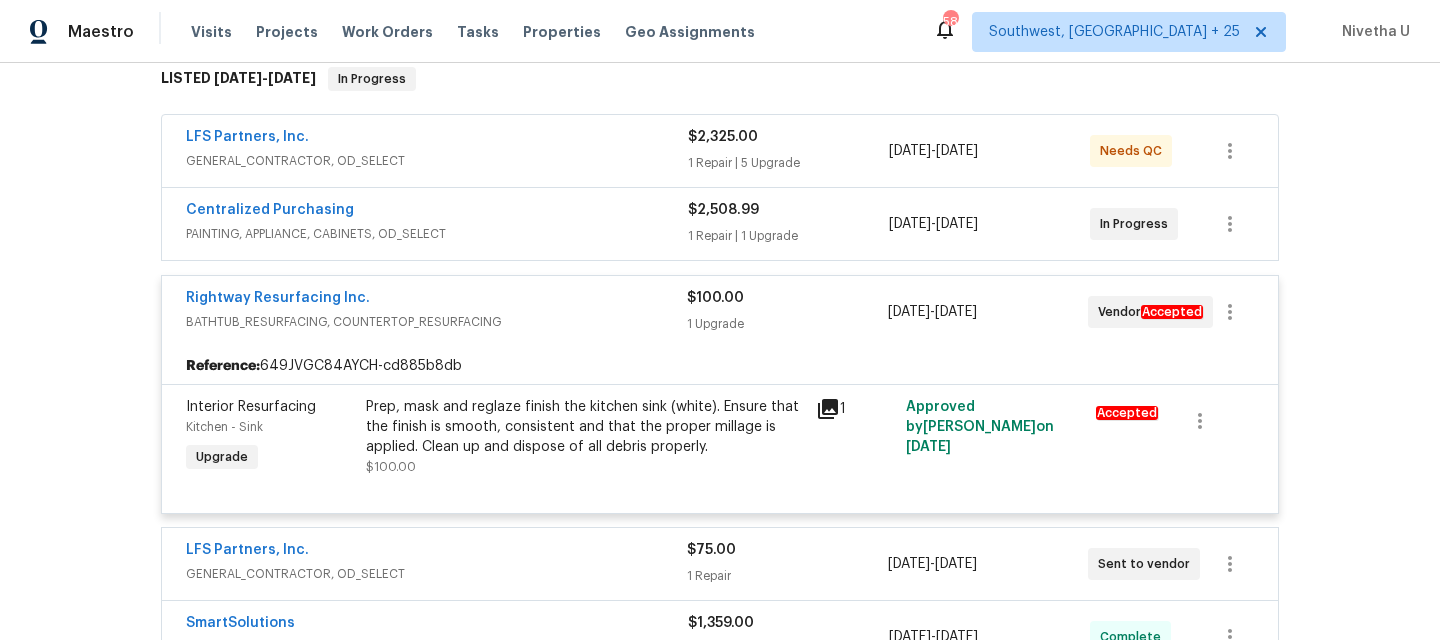 click on "BATHTUB_RESURFACING, COUNTERTOP_RESURFACING" at bounding box center [436, 322] 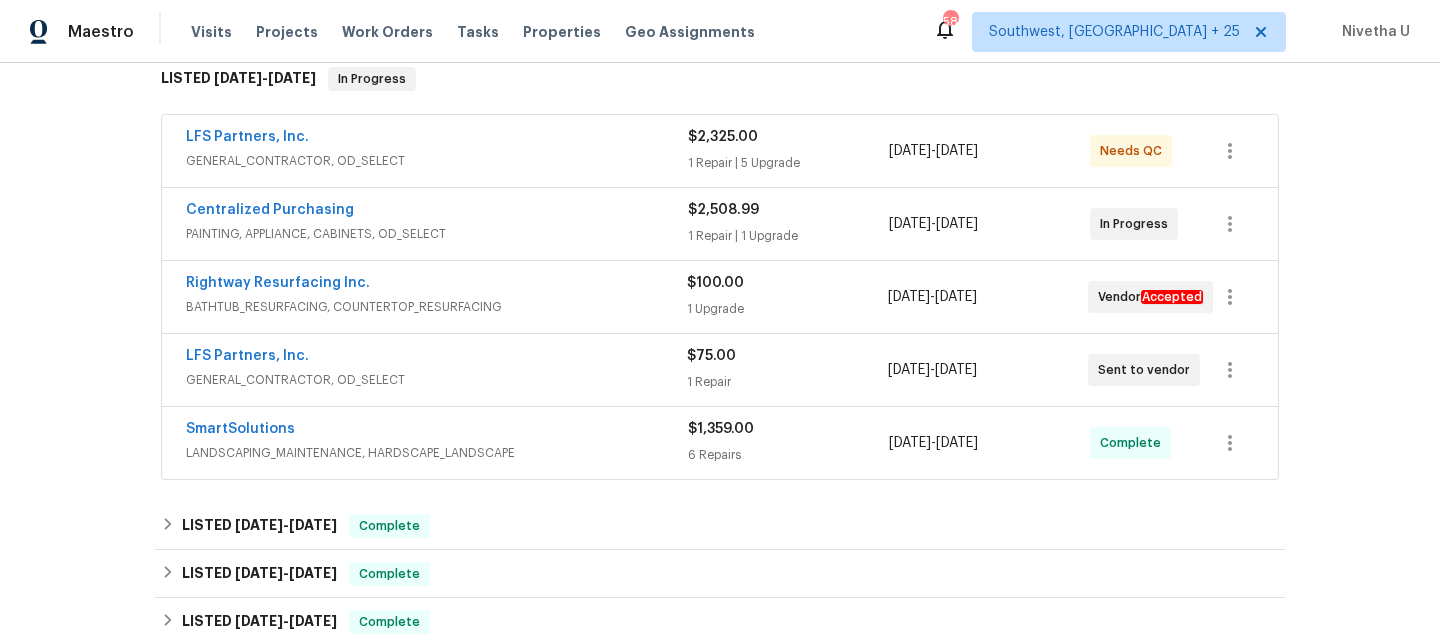 click on "PAINTING, APPLIANCE, CABINETS, OD_SELECT" at bounding box center (437, 234) 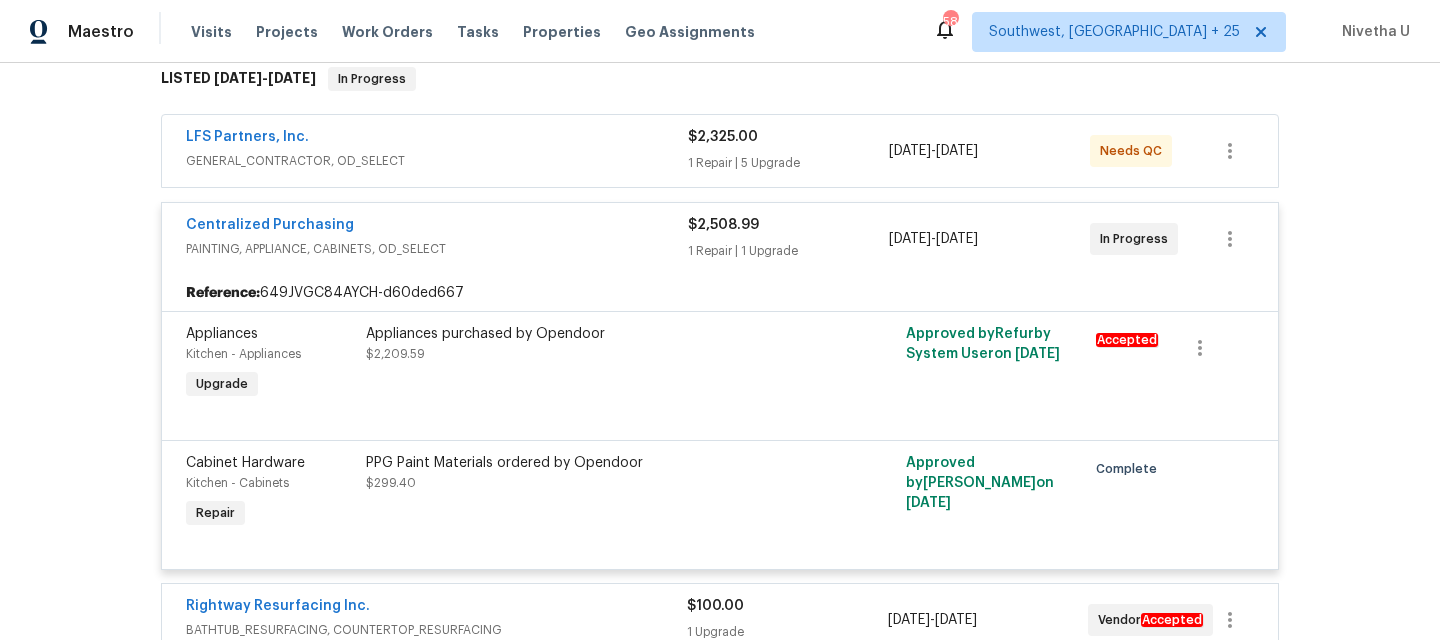 click on "Centralized Purchasing" at bounding box center [437, 227] 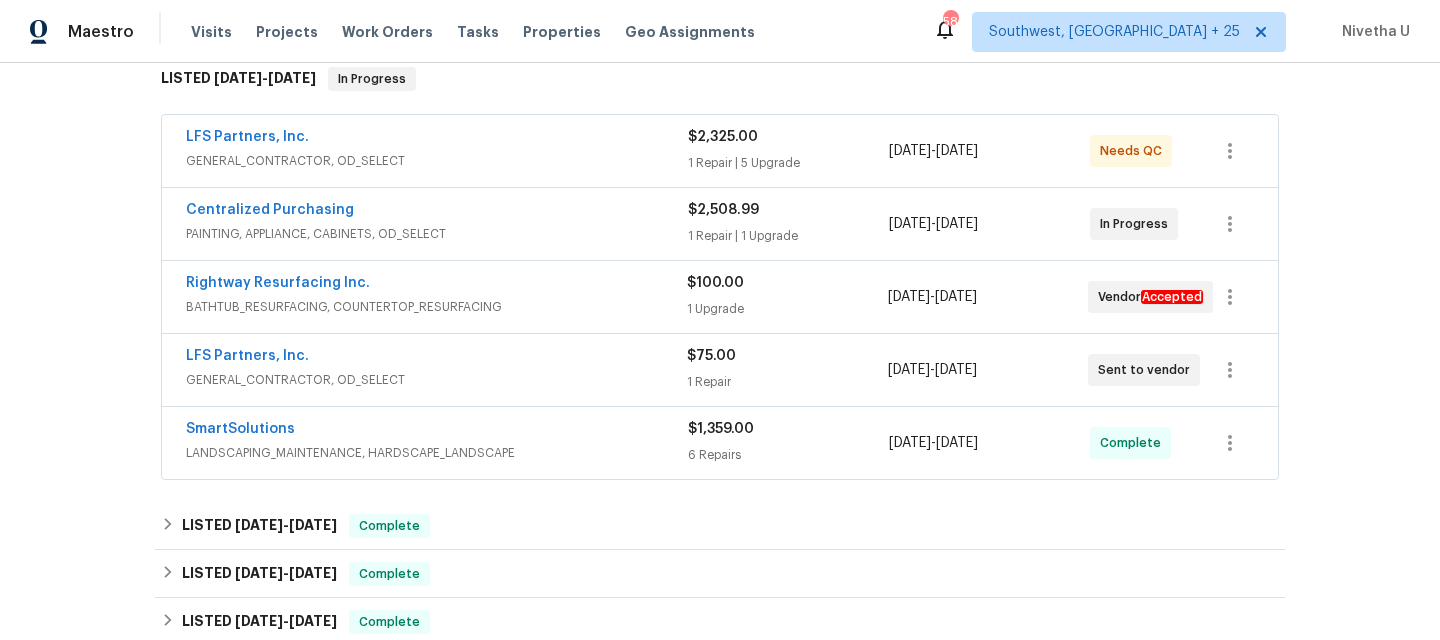 click on "LFS Partners, Inc. GENERAL_CONTRACTOR, OD_SELECT" at bounding box center [437, 151] 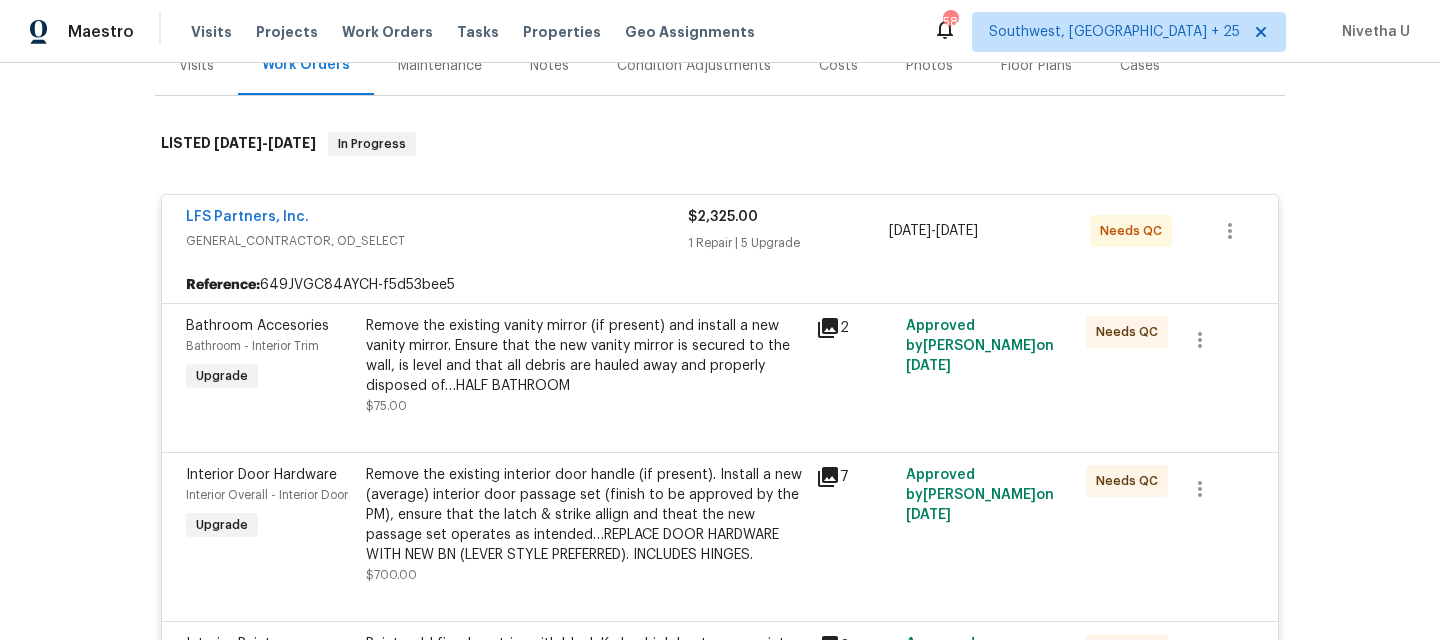 scroll, scrollTop: 265, scrollLeft: 0, axis: vertical 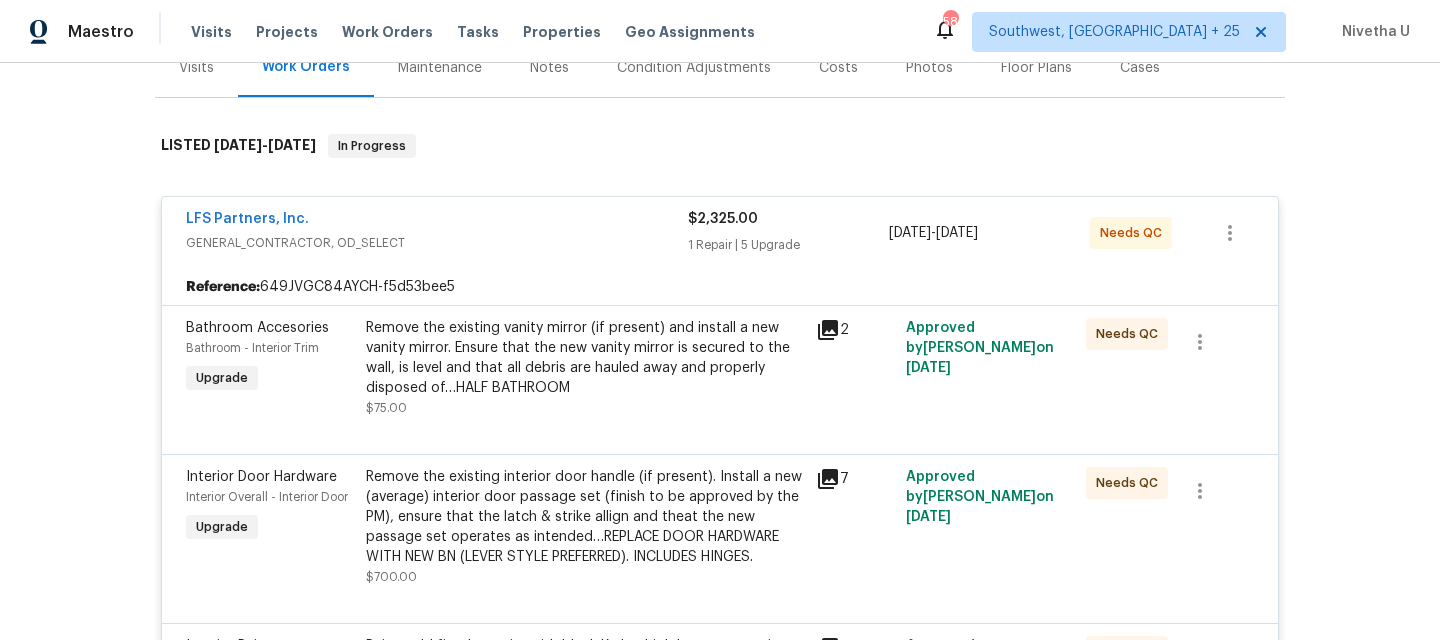 click on "LFS Partners, Inc." at bounding box center (437, 221) 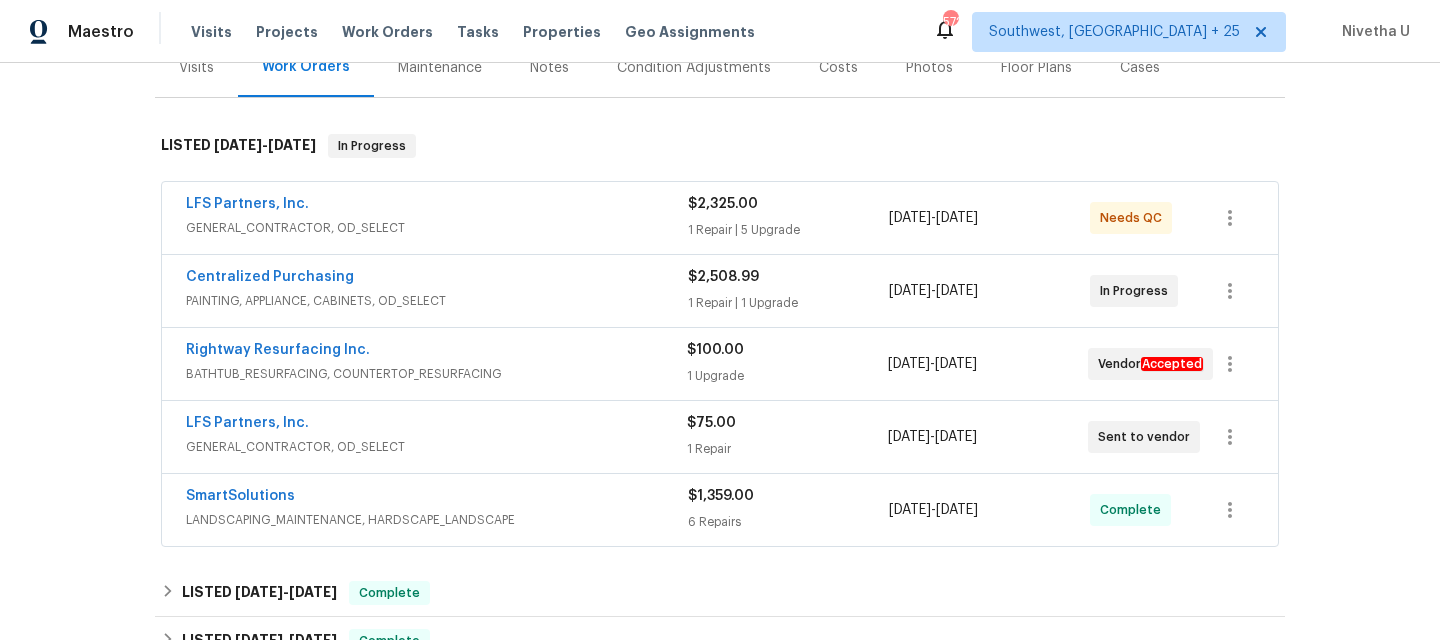 scroll, scrollTop: 0, scrollLeft: 0, axis: both 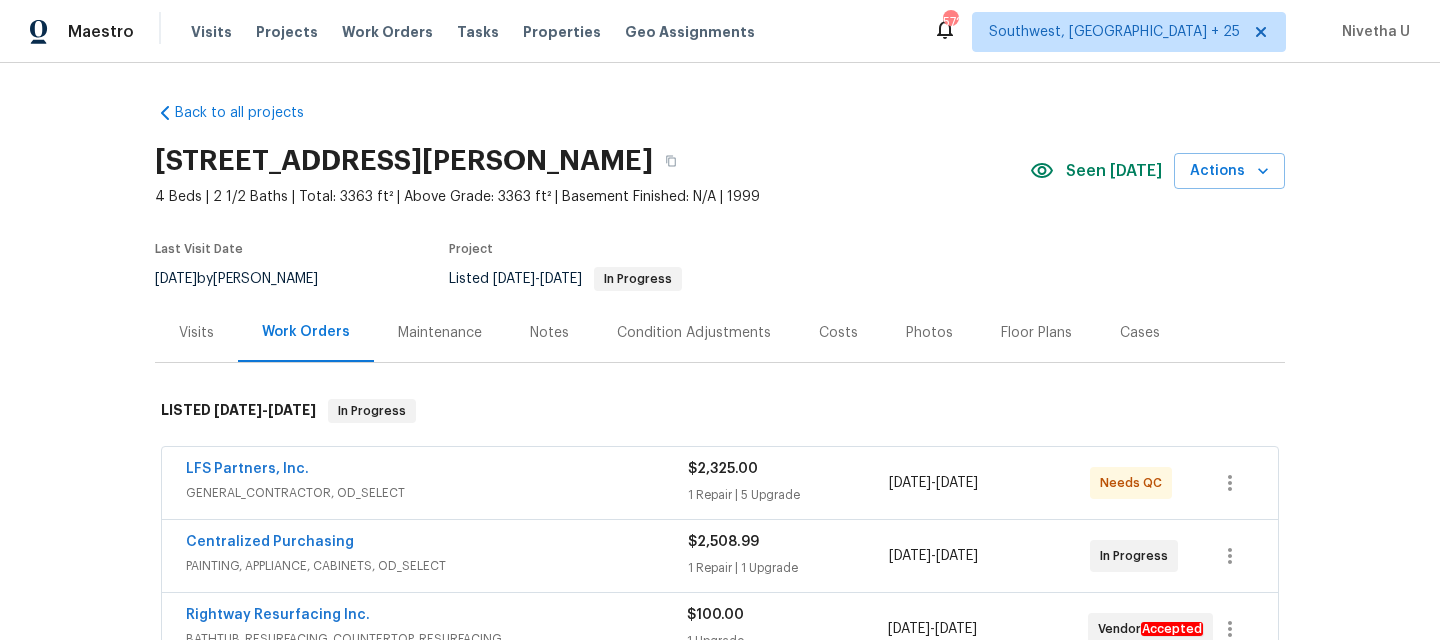 drag, startPoint x: 386, startPoint y: 33, endPoint x: 639, endPoint y: 0, distance: 255.1431 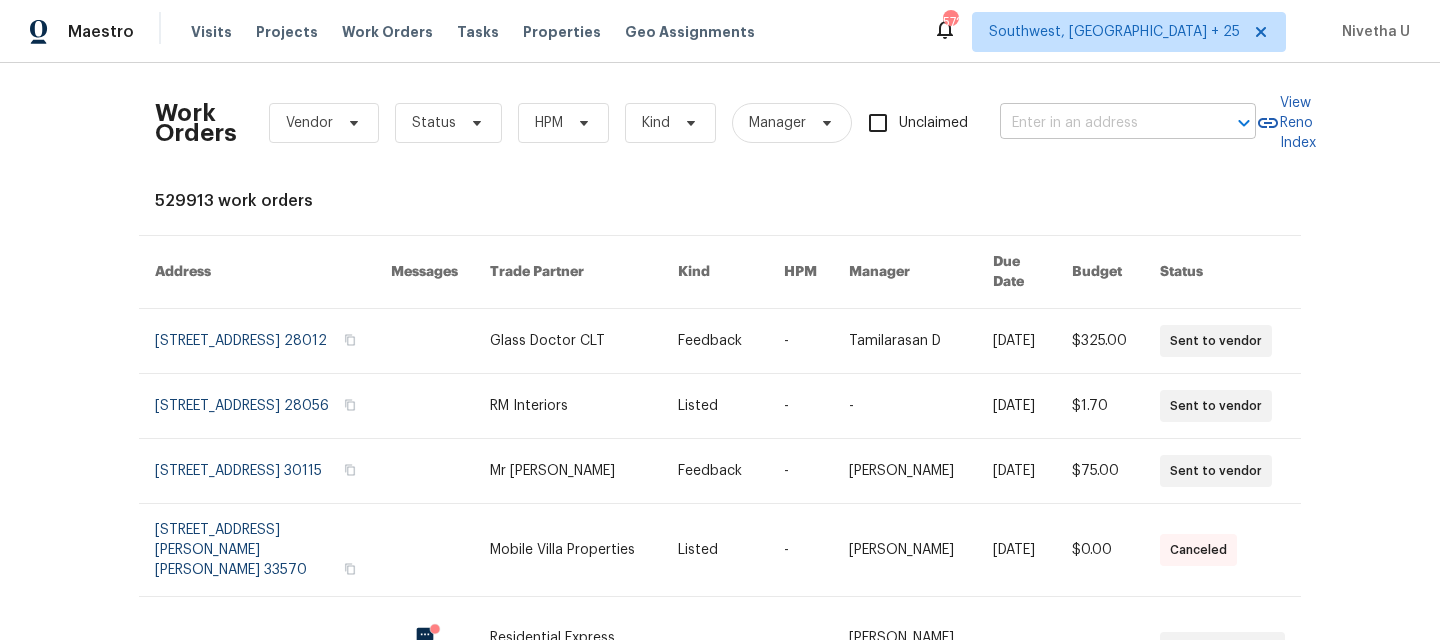 click at bounding box center [1100, 123] 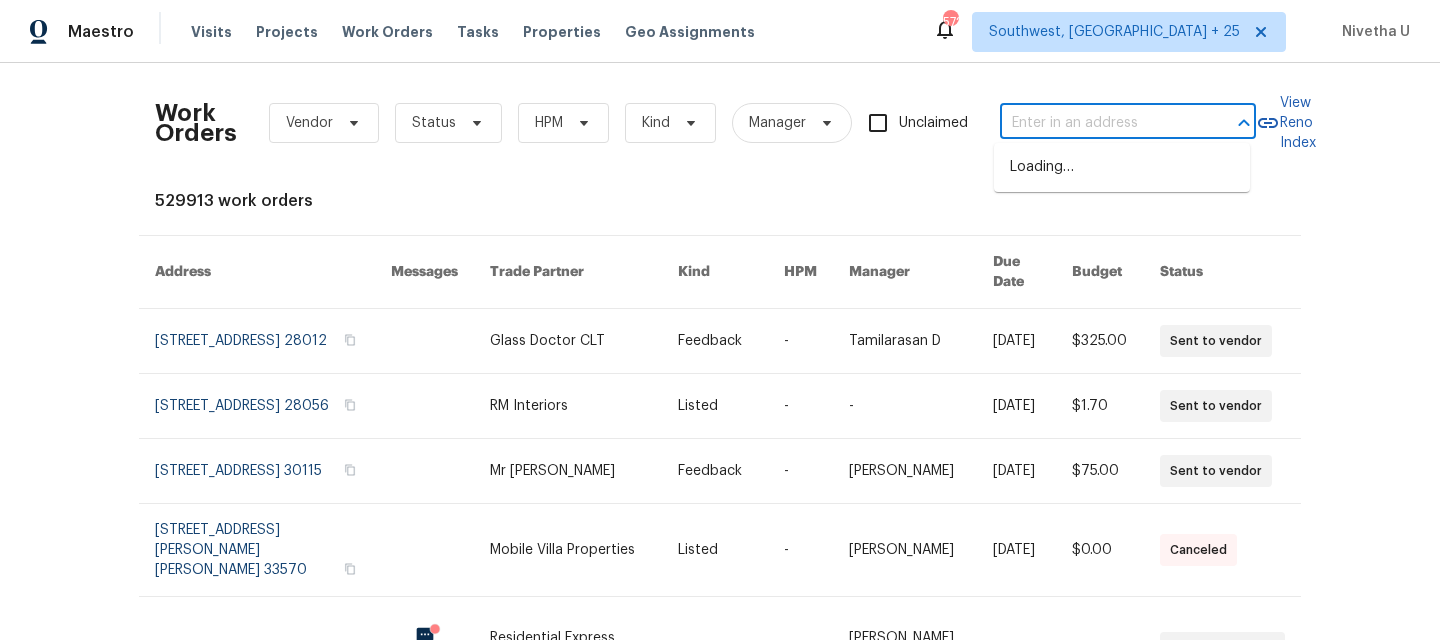 paste on "2683 Beulah Church Rd Matthews, NC 28104" 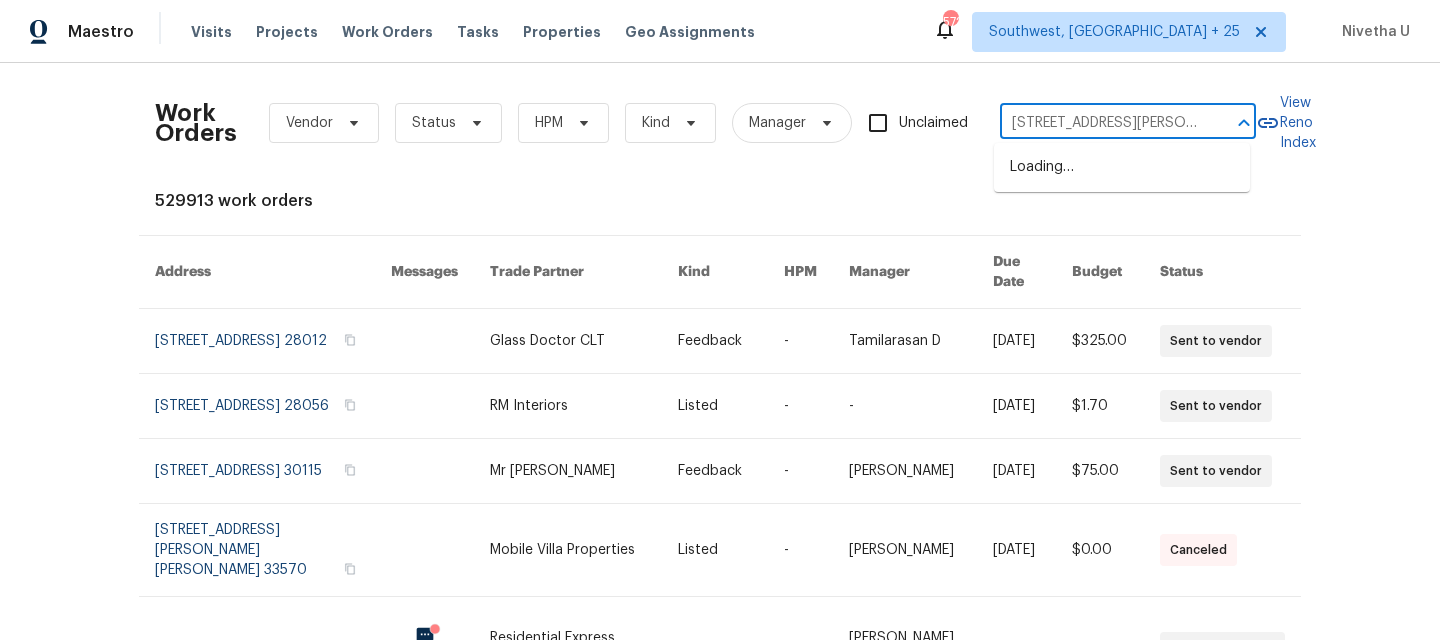 scroll, scrollTop: 0, scrollLeft: 104, axis: horizontal 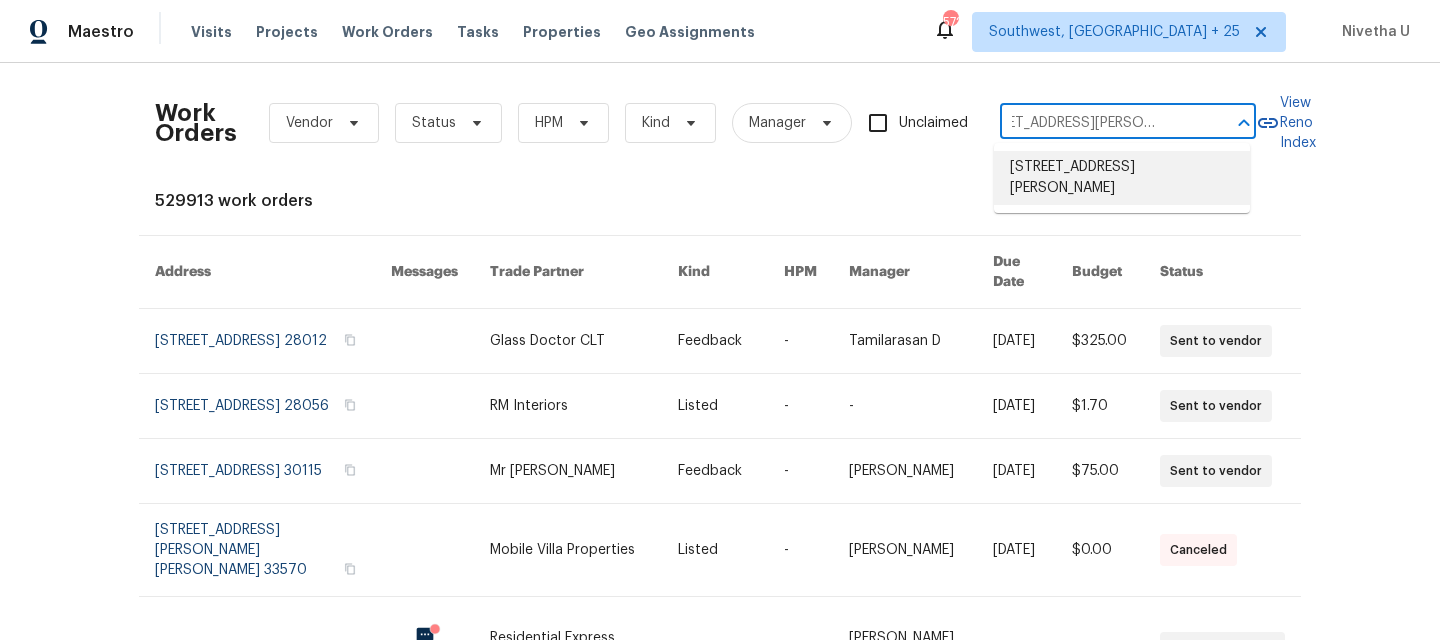 click on "2683 Beulah Church Rd, Matthews, NC 28104" at bounding box center [1122, 178] 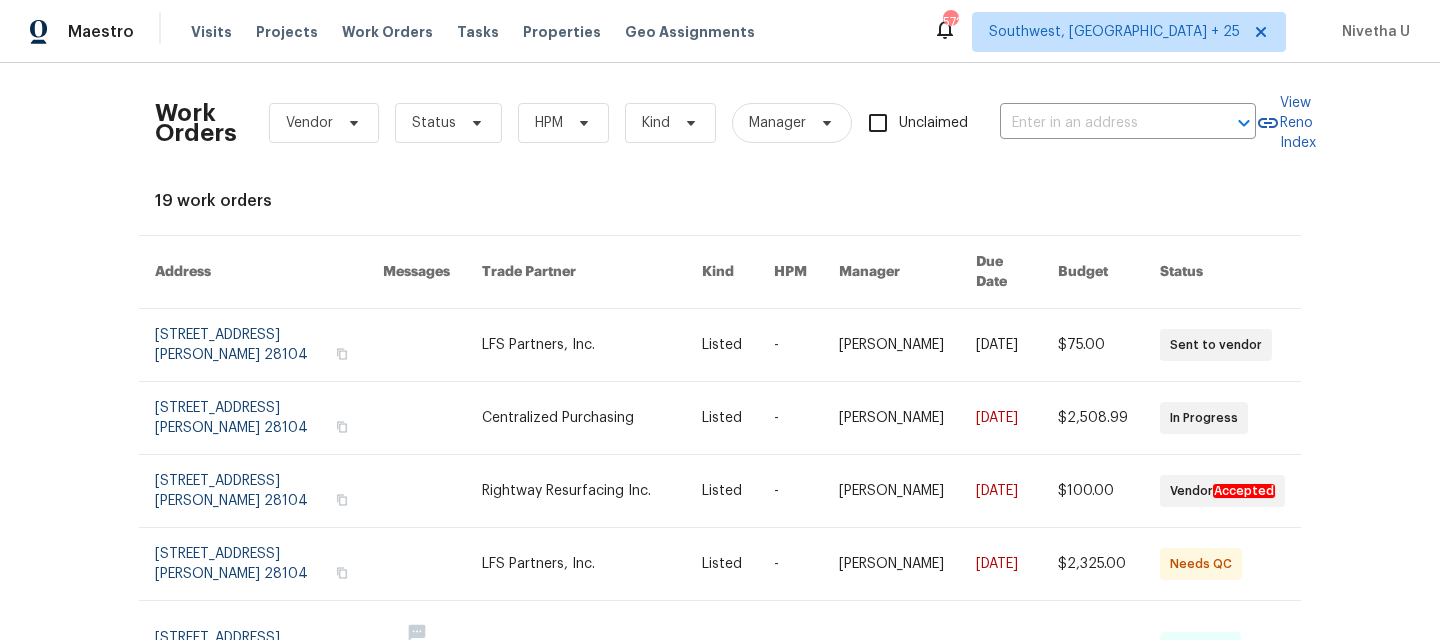 type on "2683 Beulah Church Rd, Matthews, NC 28104" 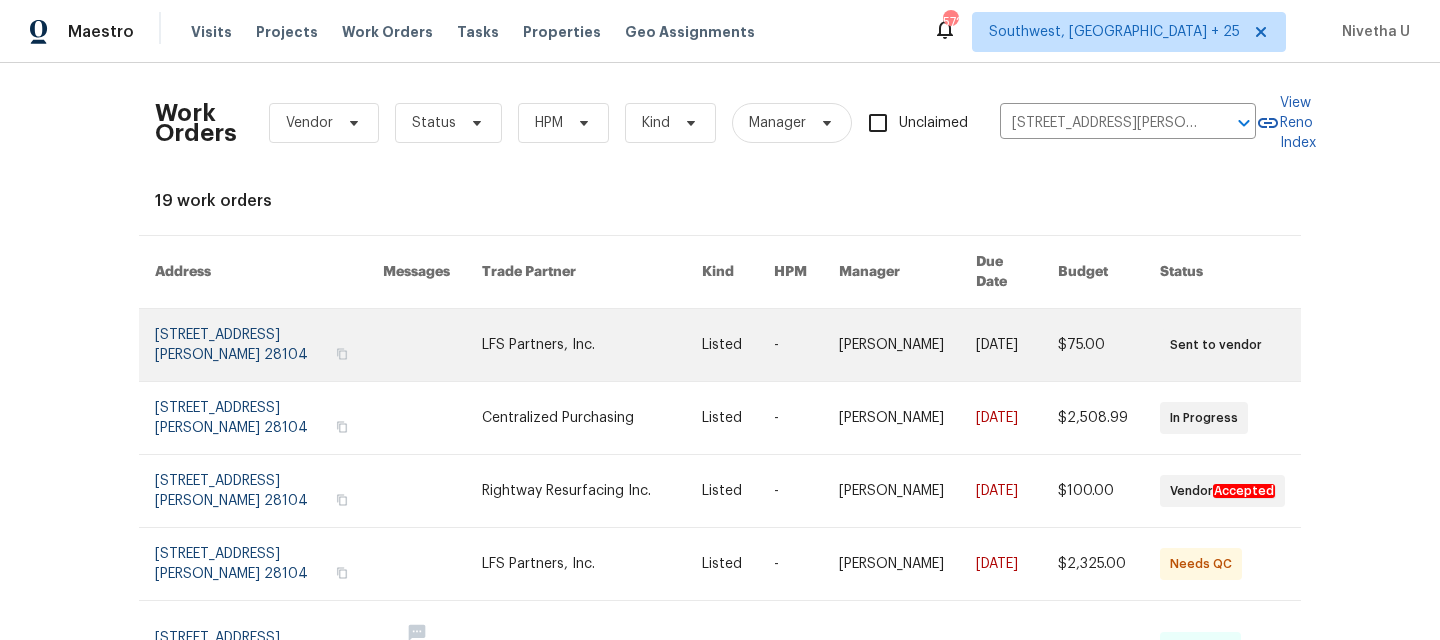 click at bounding box center (269, 345) 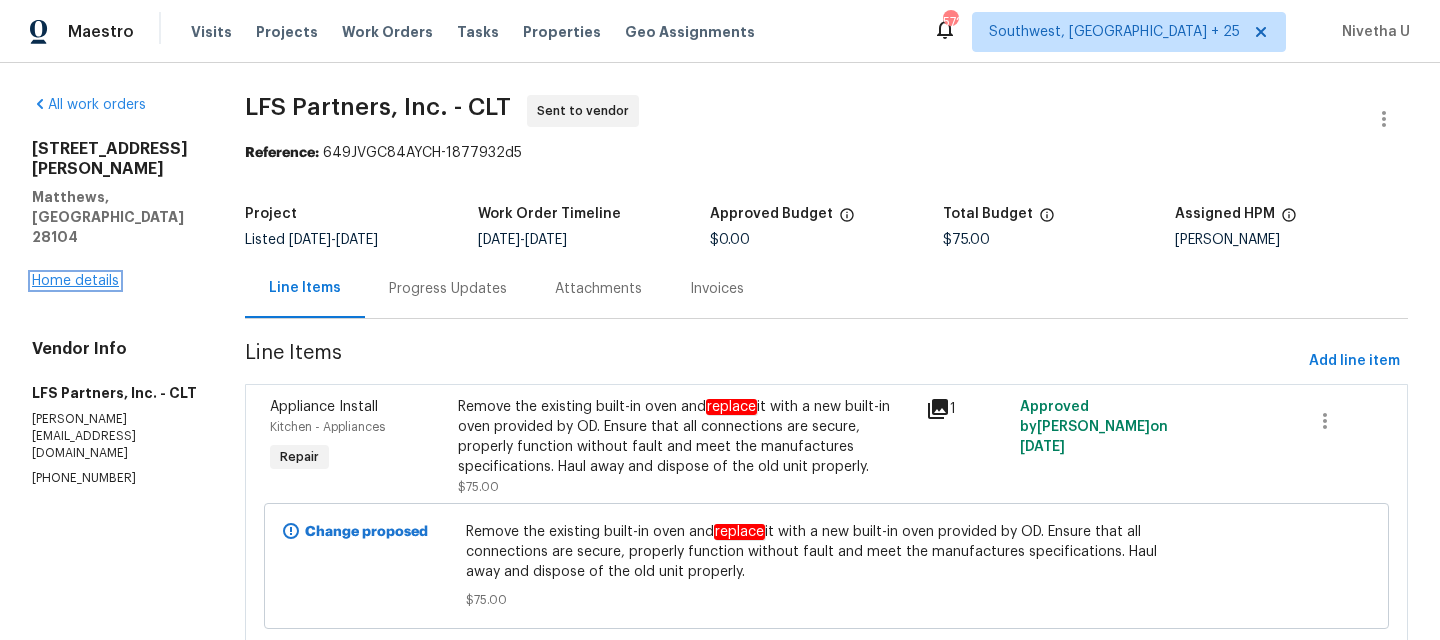 click on "Home details" at bounding box center [75, 281] 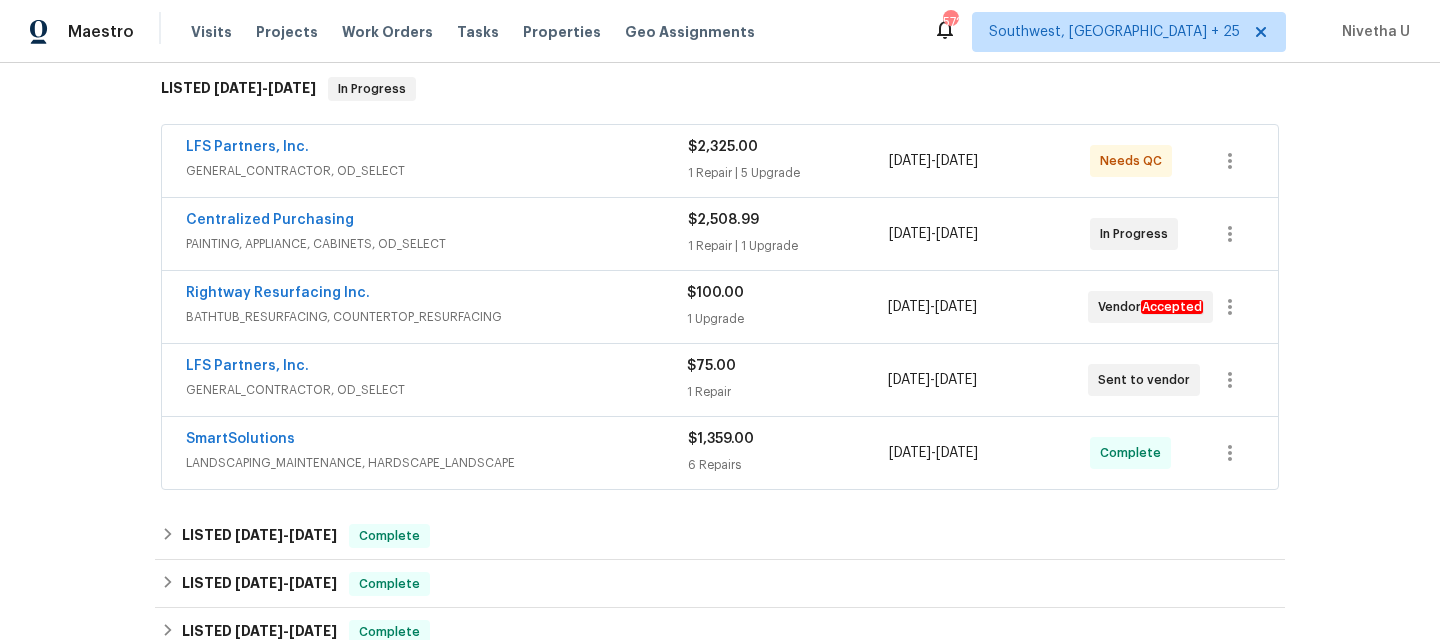 scroll, scrollTop: 323, scrollLeft: 0, axis: vertical 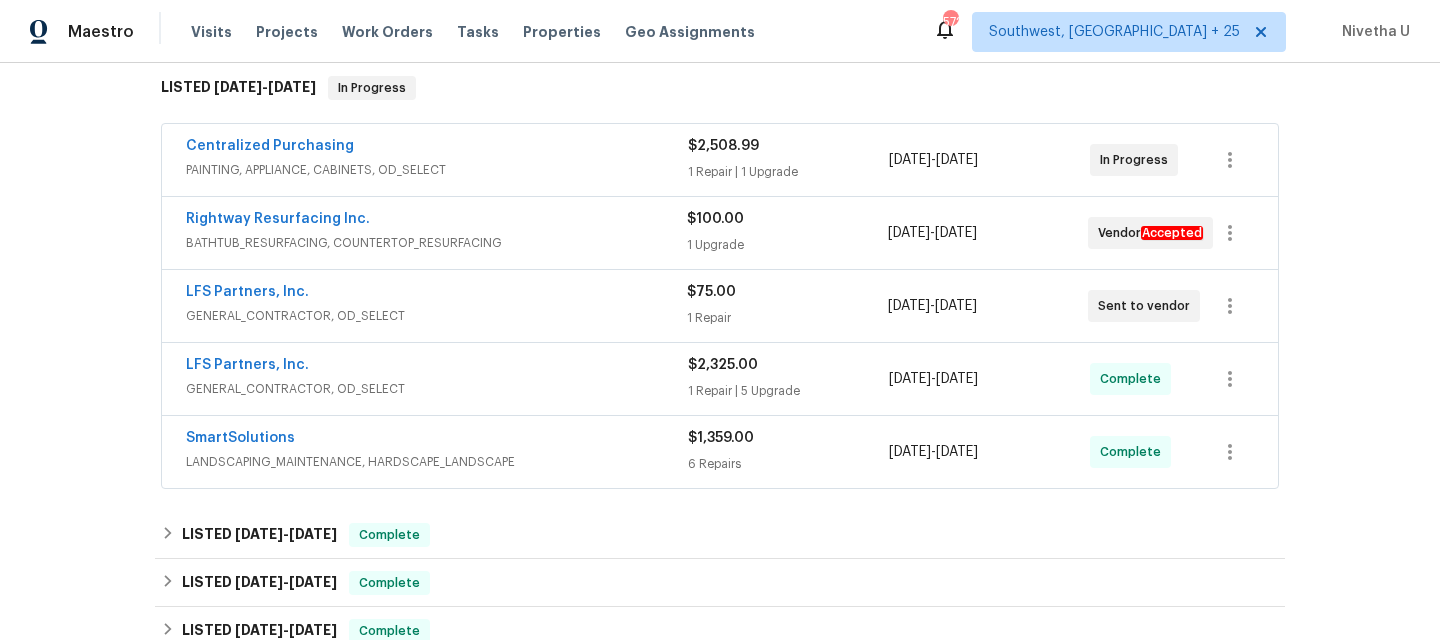 click on "BATHTUB_RESURFACING, COUNTERTOP_RESURFACING" at bounding box center [436, 243] 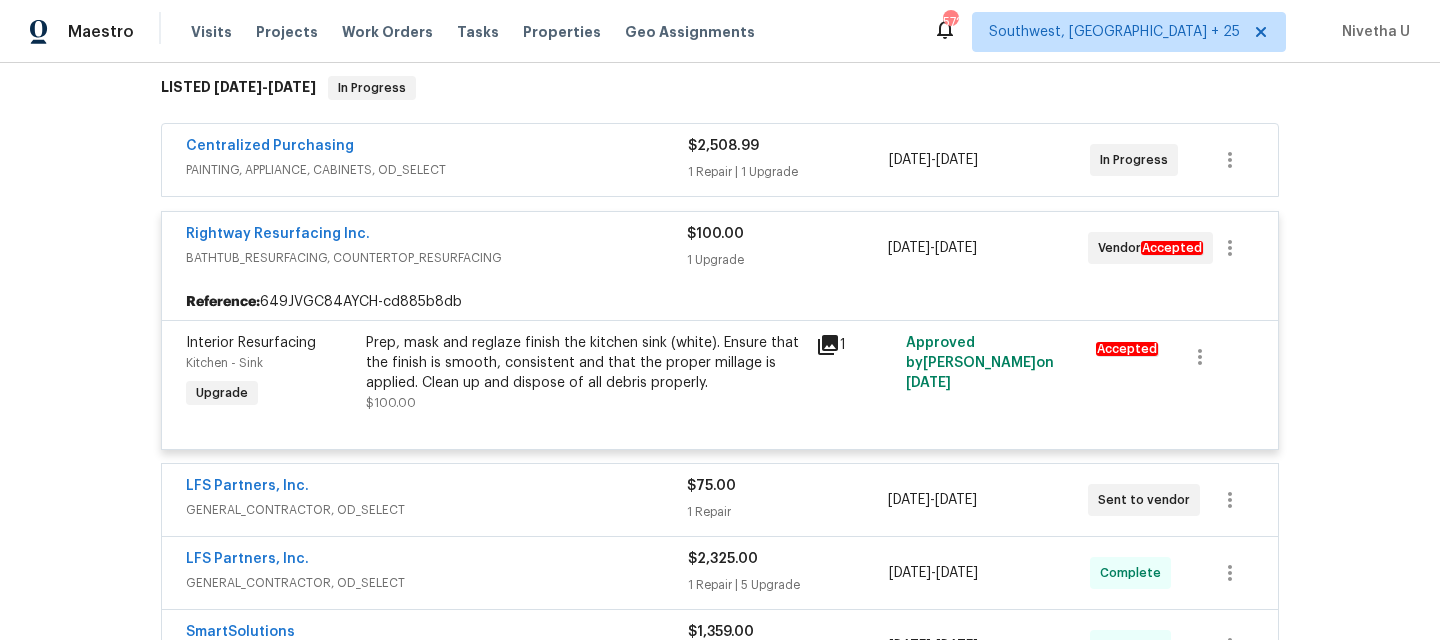 click on "Rightway Resurfacing Inc." at bounding box center [436, 236] 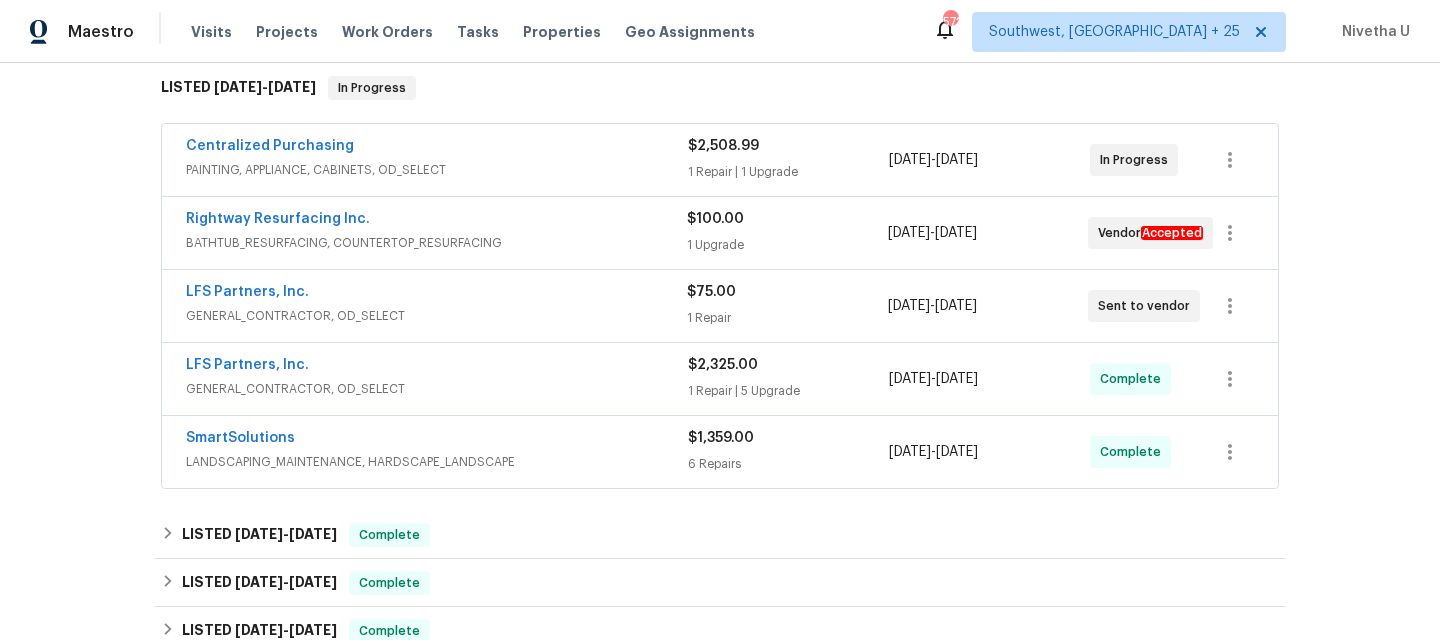 click on "LANDSCAPING_MAINTENANCE, HARDSCAPE_LANDSCAPE" at bounding box center (437, 462) 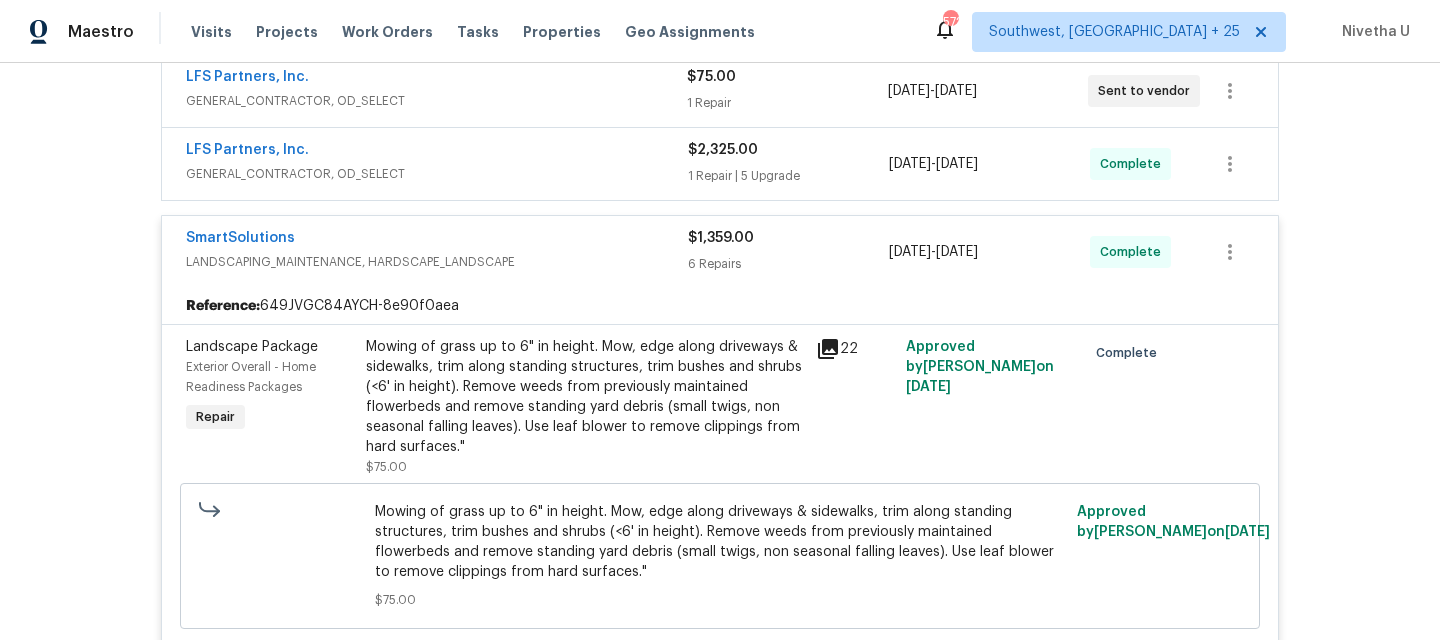 click on "LANDSCAPING_MAINTENANCE, HARDSCAPE_LANDSCAPE" at bounding box center [437, 262] 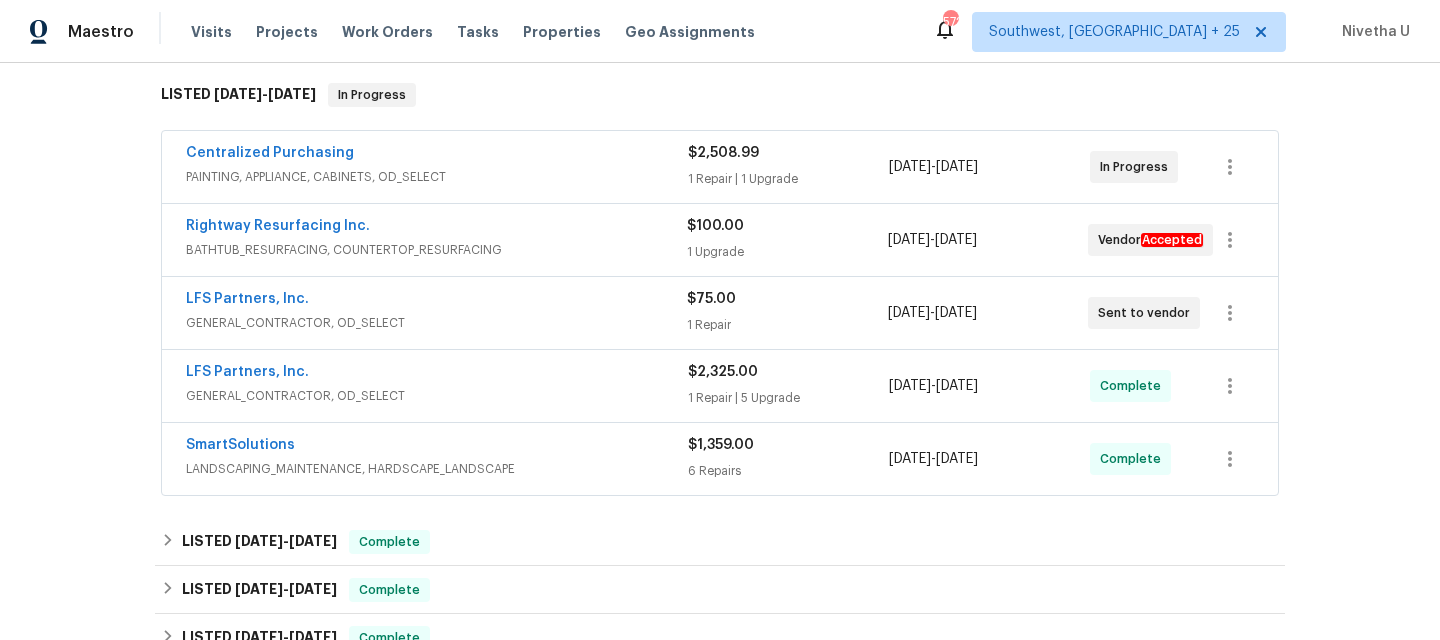 scroll, scrollTop: 315, scrollLeft: 0, axis: vertical 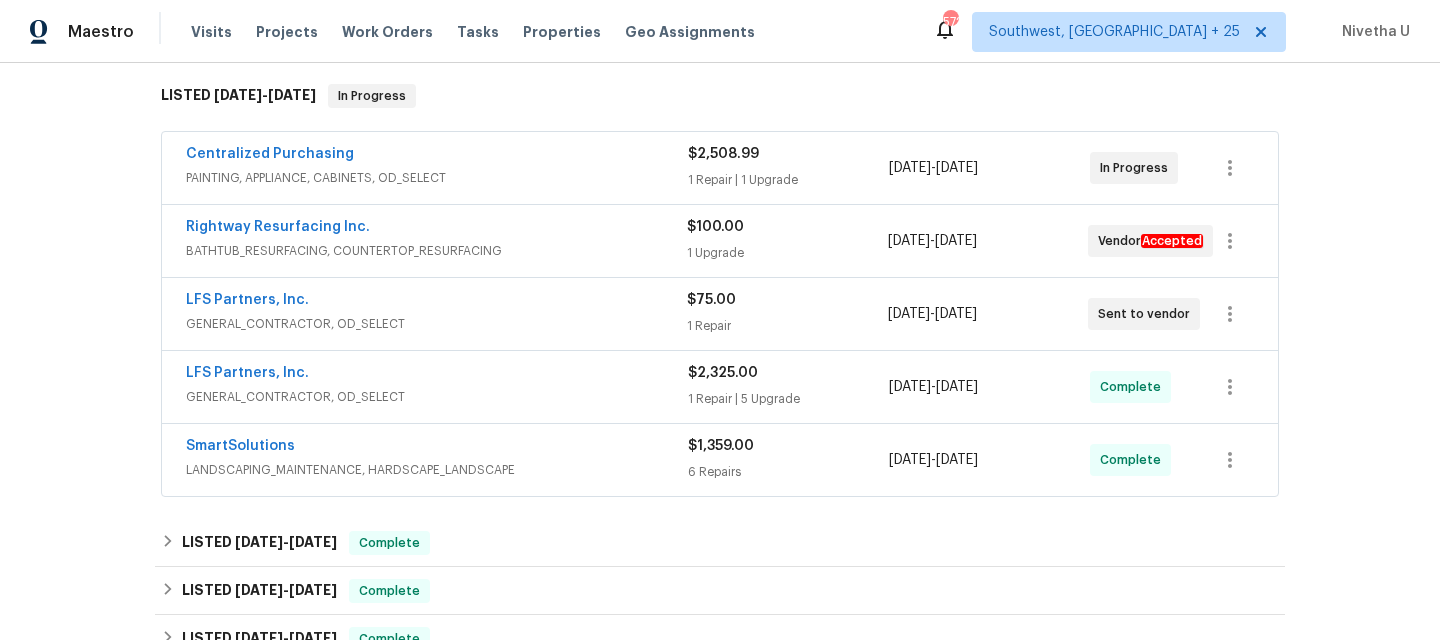 click on "GENERAL_CONTRACTOR, OD_SELECT" at bounding box center [437, 397] 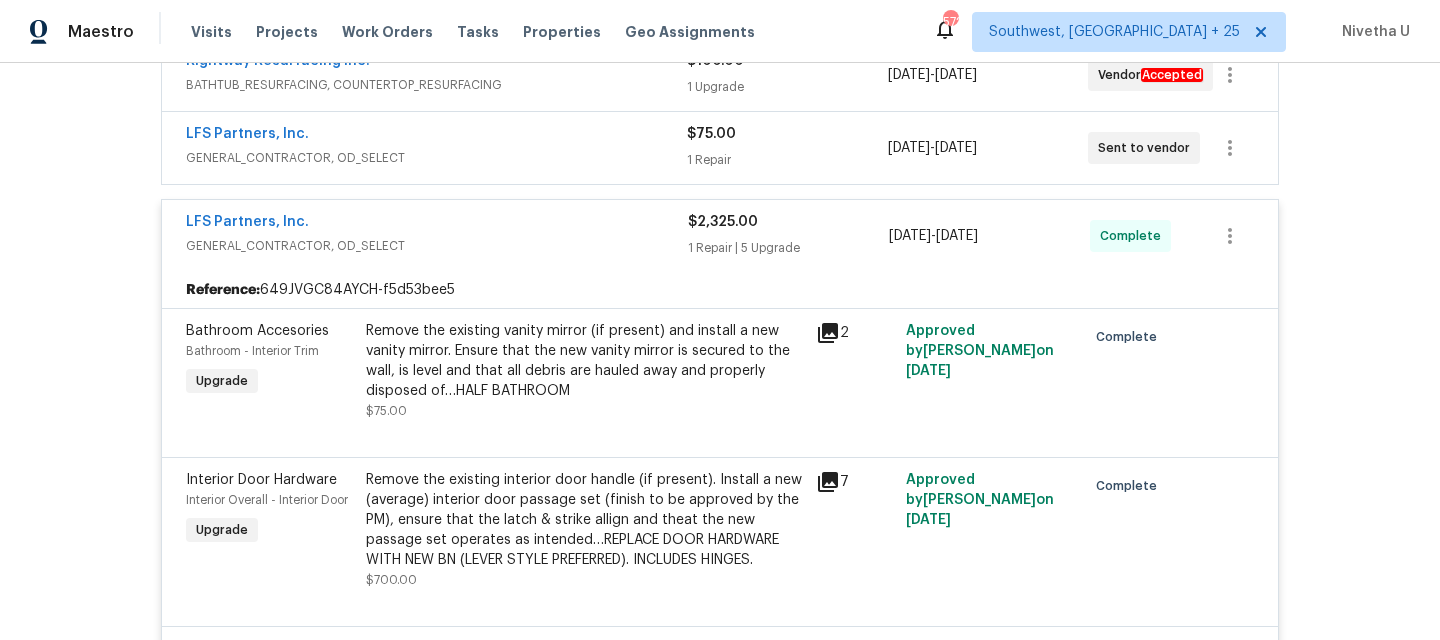 scroll, scrollTop: 330, scrollLeft: 0, axis: vertical 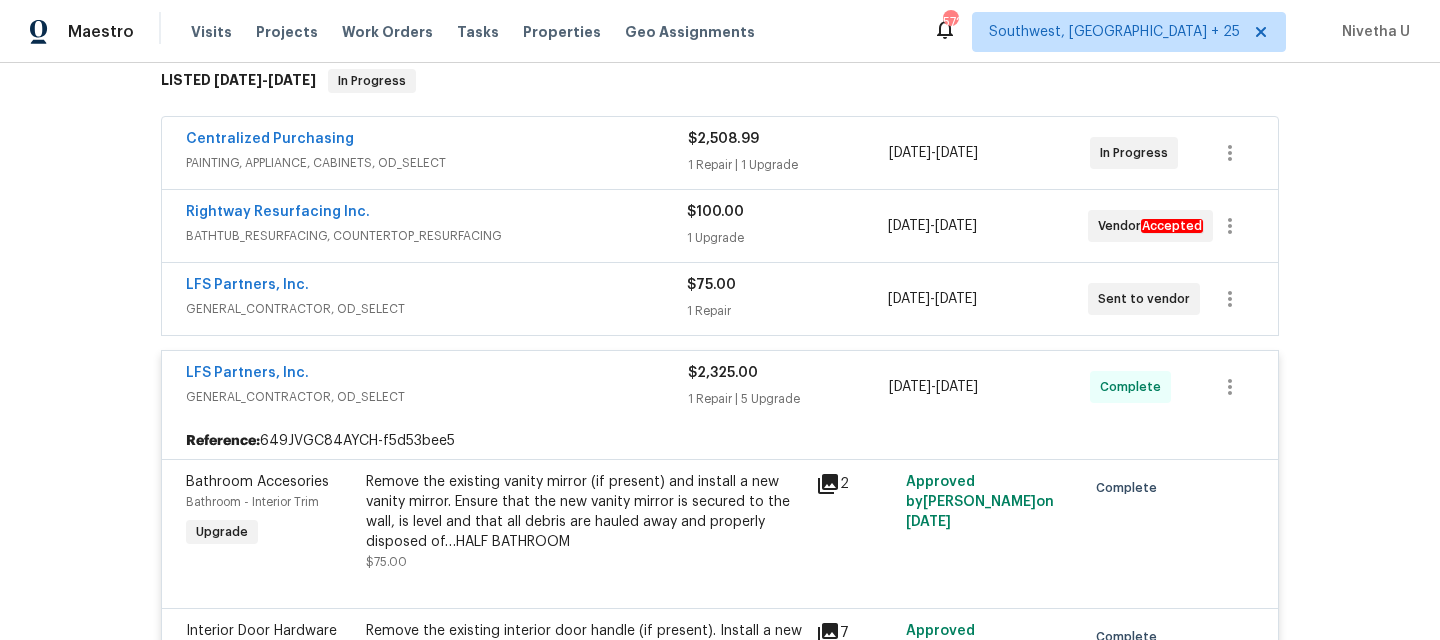 click on "LFS Partners, Inc." at bounding box center [437, 375] 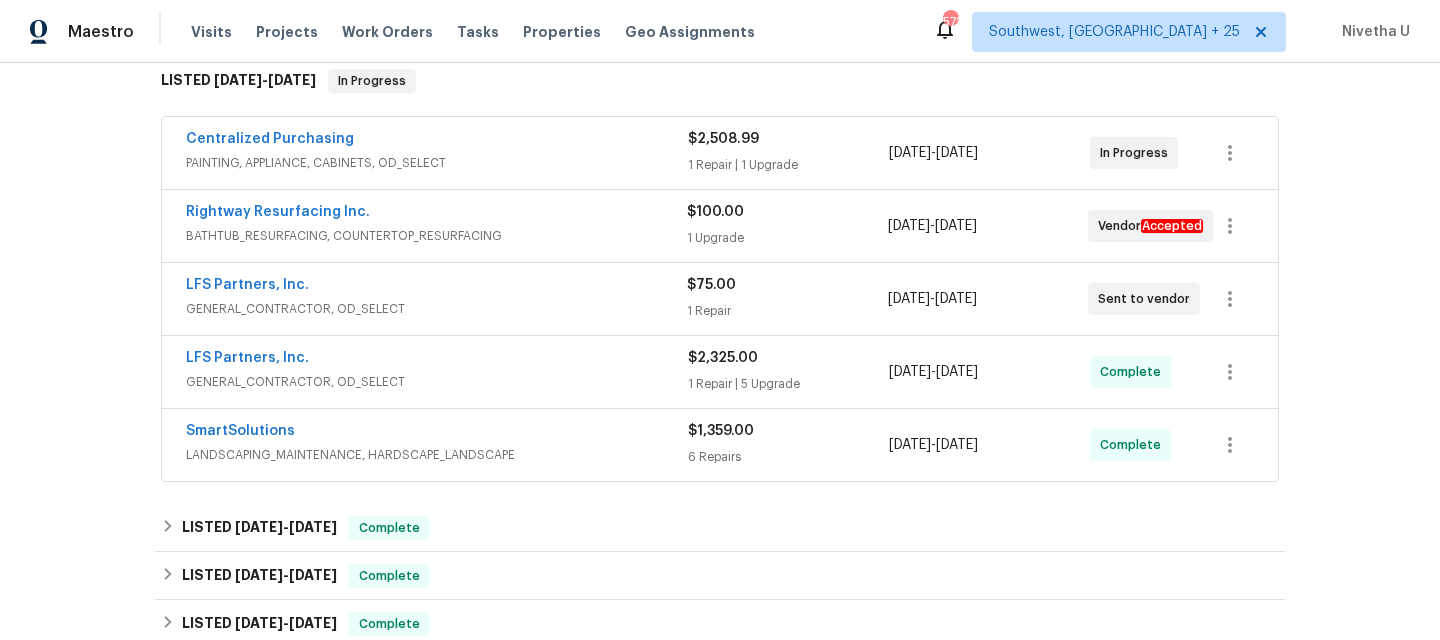 click on "LFS Partners, Inc." at bounding box center [436, 287] 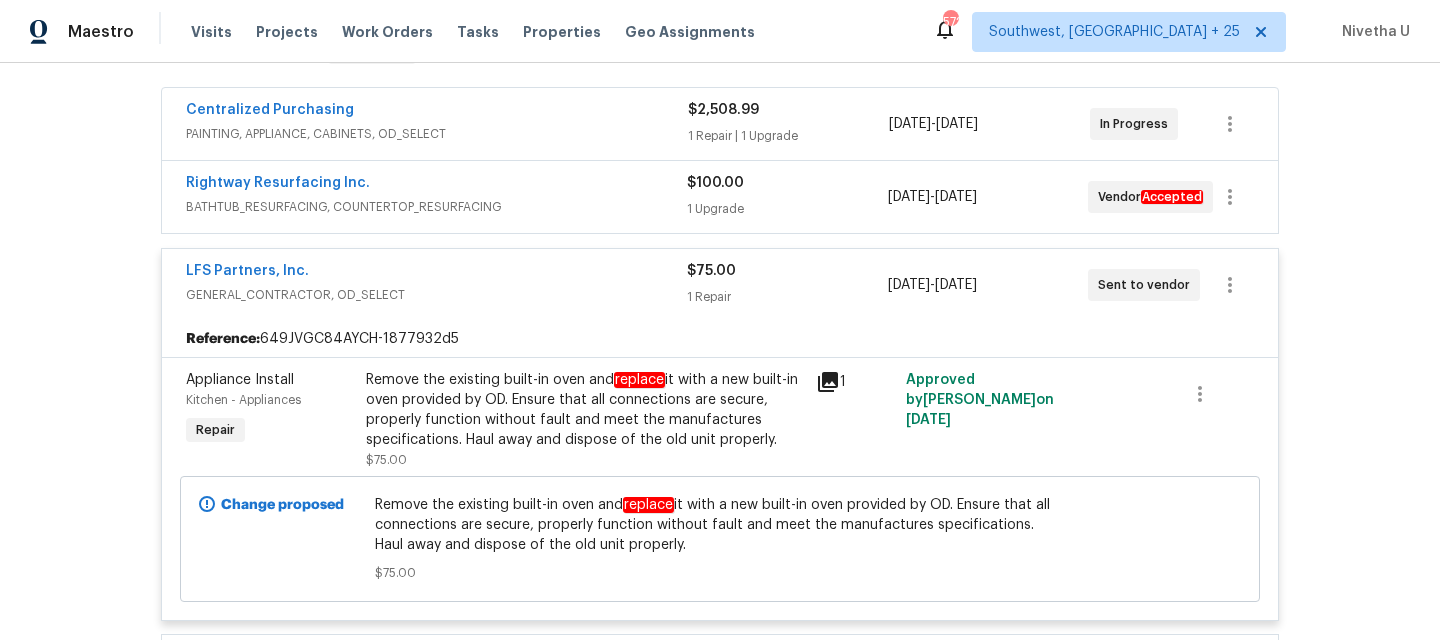 scroll, scrollTop: 358, scrollLeft: 0, axis: vertical 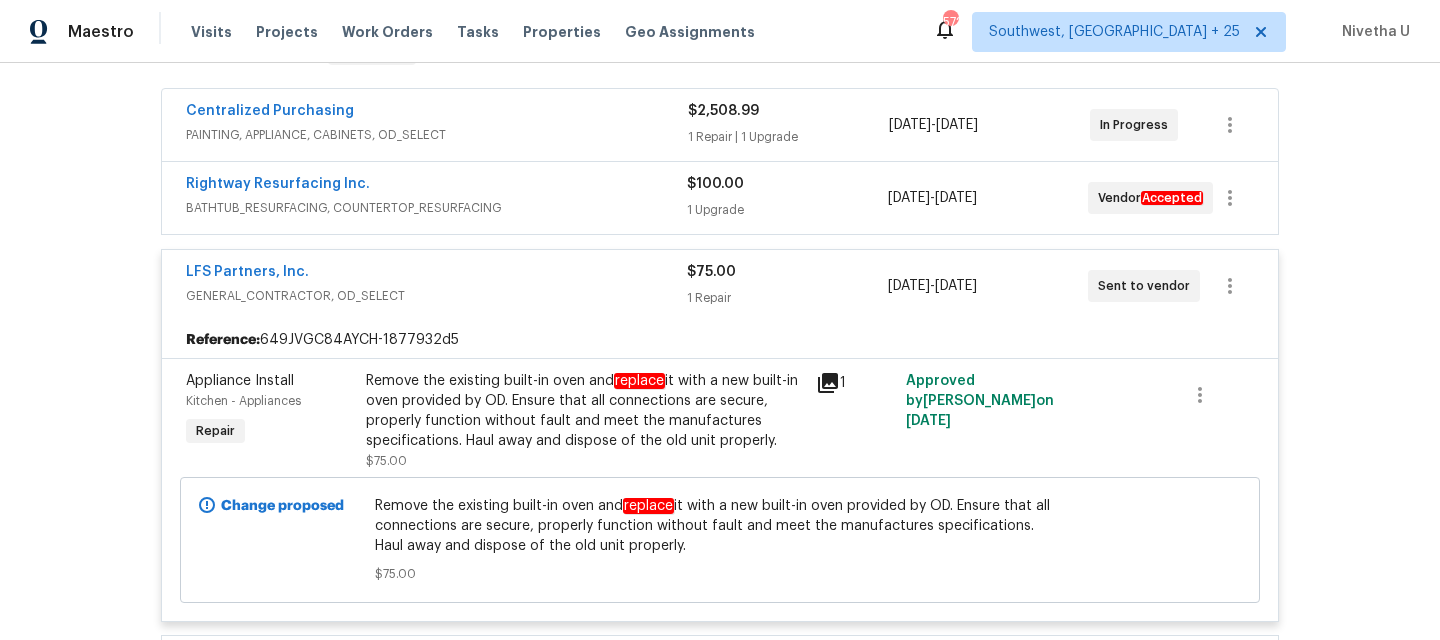 click on "LFS Partners, Inc." at bounding box center [436, 274] 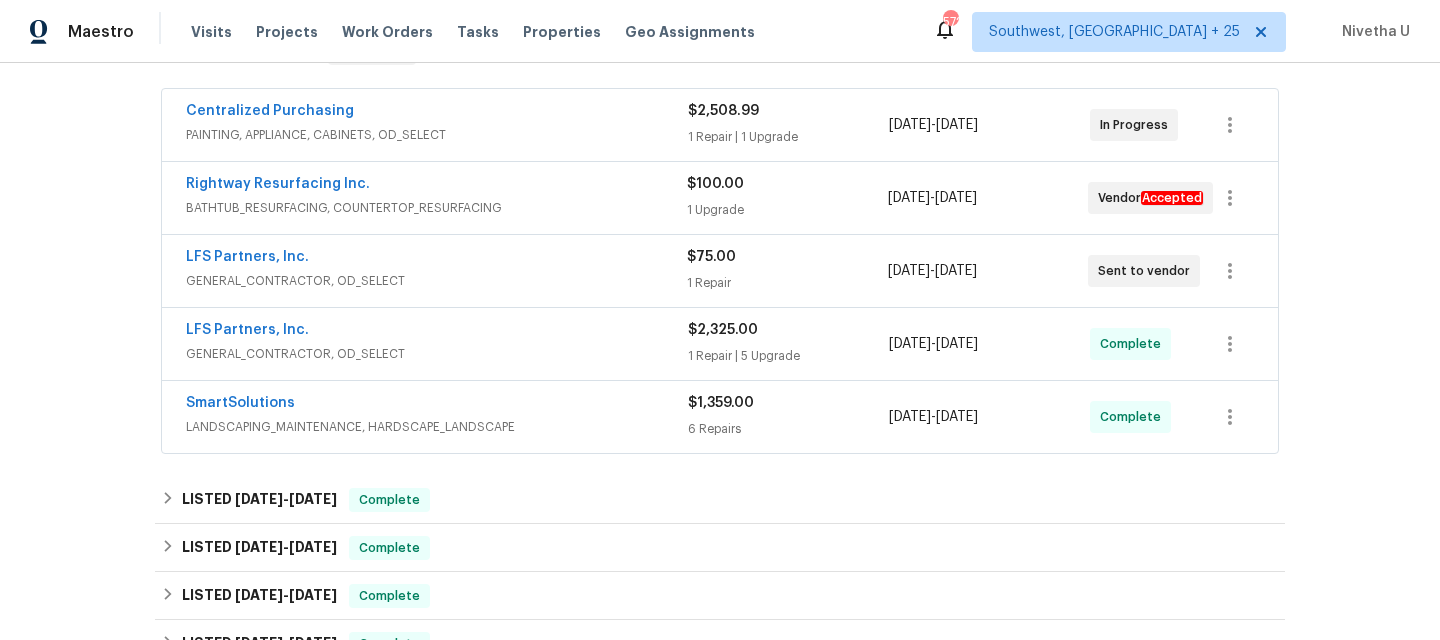 click on "Rightway Resurfacing Inc." at bounding box center [436, 186] 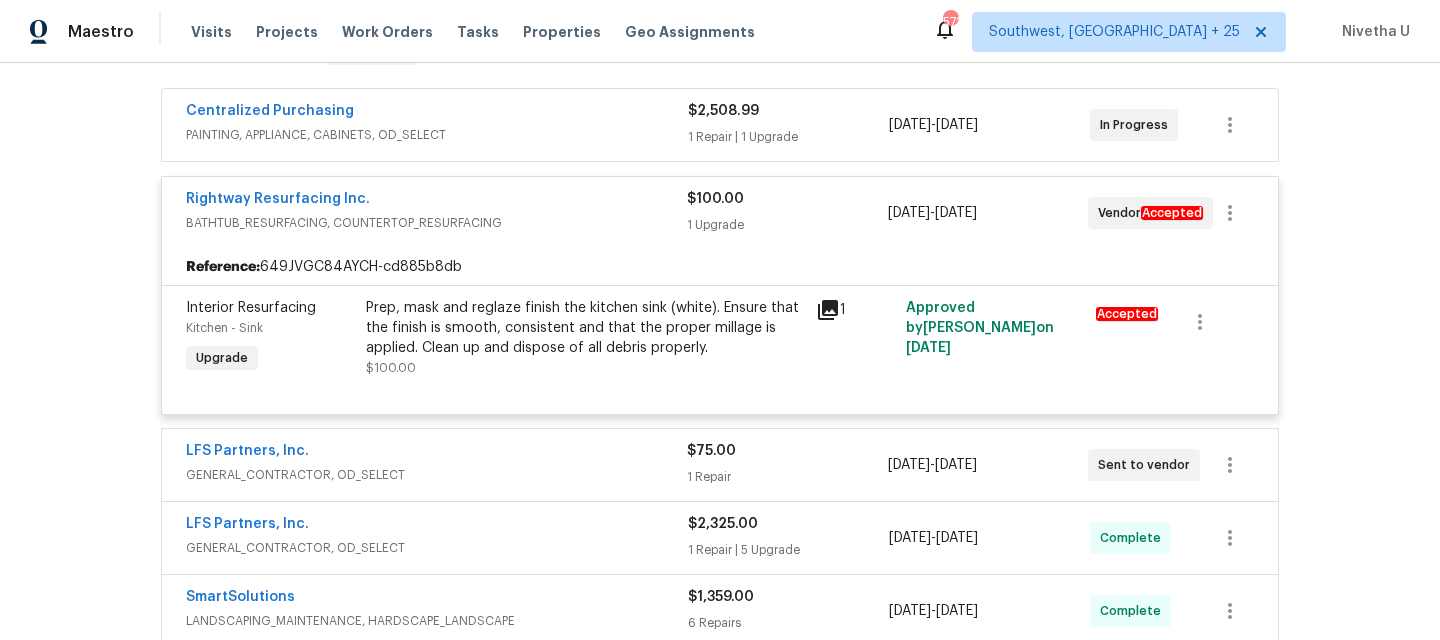 click on "BATHTUB_RESURFACING, COUNTERTOP_RESURFACING" at bounding box center [436, 223] 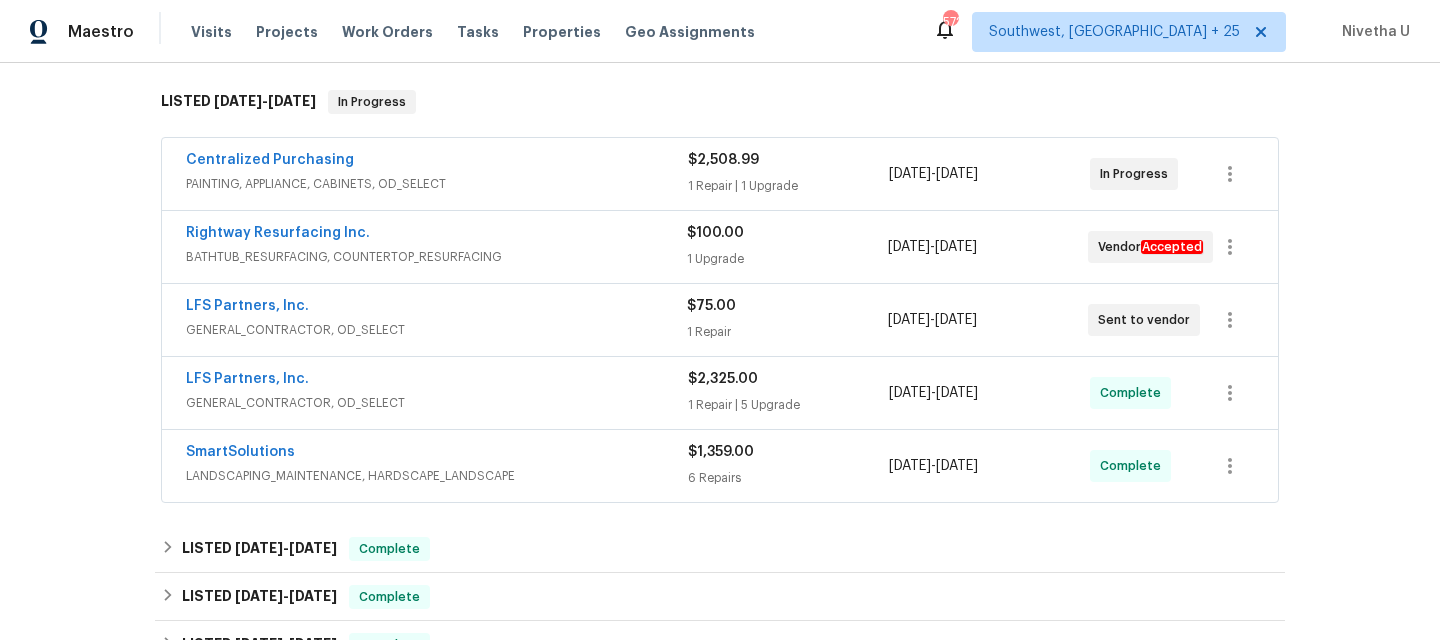 scroll, scrollTop: 305, scrollLeft: 0, axis: vertical 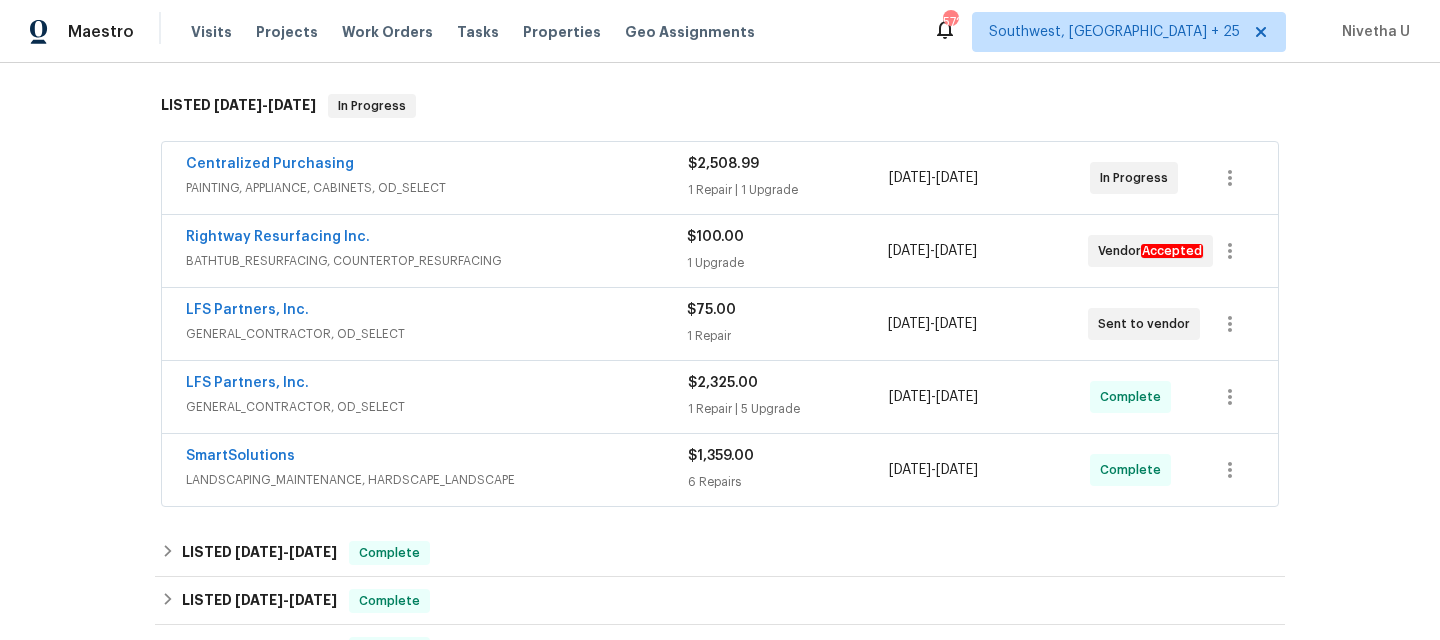 click on "GENERAL_CONTRACTOR, OD_SELECT" at bounding box center [437, 407] 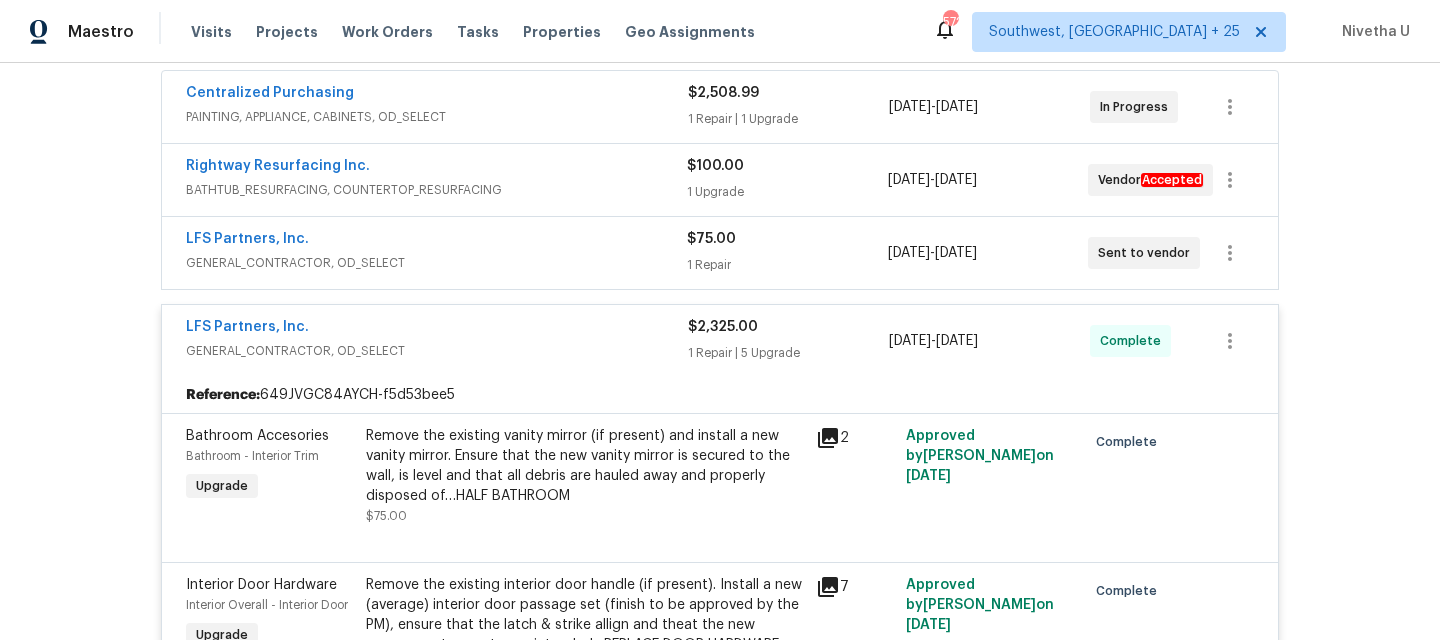scroll, scrollTop: 377, scrollLeft: 0, axis: vertical 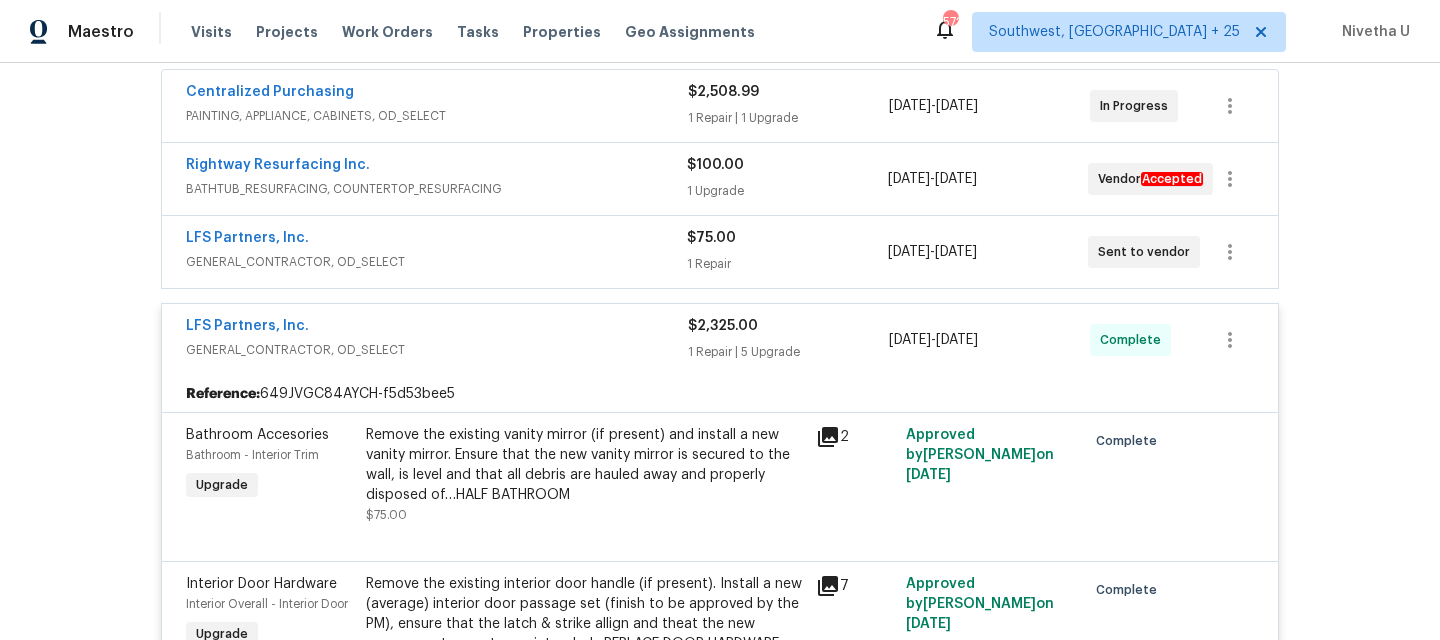 click on "GENERAL_CONTRACTOR, OD_SELECT" at bounding box center [437, 350] 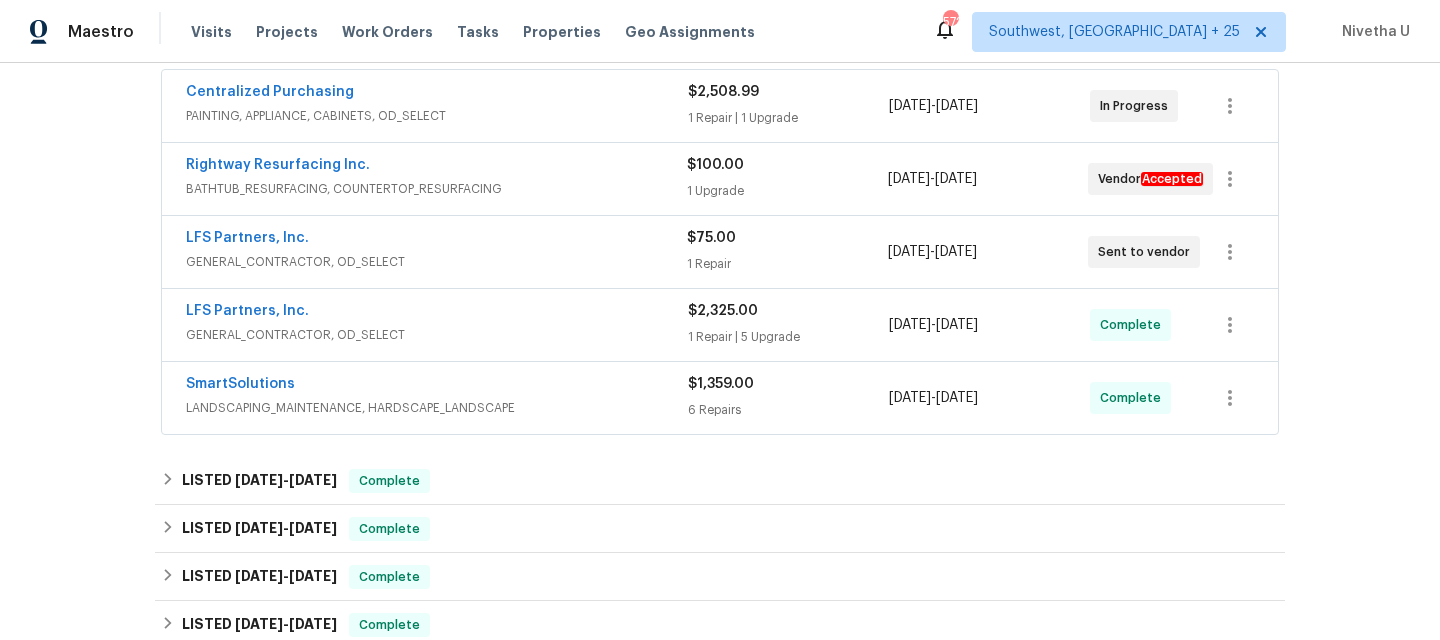click on "GENERAL_CONTRACTOR, OD_SELECT" at bounding box center (436, 262) 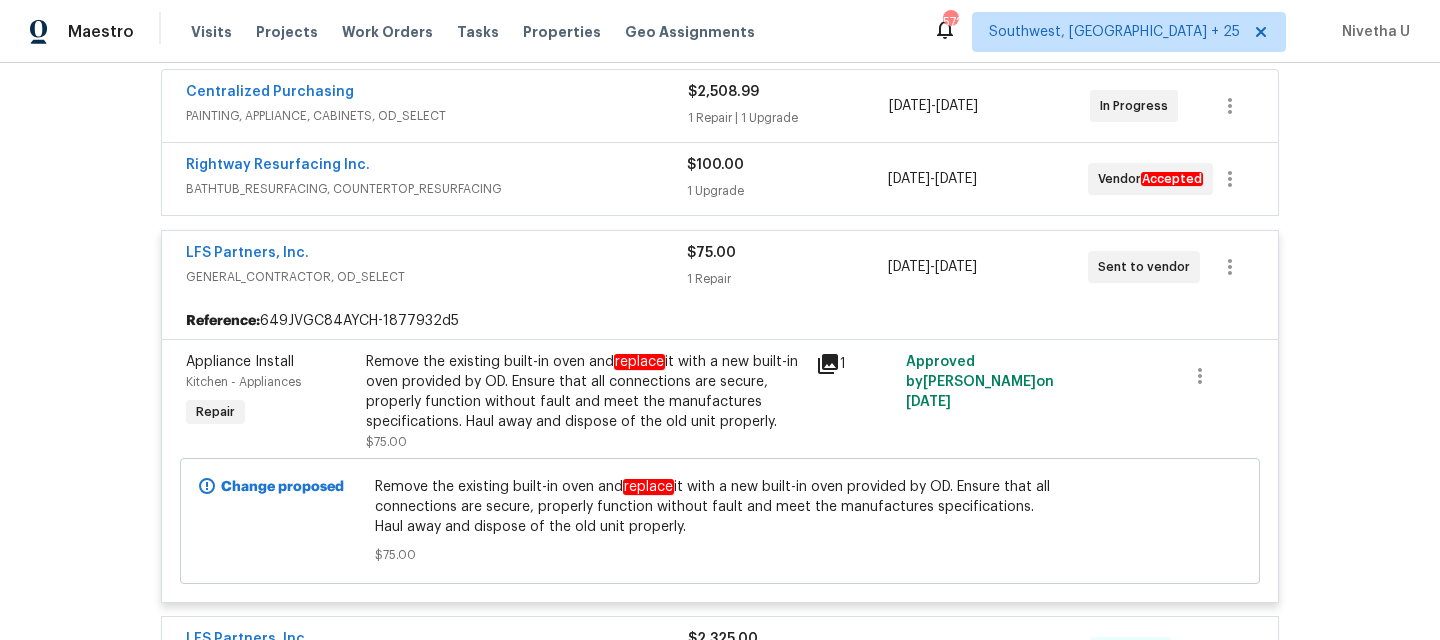 click on "LFS Partners, Inc." at bounding box center [436, 255] 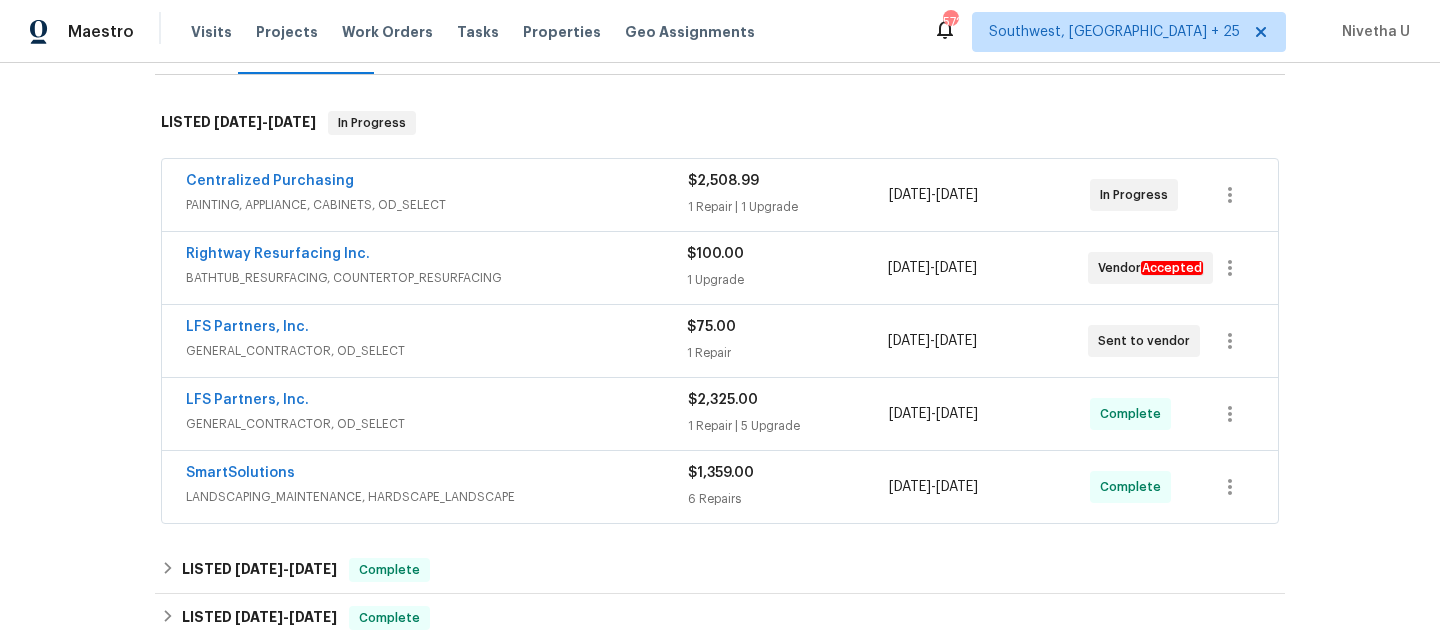 scroll, scrollTop: 265, scrollLeft: 0, axis: vertical 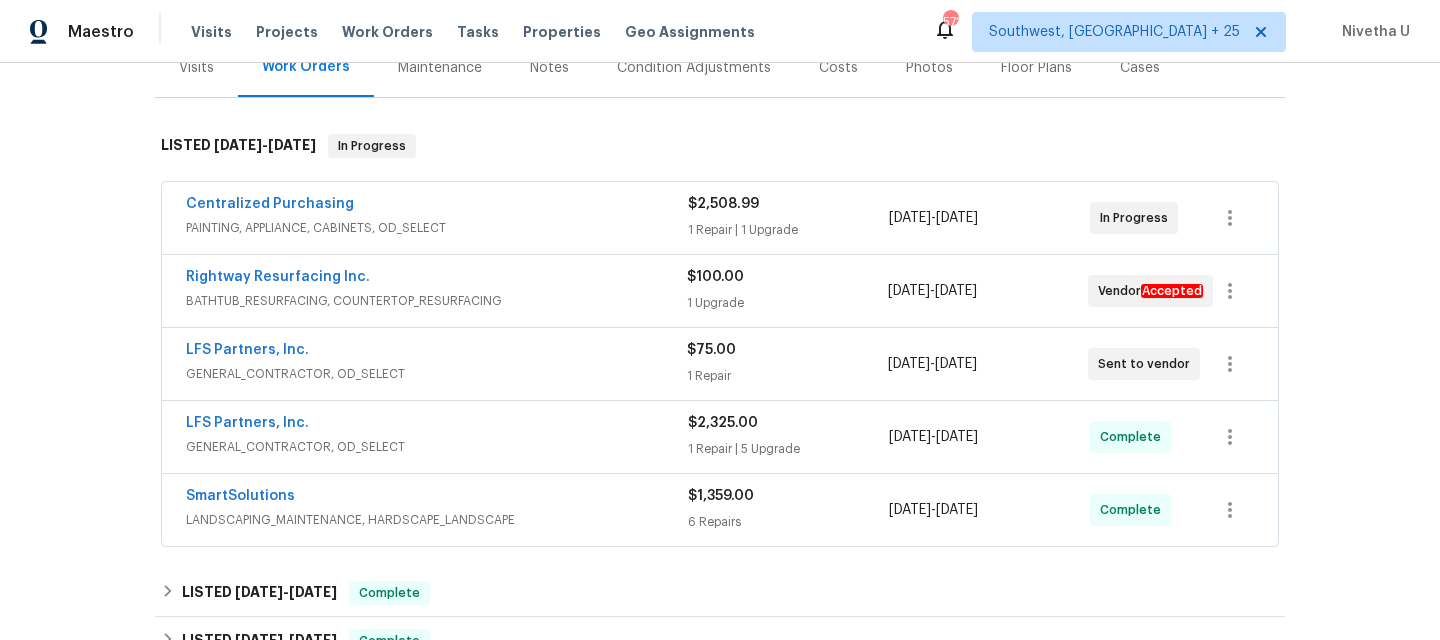 click on "Centralized Purchasing" at bounding box center (437, 206) 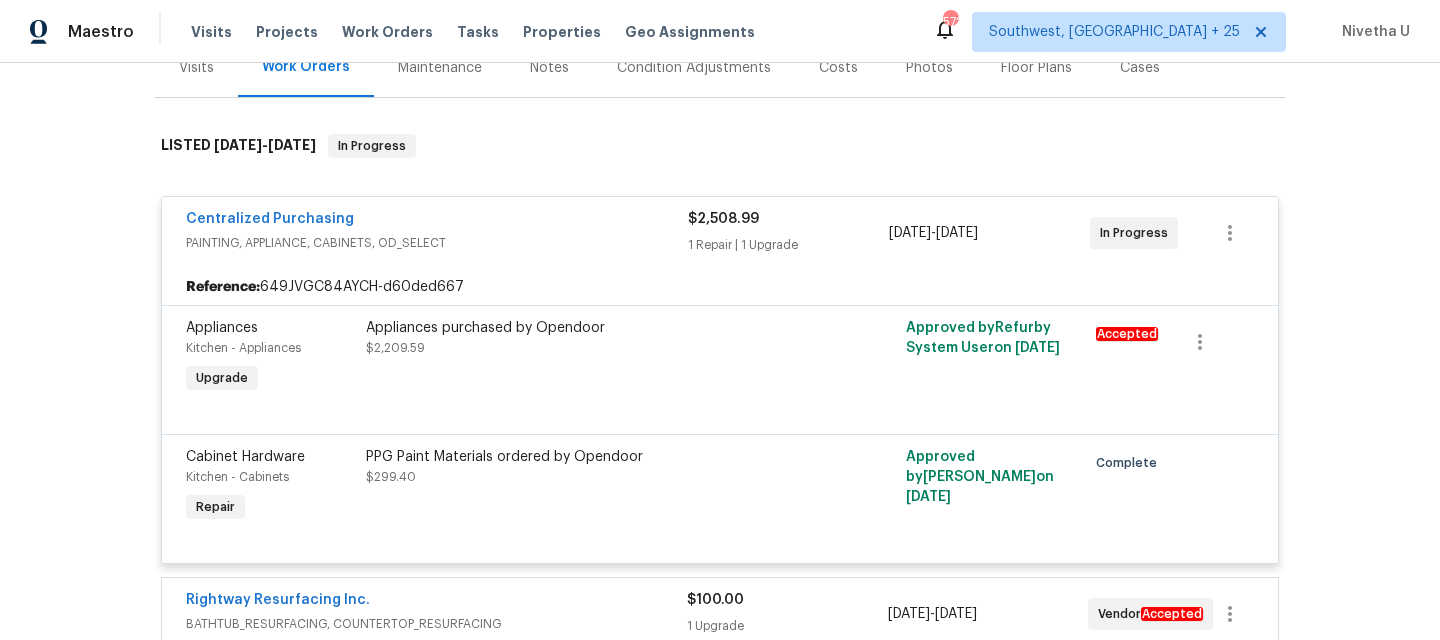 click on "Centralized Purchasing" at bounding box center (437, 221) 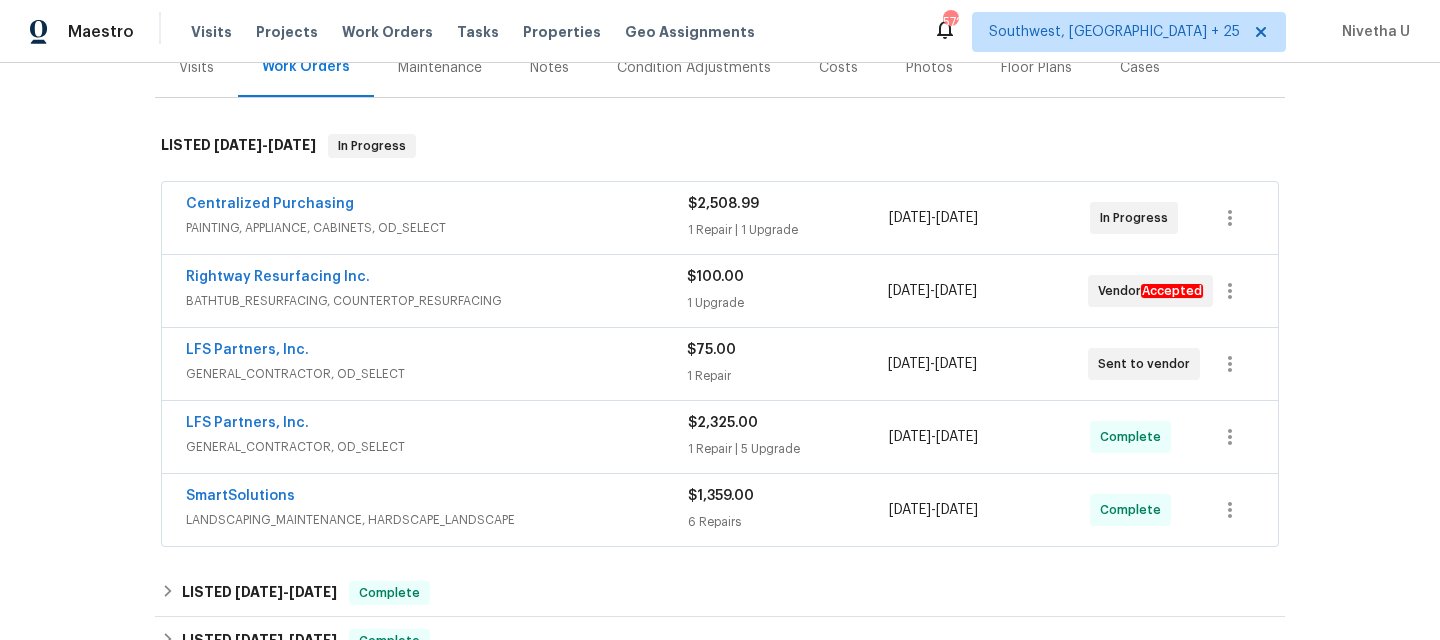 scroll, scrollTop: 0, scrollLeft: 0, axis: both 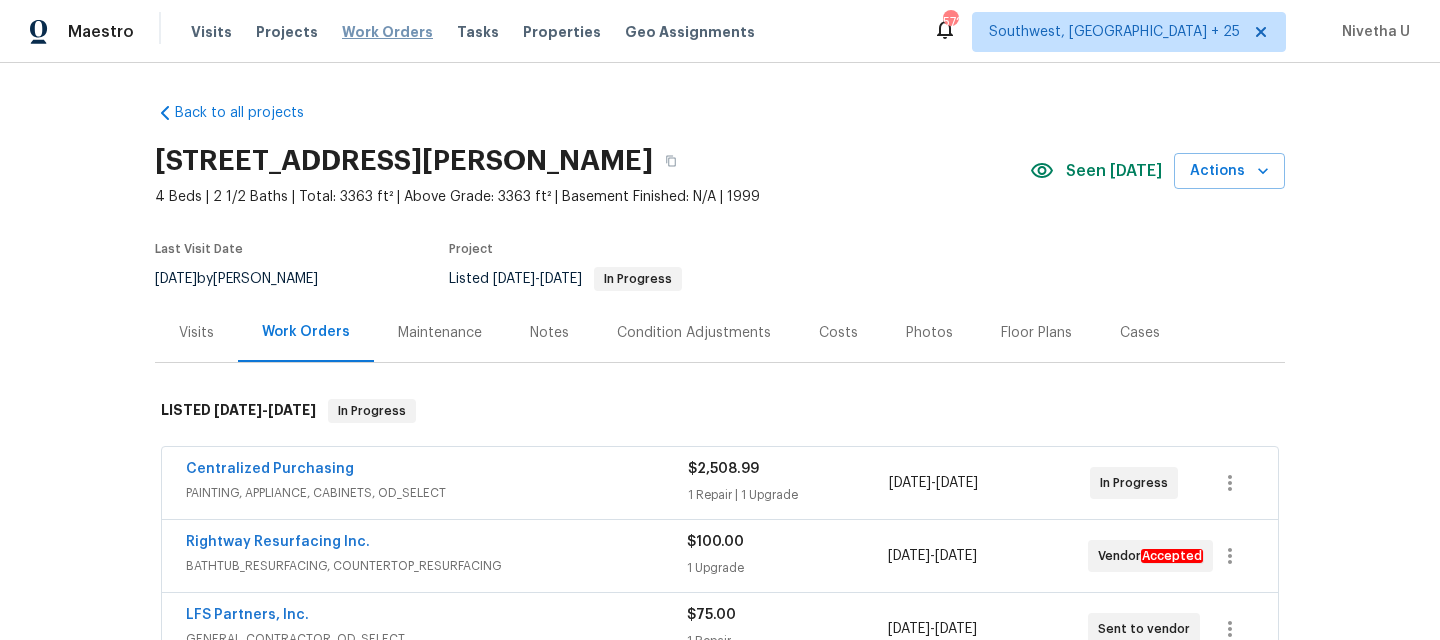 click on "Work Orders" at bounding box center [387, 32] 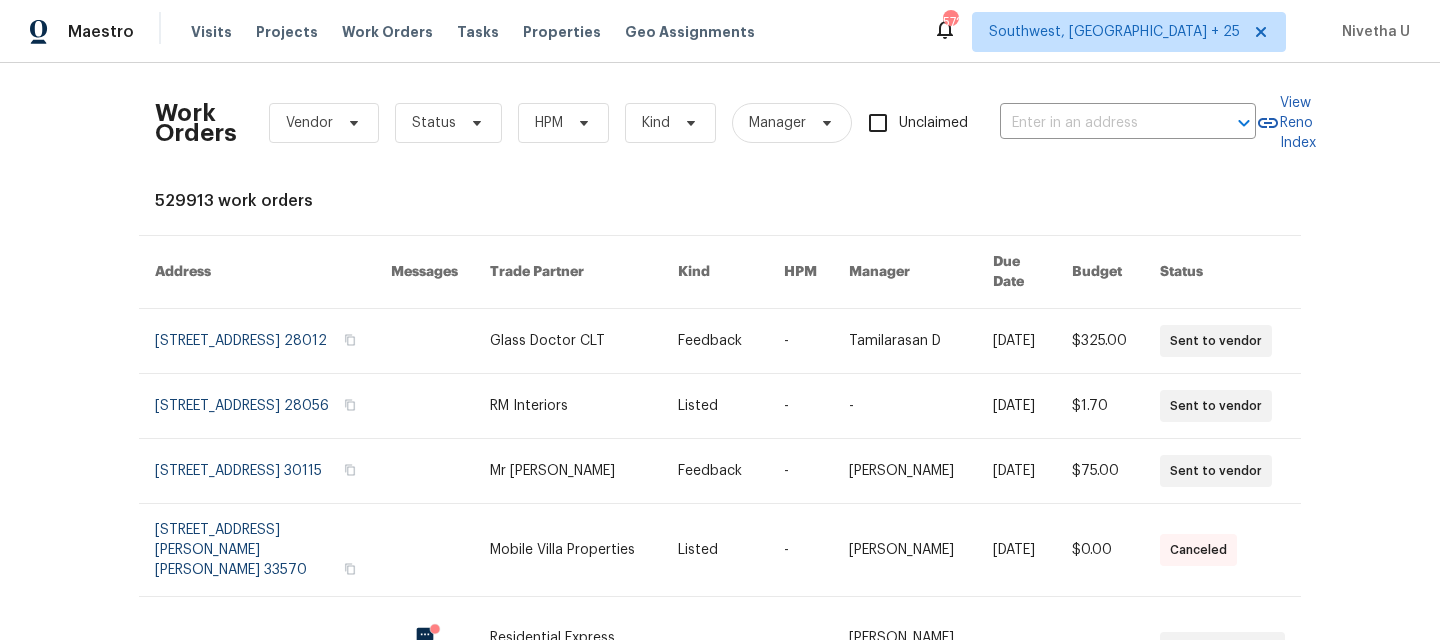 click on "Work Orders Vendor Status HPM Kind Manager Unclaimed ​" at bounding box center (705, 123) 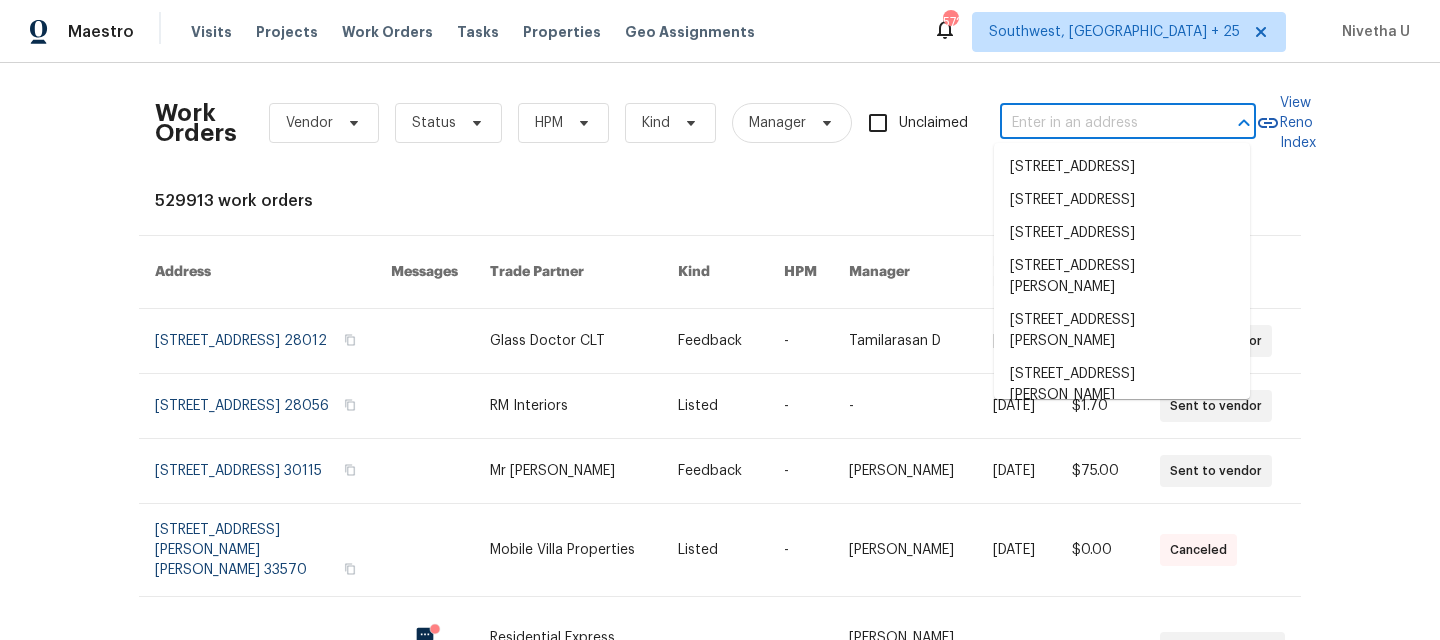 click at bounding box center [1100, 123] 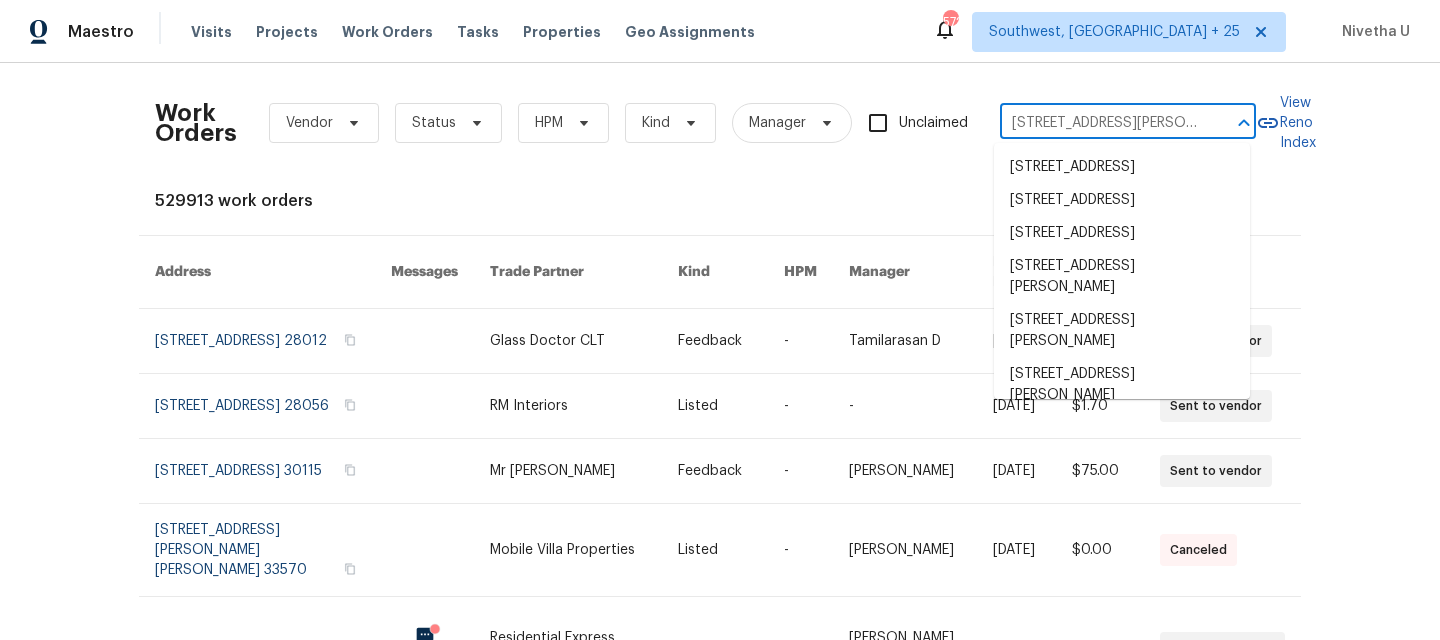 scroll, scrollTop: 0, scrollLeft: 97, axis: horizontal 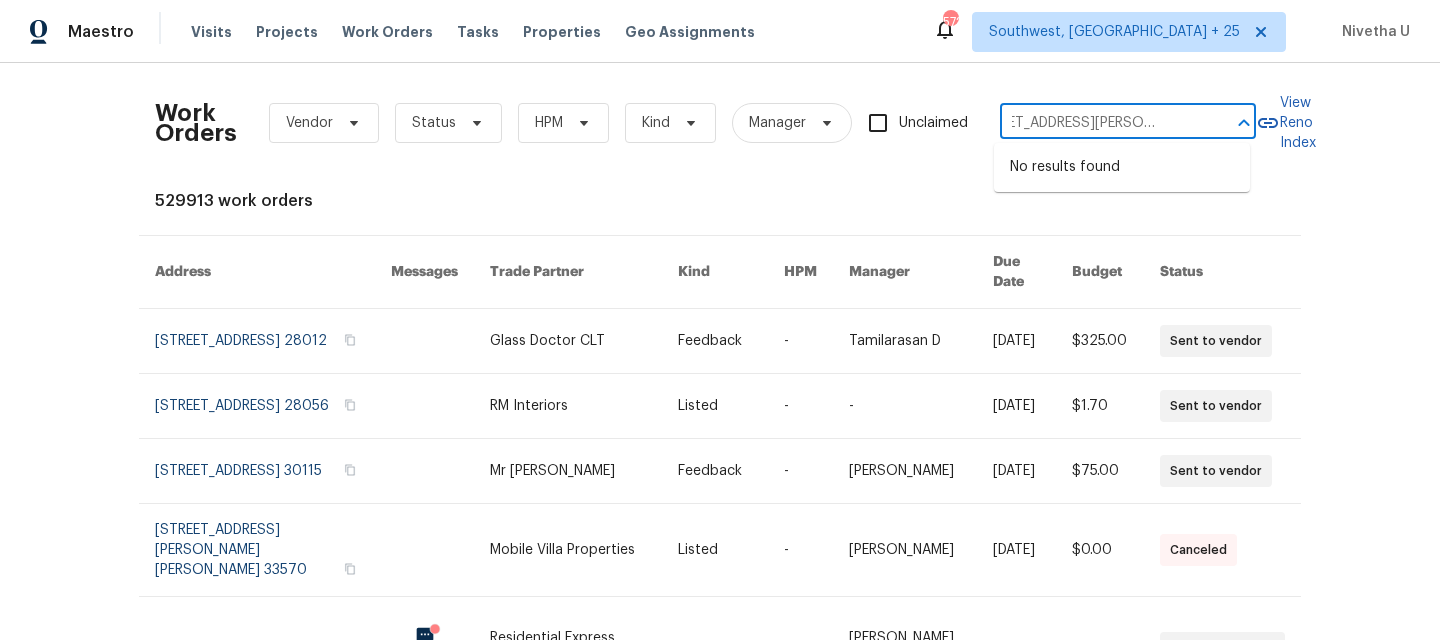 type on "3925 Wedgworth Rd S Fort Worth, TX 76133" 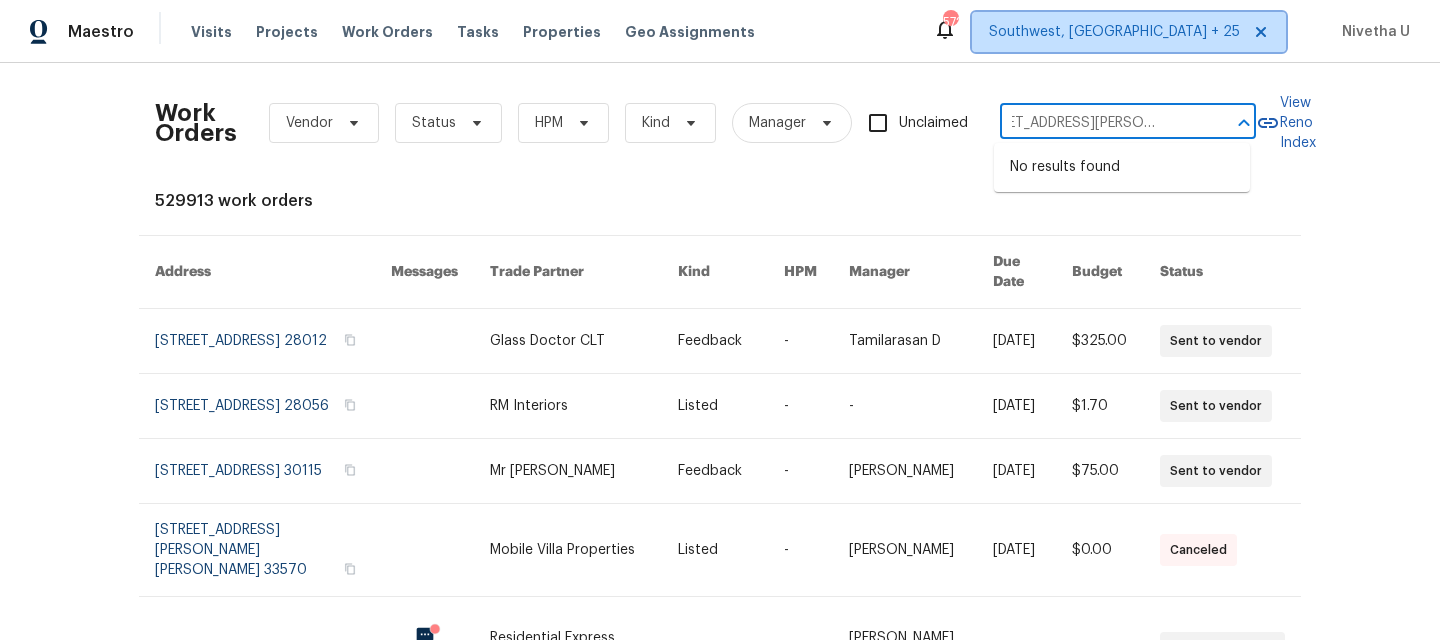 type 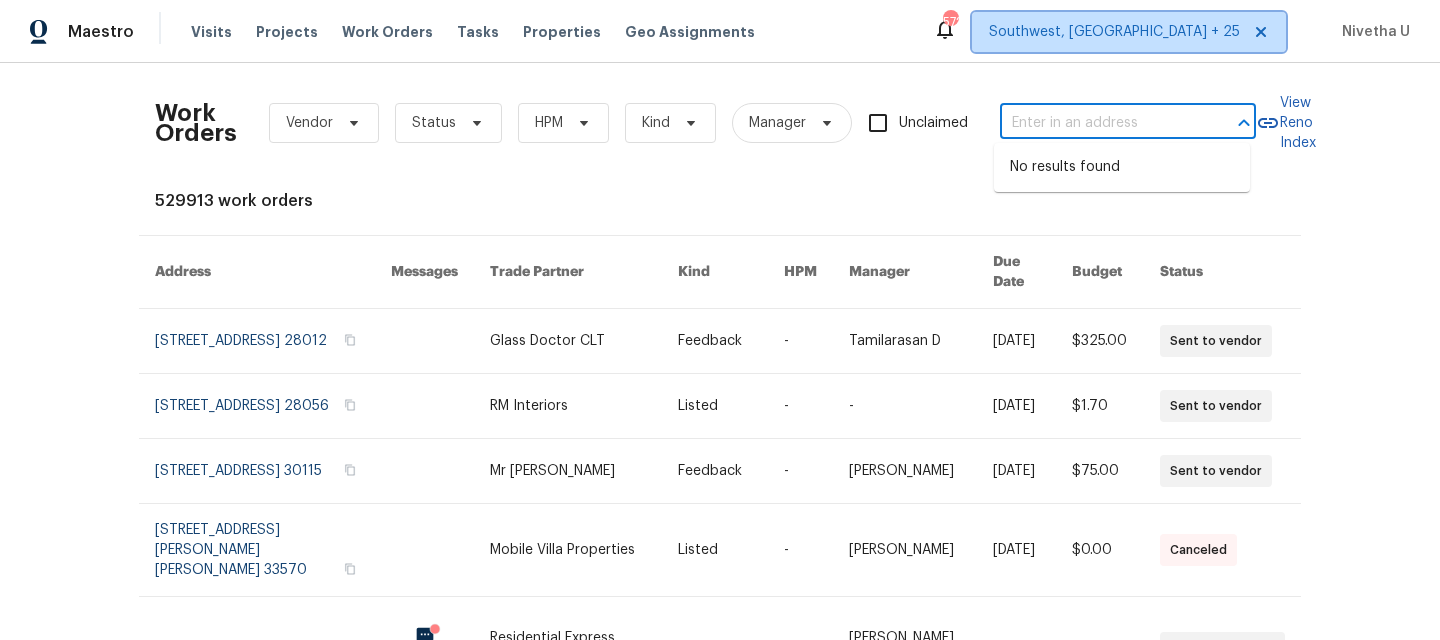 click on "Southwest, FL + 25" at bounding box center [1114, 32] 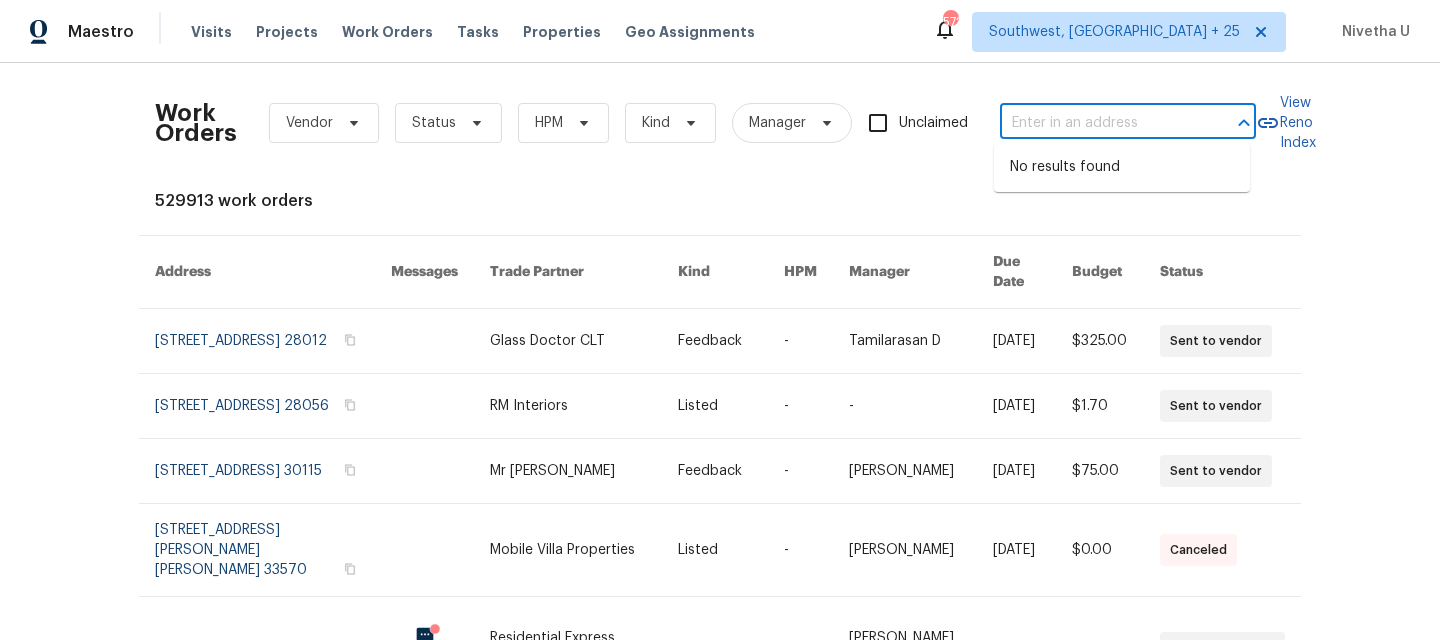 scroll, scrollTop: 0, scrollLeft: 0, axis: both 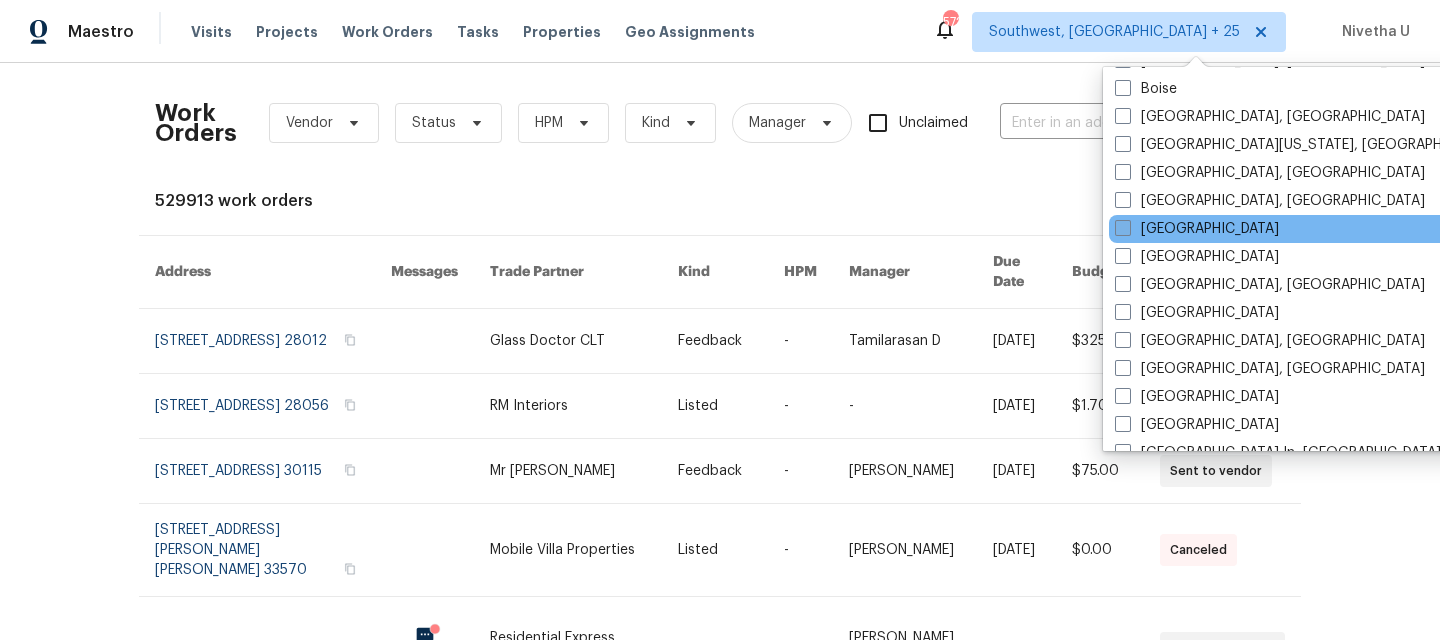 click on "Dallas" at bounding box center [1197, 229] 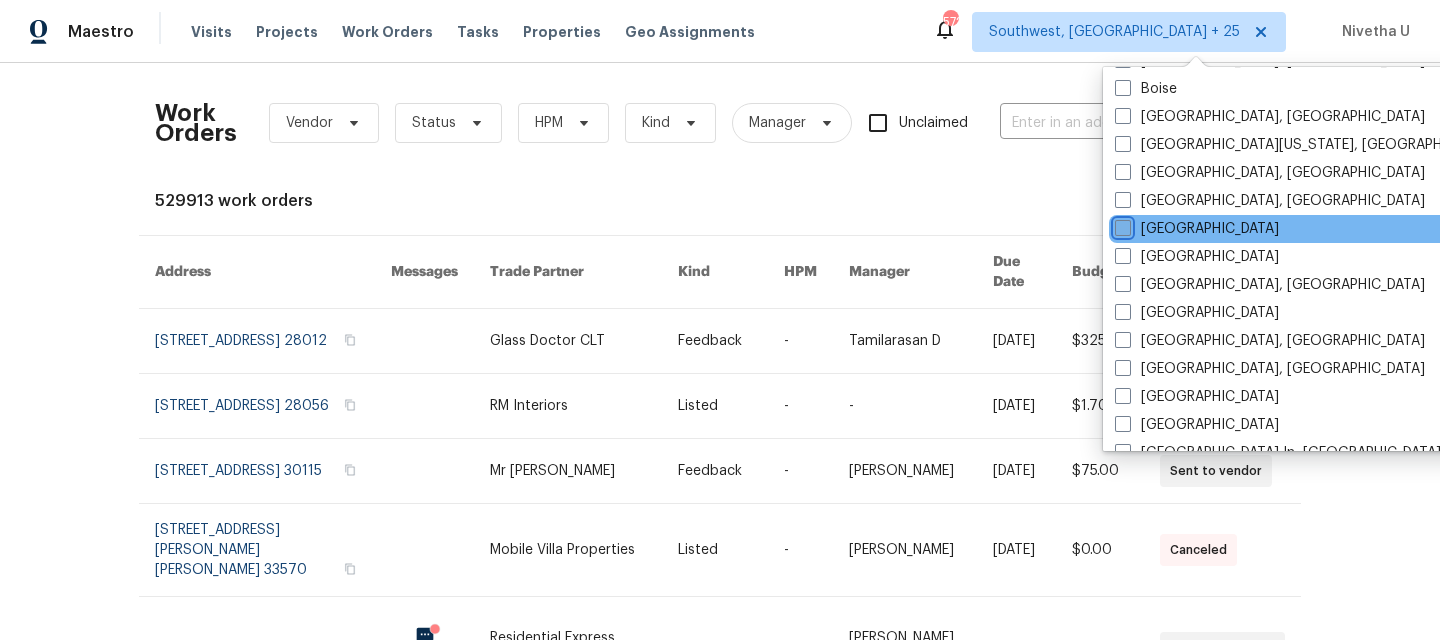 click on "Dallas" at bounding box center [1121, 225] 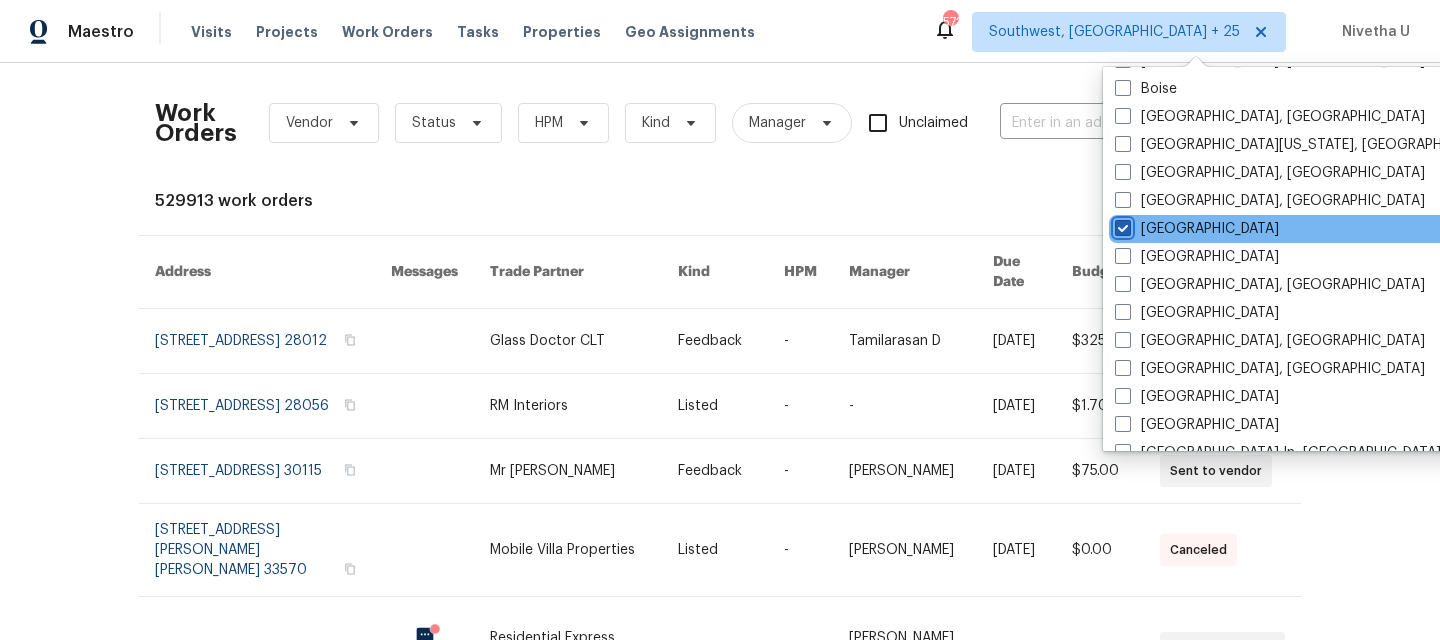 checkbox on "true" 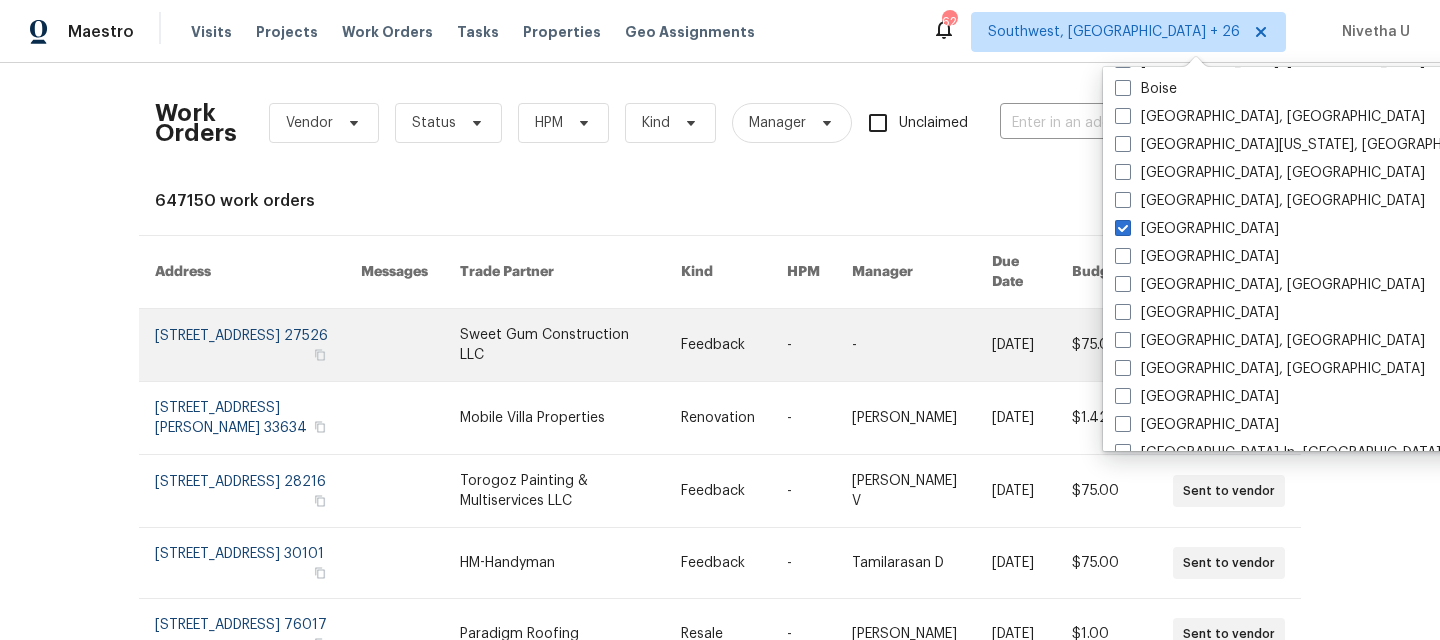 click at bounding box center (258, 345) 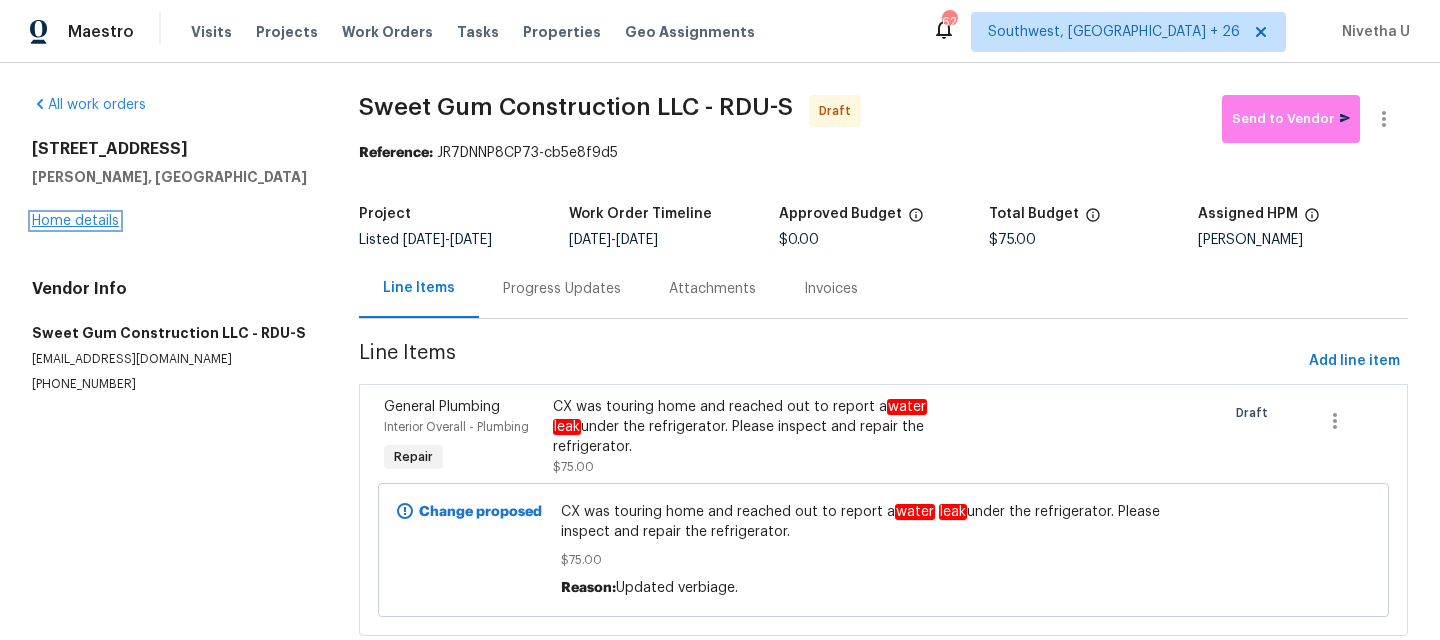 click on "Home details" at bounding box center [75, 221] 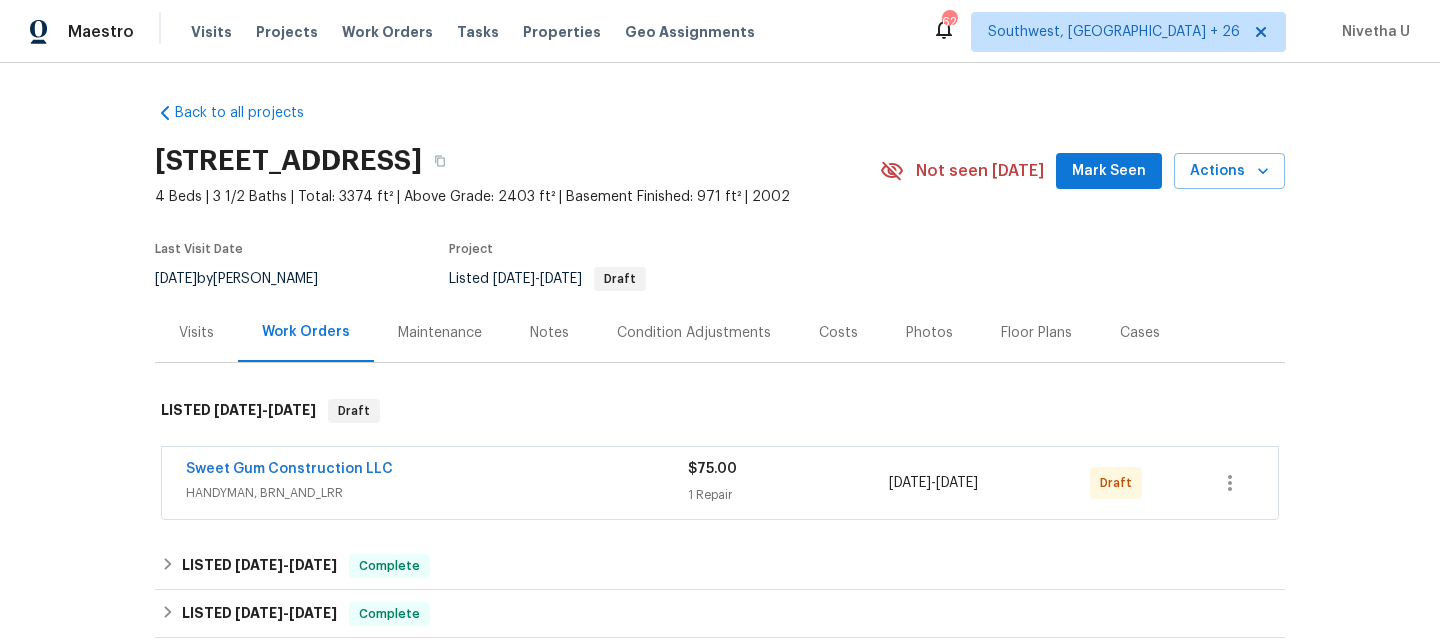 click on "Visits Projects Work Orders Tasks Properties Geo Assignments" at bounding box center (485, 32) 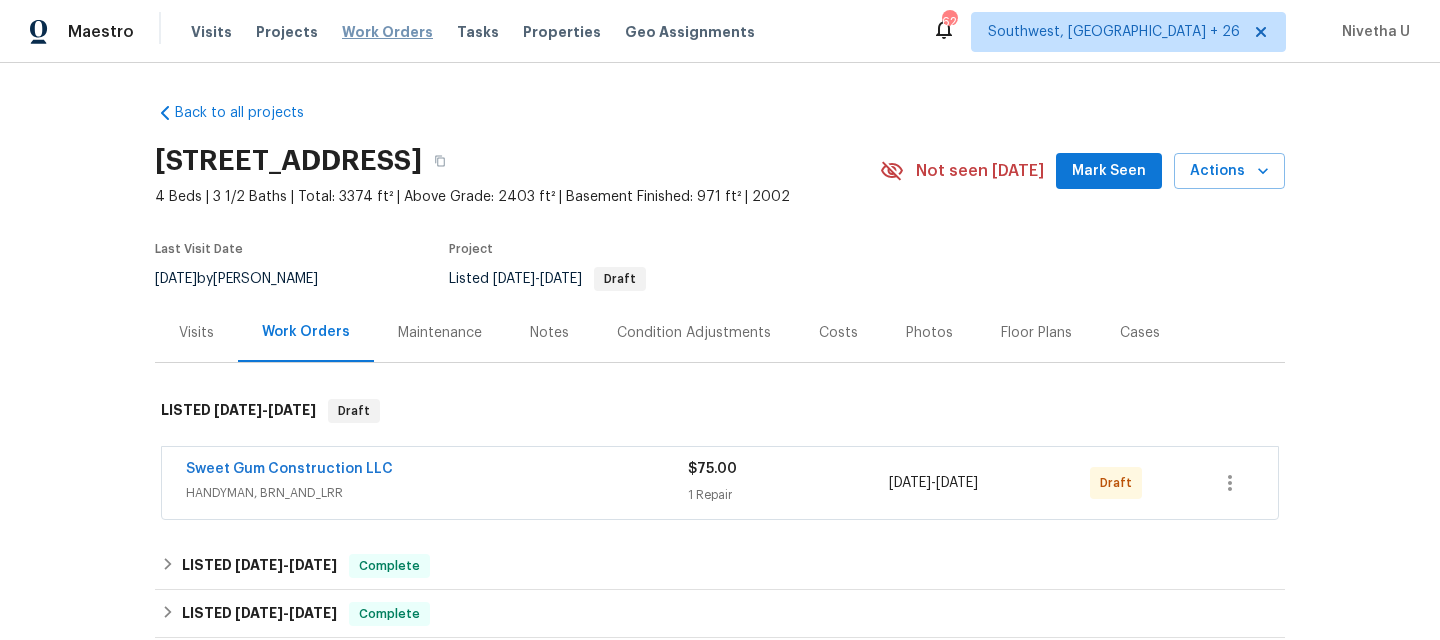 click on "Work Orders" at bounding box center [387, 32] 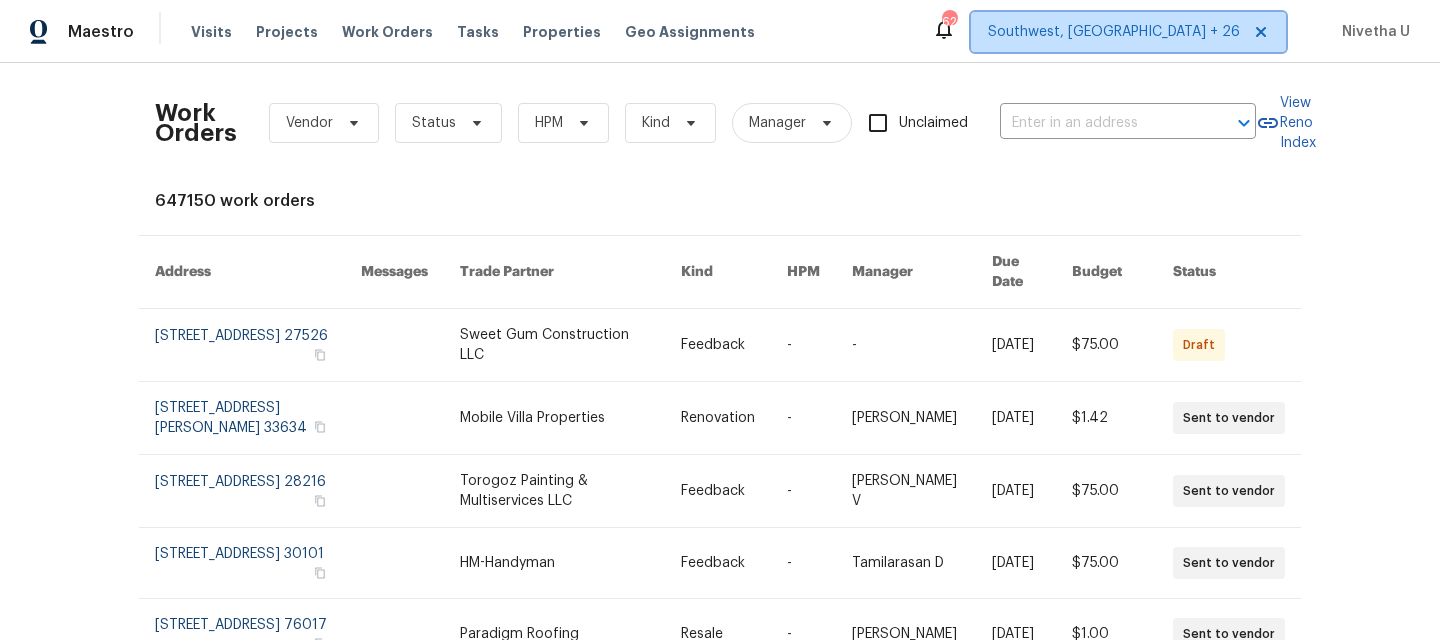 click on "Southwest, [GEOGRAPHIC_DATA] + 26" at bounding box center [1114, 32] 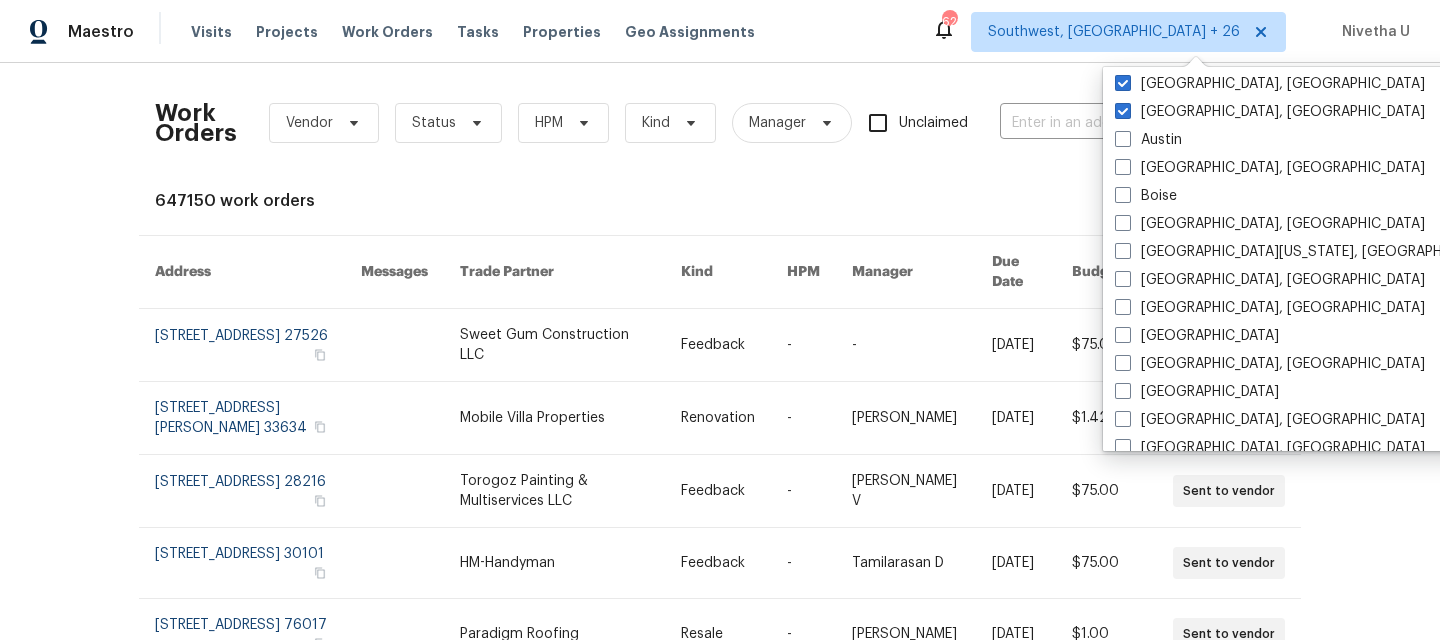 scroll, scrollTop: 790, scrollLeft: 0, axis: vertical 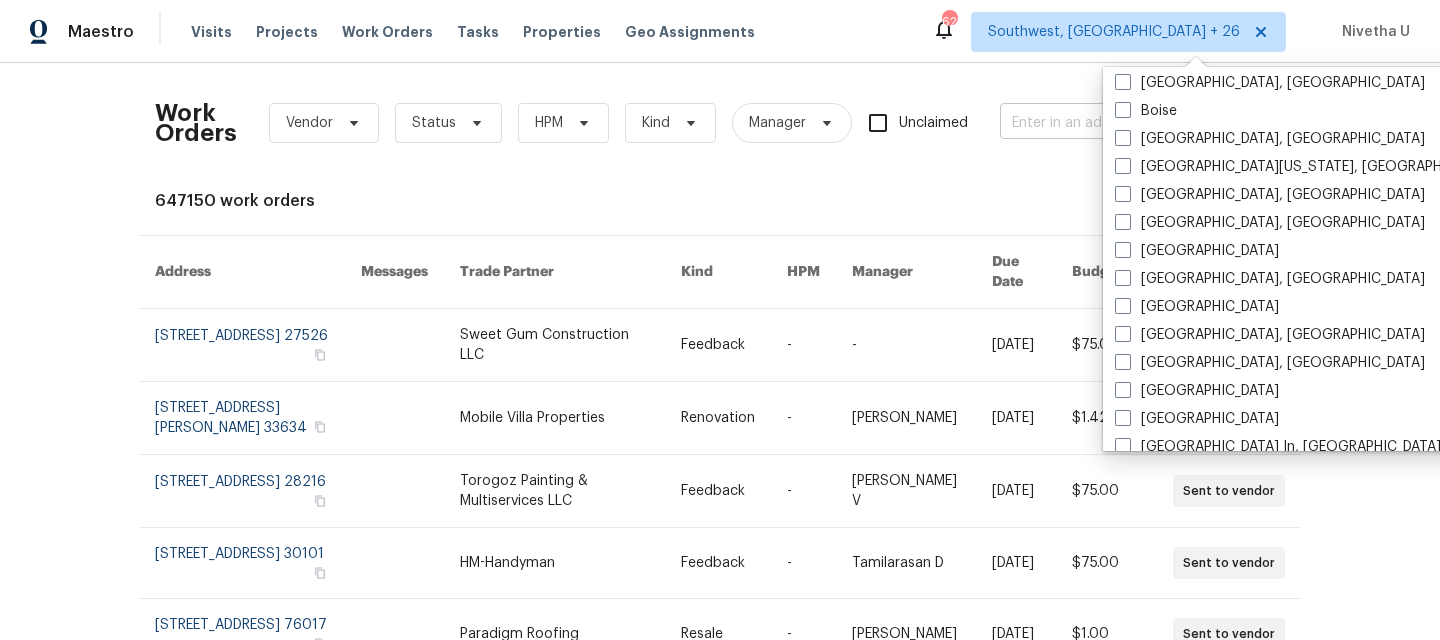 click at bounding box center (1100, 123) 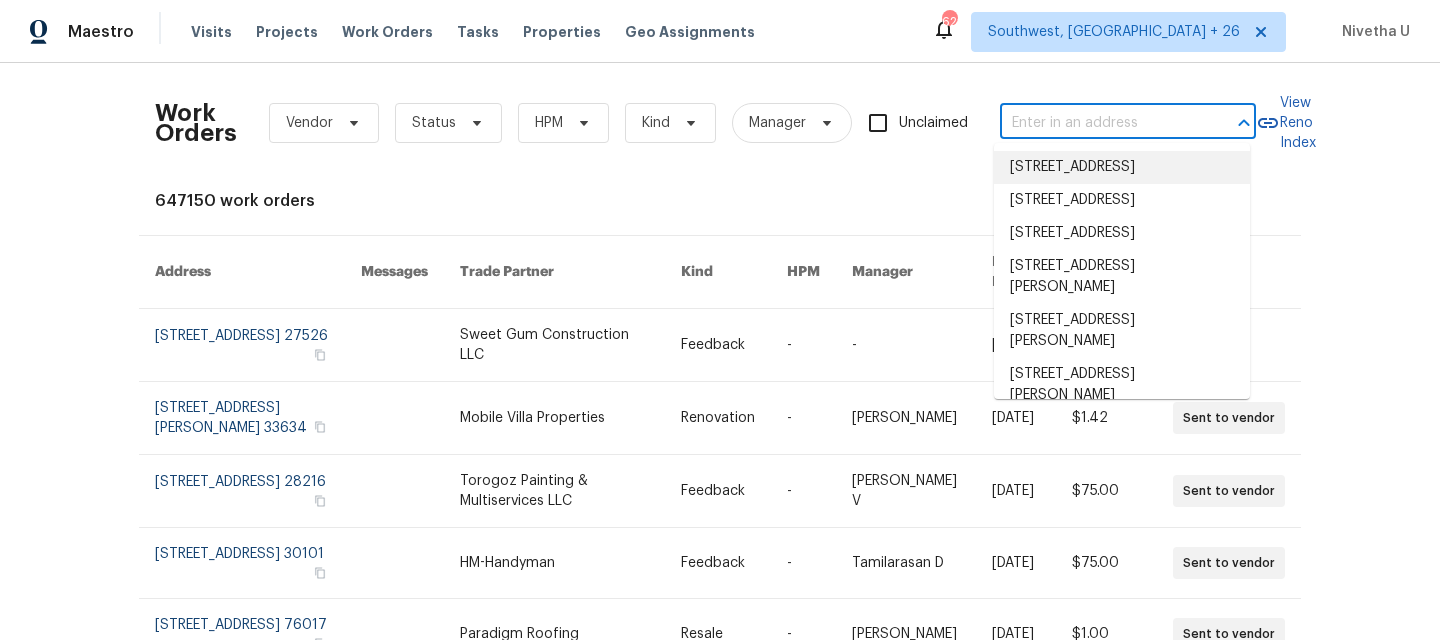paste on "3925 Wedgworth Rd S Fort Worth, TX 76133" 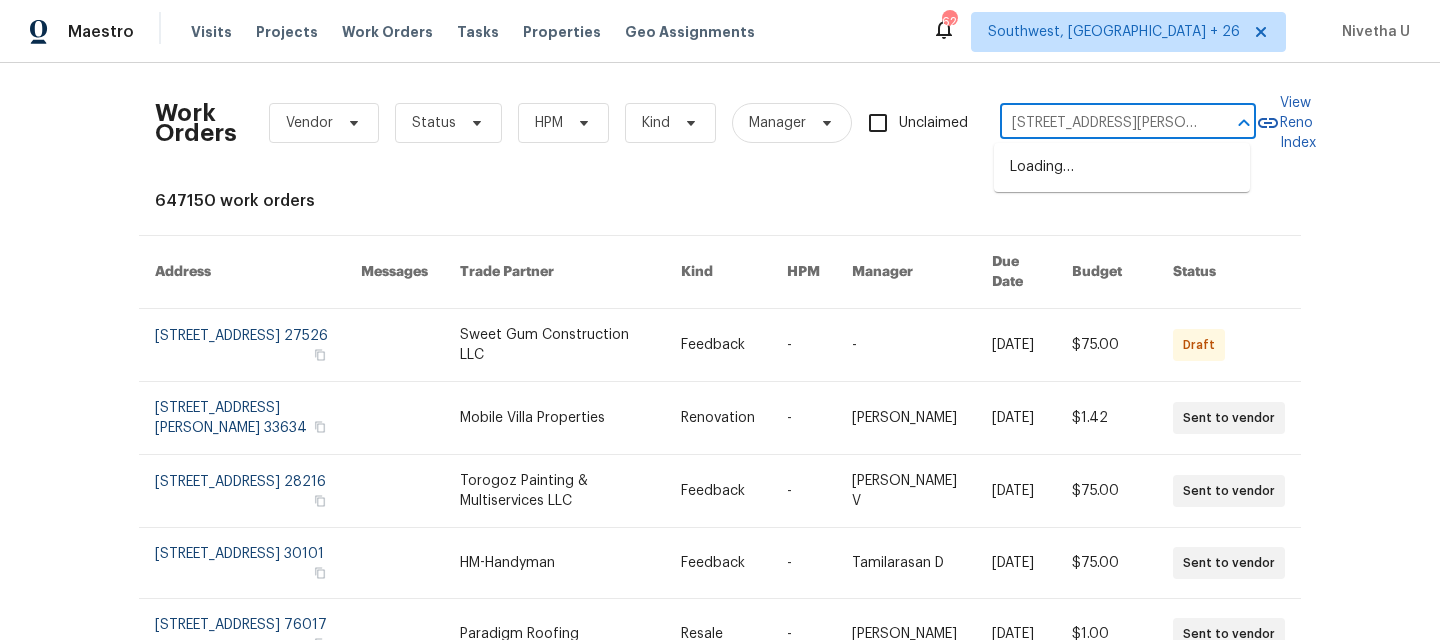 type on "3925 Wedgworth Rd S Fort Worth, TX 76133" 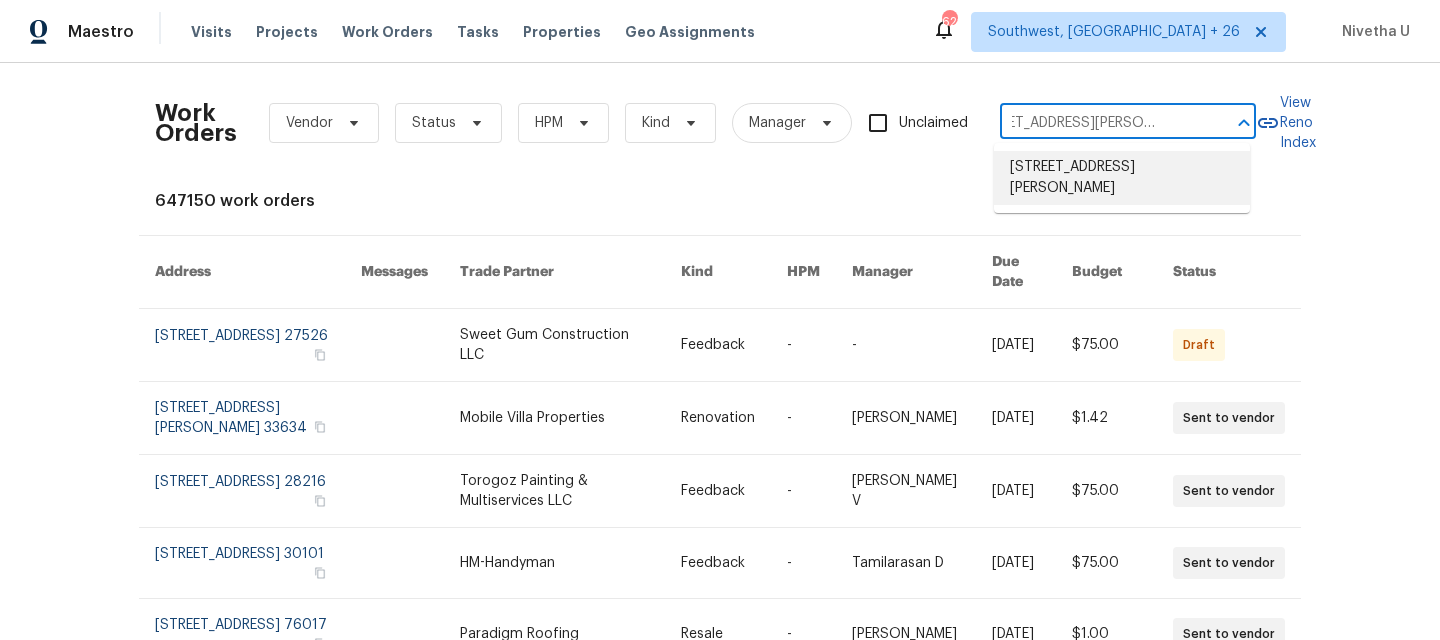 click on "[STREET_ADDRESS][PERSON_NAME]" at bounding box center [1122, 178] 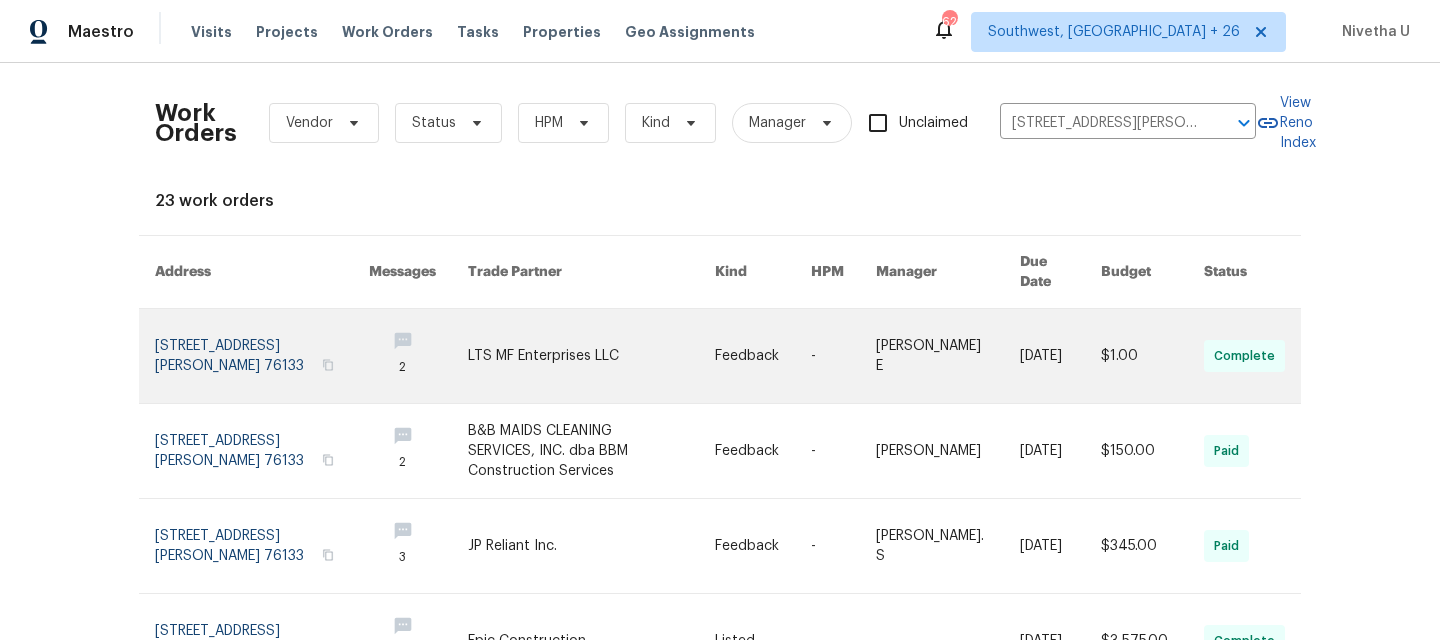 click at bounding box center [262, 356] 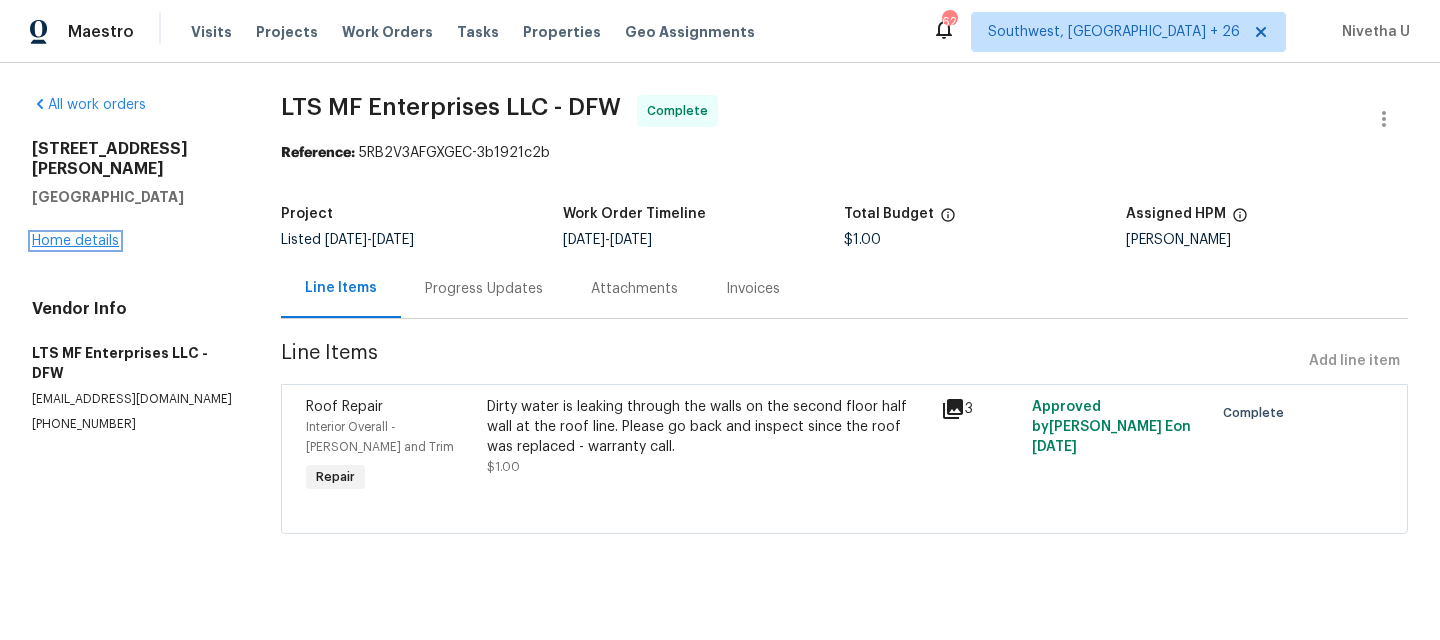 click on "Home details" at bounding box center (75, 241) 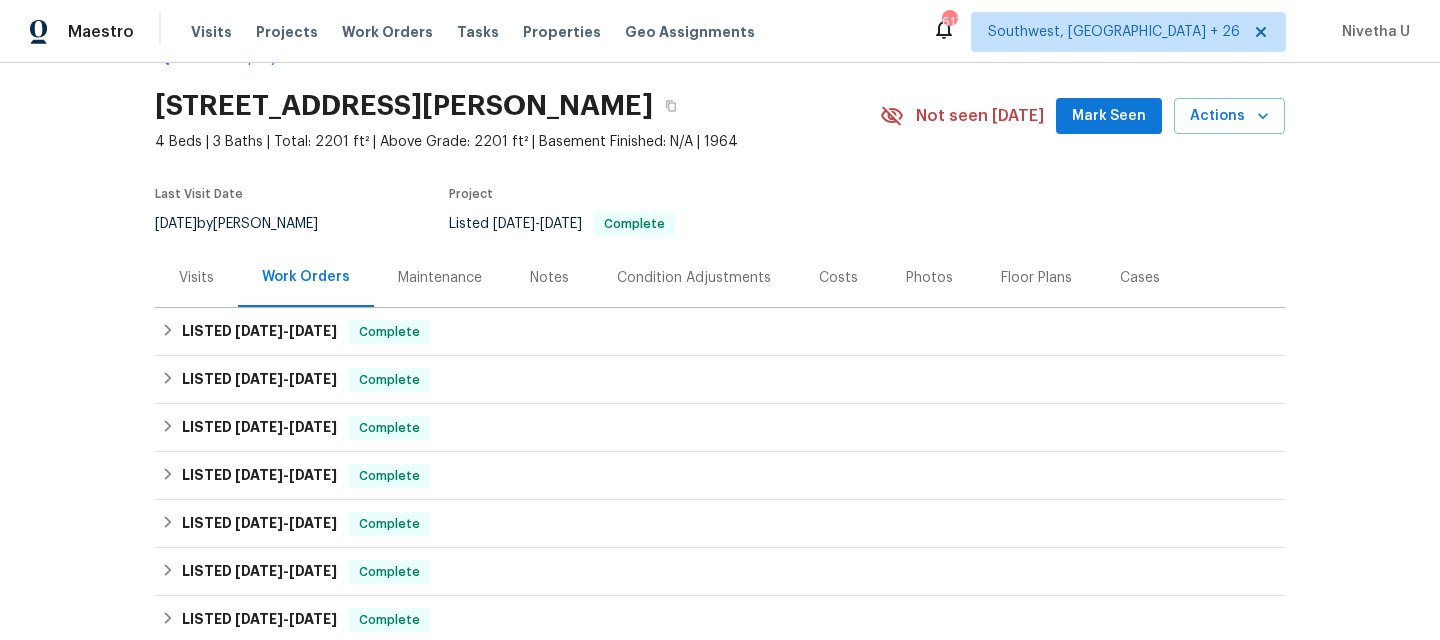 scroll, scrollTop: 79, scrollLeft: 0, axis: vertical 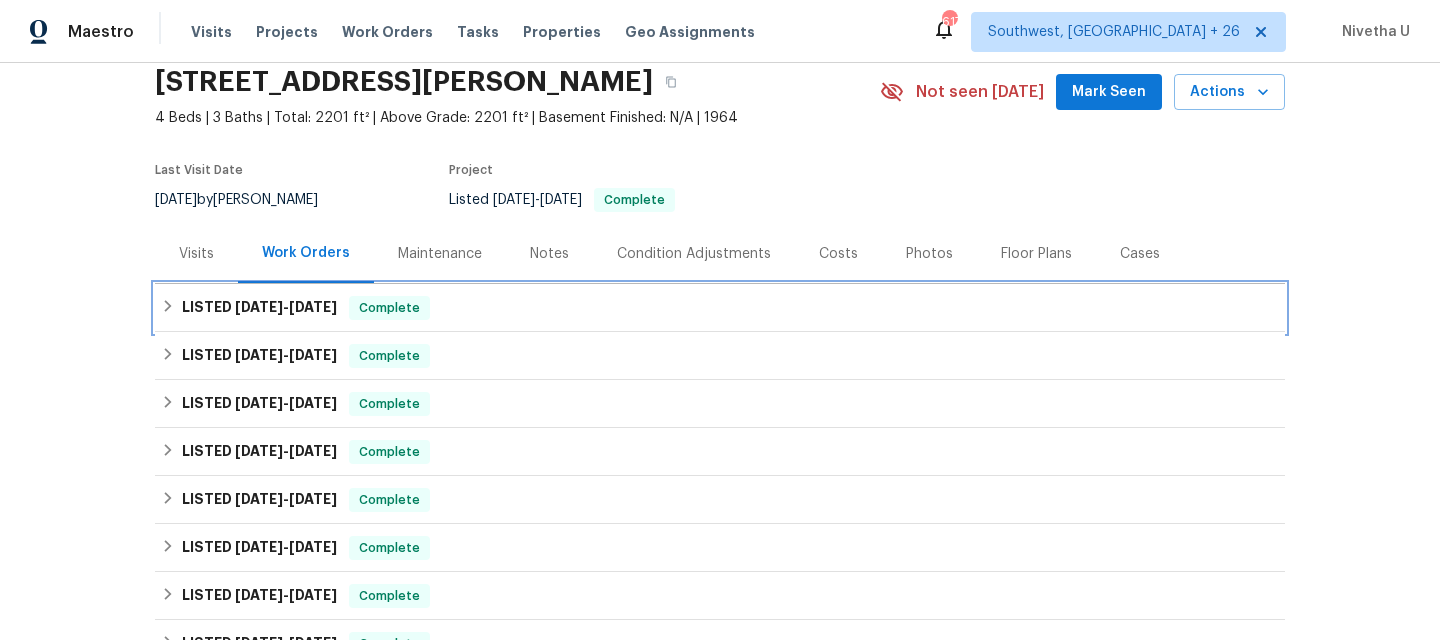 click on "LISTED   7/2/25  -  7/16/25 Complete" at bounding box center (720, 308) 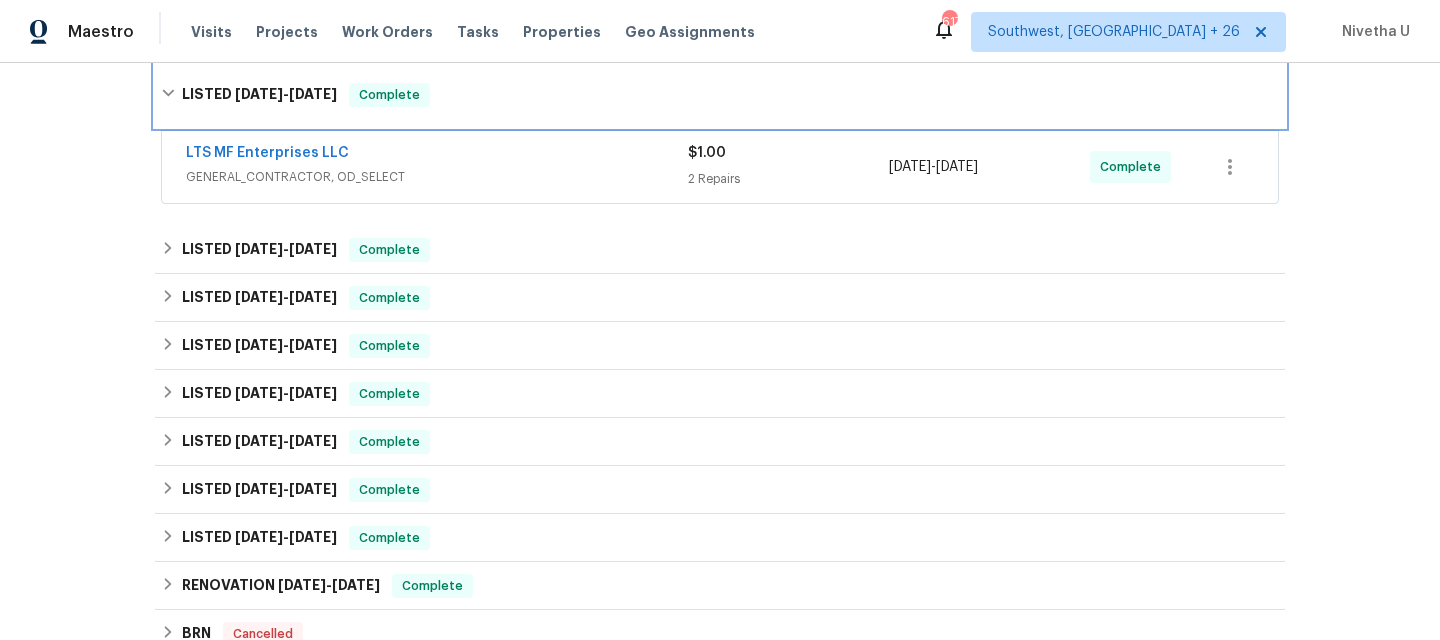 scroll, scrollTop: 317, scrollLeft: 0, axis: vertical 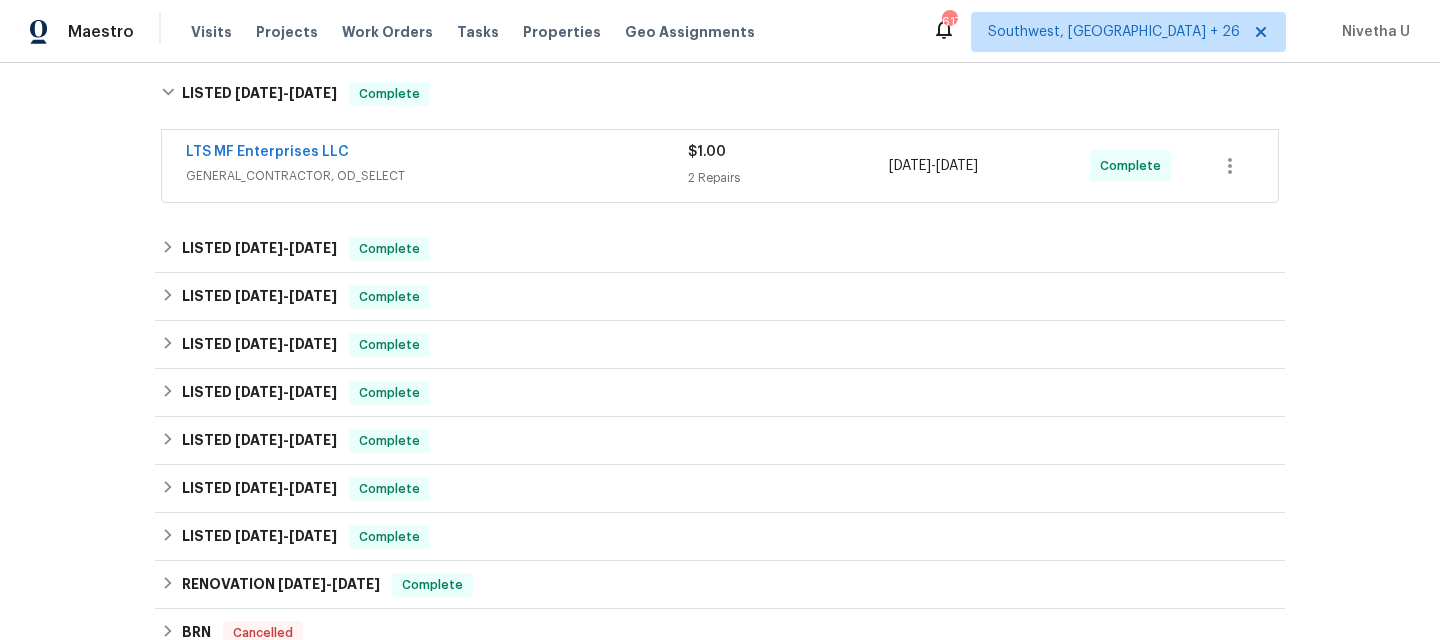 click on "LTS MF Enterprises LLC" at bounding box center [437, 154] 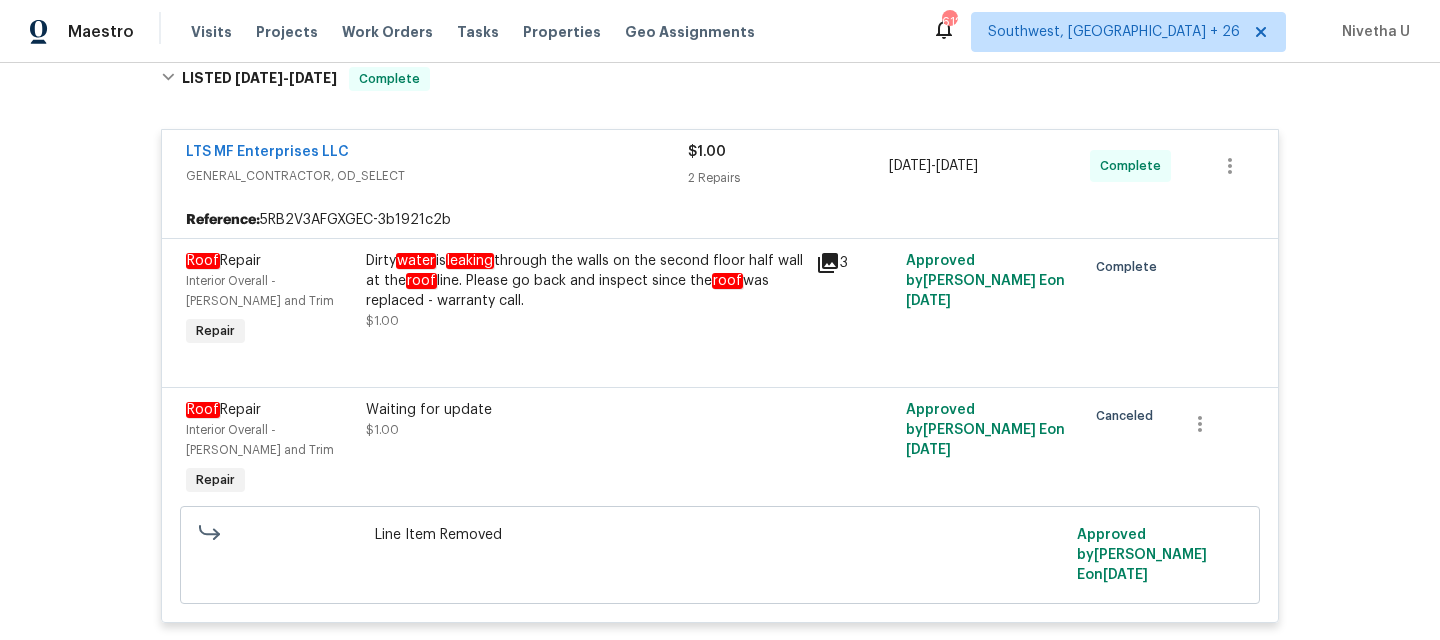 scroll, scrollTop: 331, scrollLeft: 0, axis: vertical 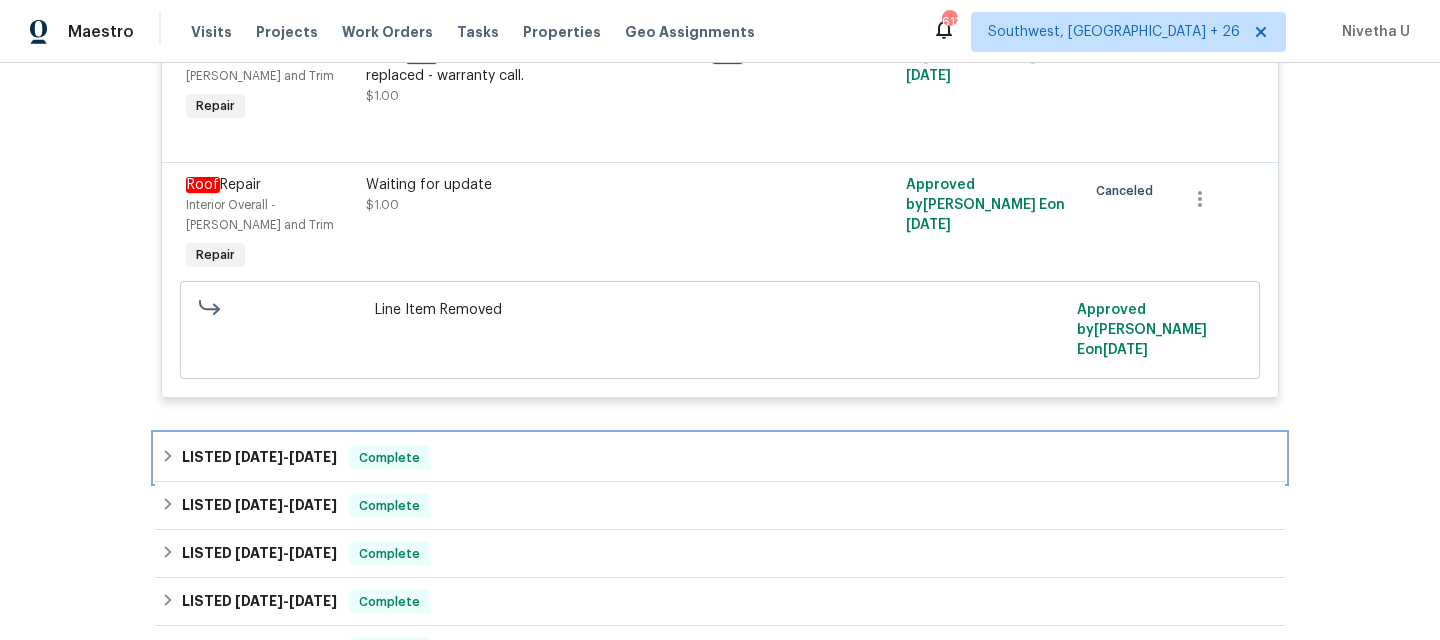 click on "LISTED   6/3/25  -  6/18/25 Complete" at bounding box center (720, 458) 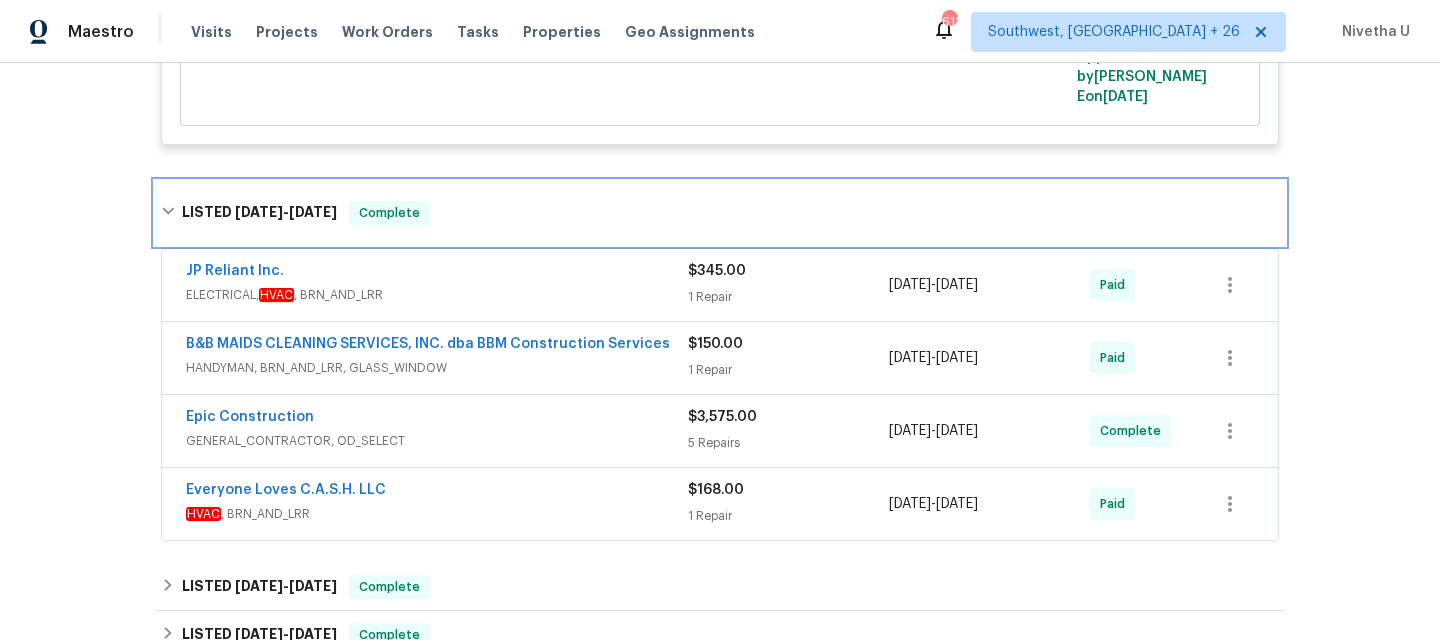 scroll, scrollTop: 811, scrollLeft: 0, axis: vertical 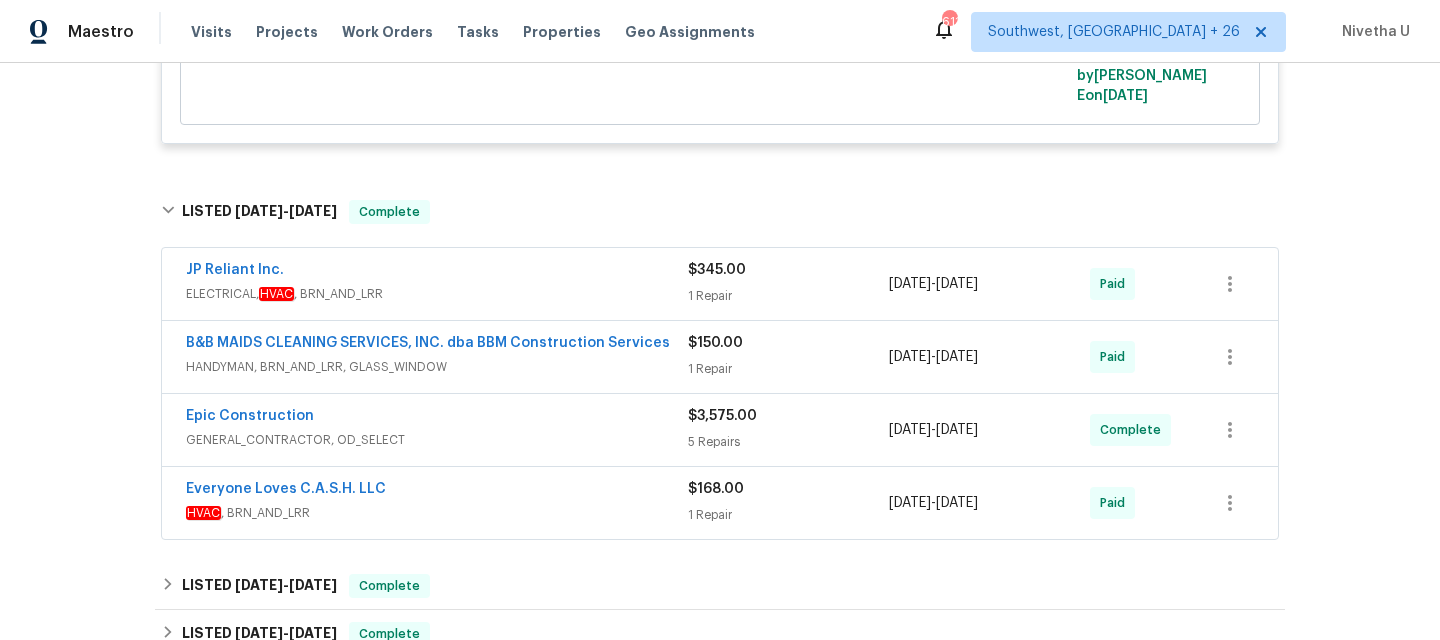 click on "ELECTRICAL,  HVAC , BRN_AND_LRR" at bounding box center [437, 294] 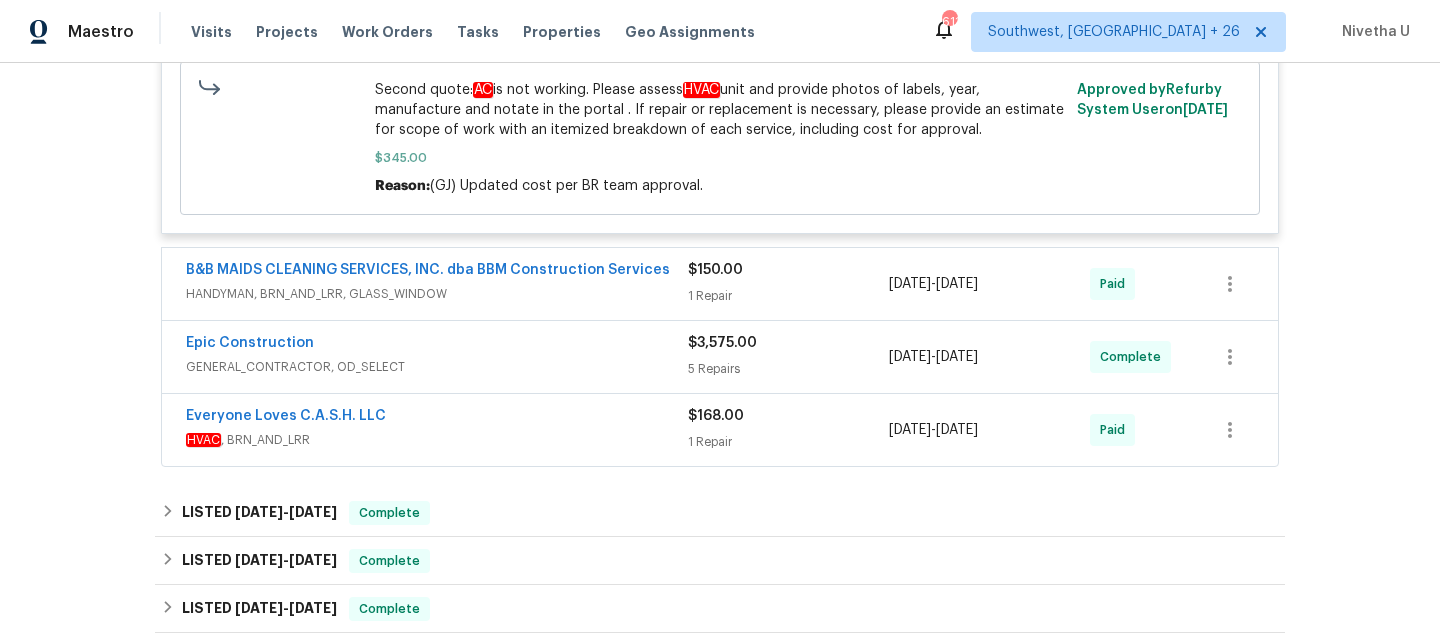 scroll, scrollTop: 1263, scrollLeft: 0, axis: vertical 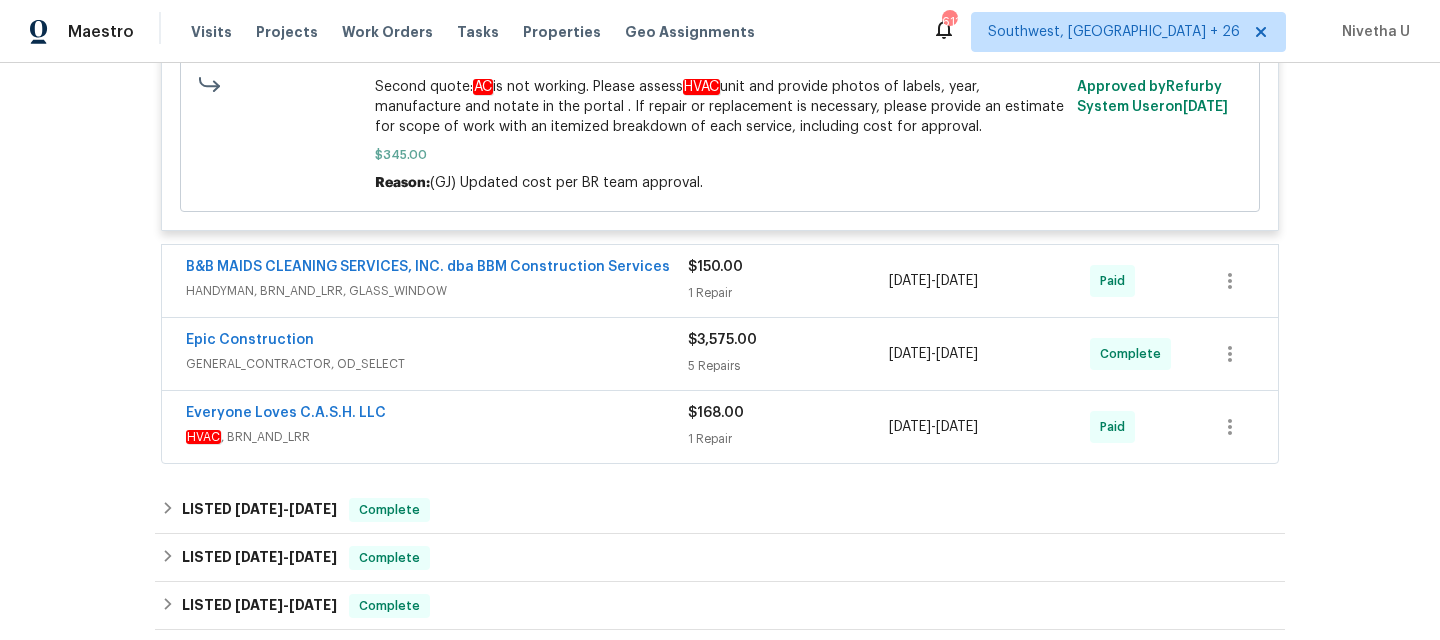 click on "HVAC , BRN_AND_LRR" at bounding box center [437, 437] 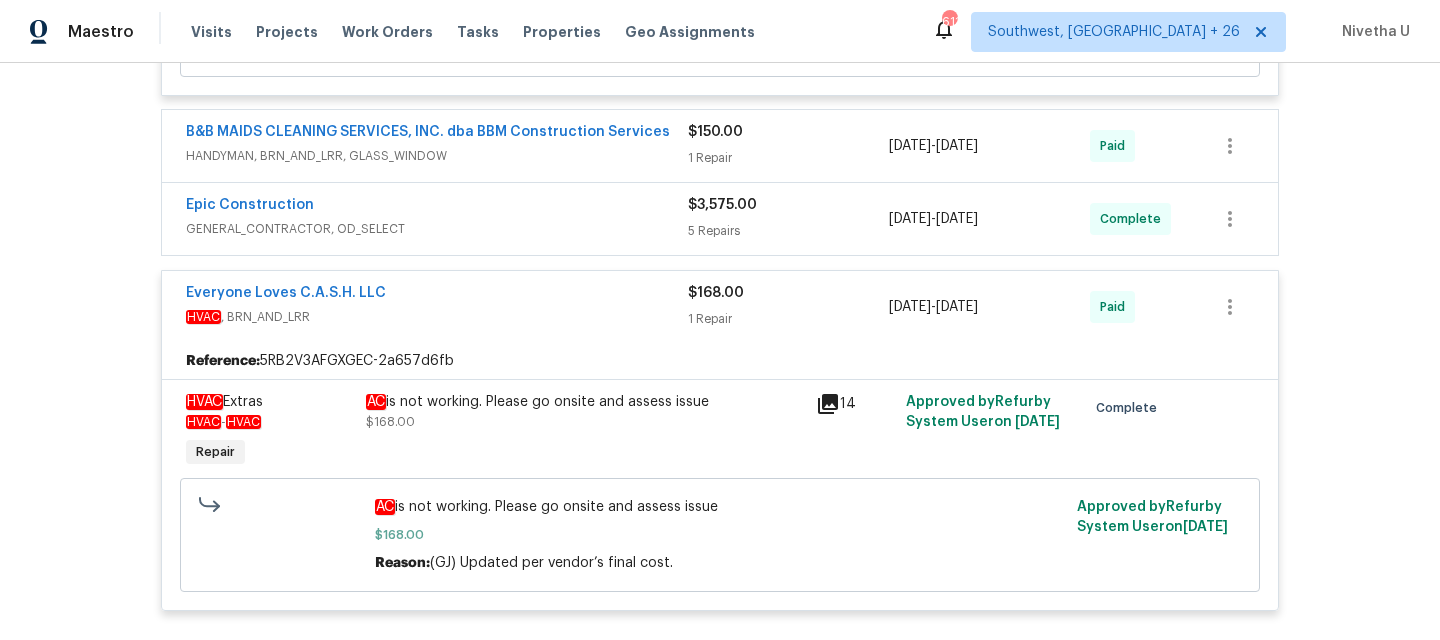 scroll, scrollTop: 1393, scrollLeft: 0, axis: vertical 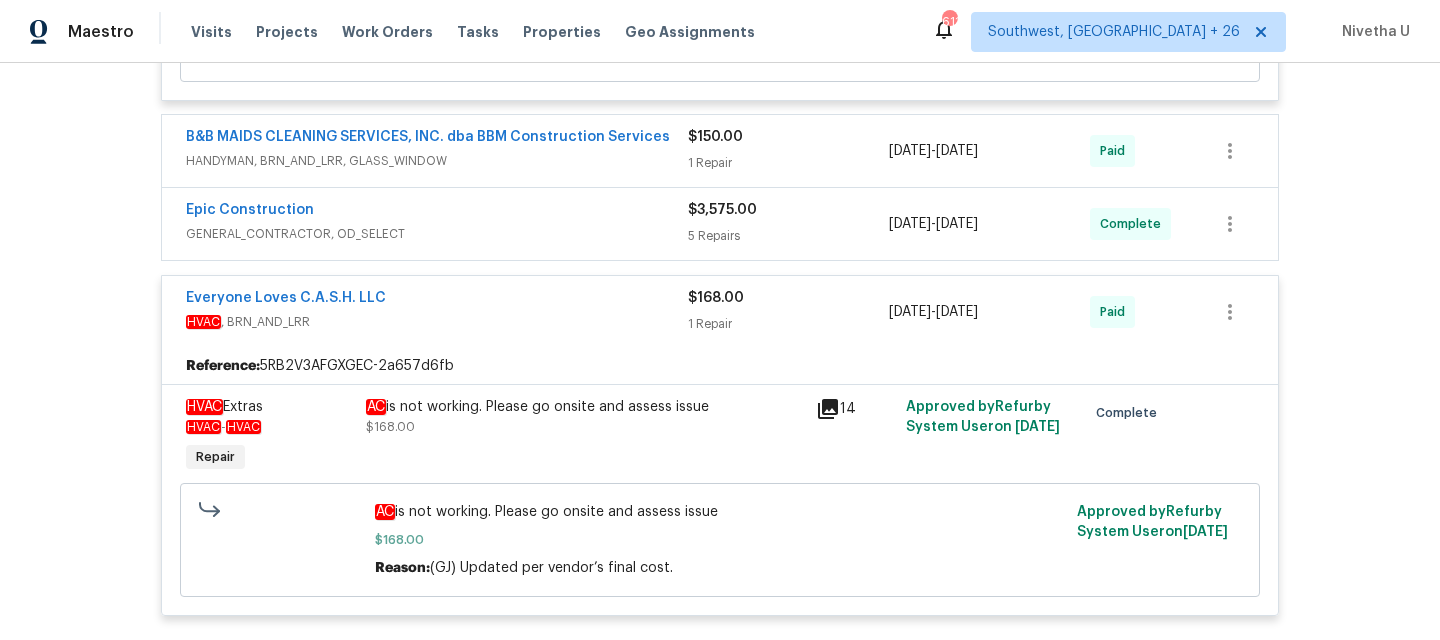 click on "HVAC , BRN_AND_LRR" at bounding box center [437, 322] 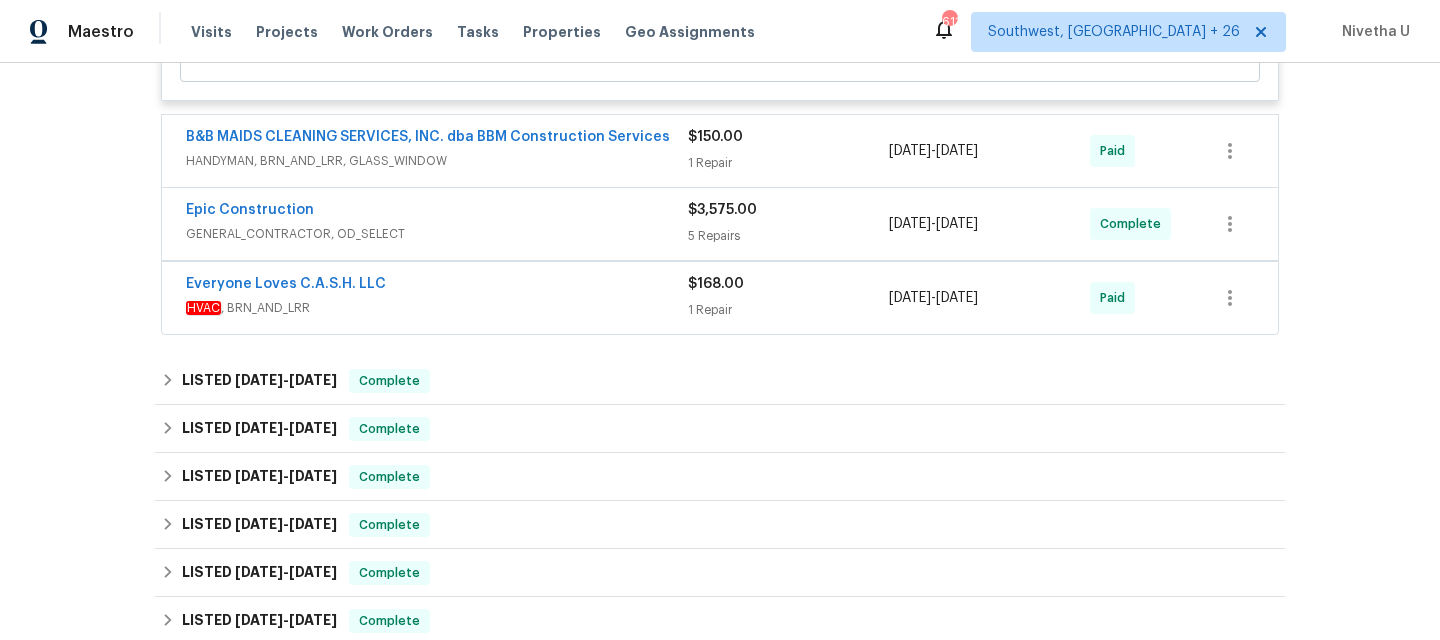 click on "GENERAL_CONTRACTOR, OD_SELECT" at bounding box center (437, 234) 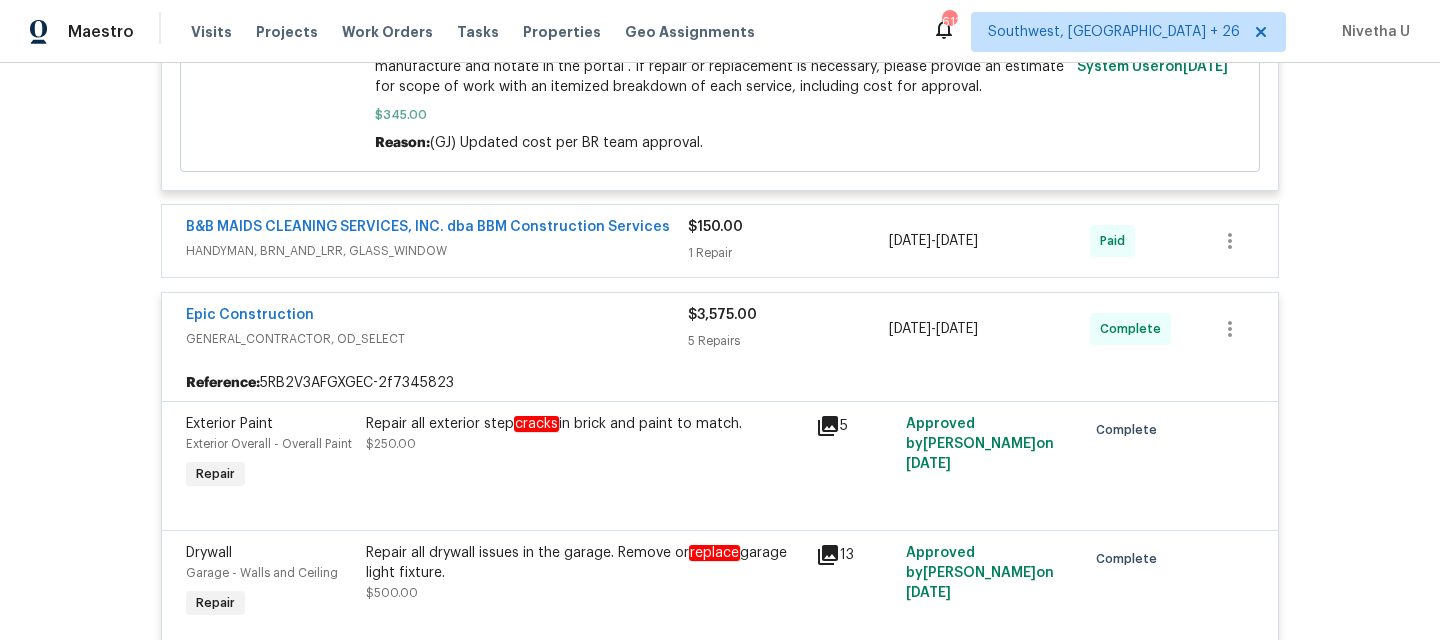 scroll, scrollTop: 1296, scrollLeft: 0, axis: vertical 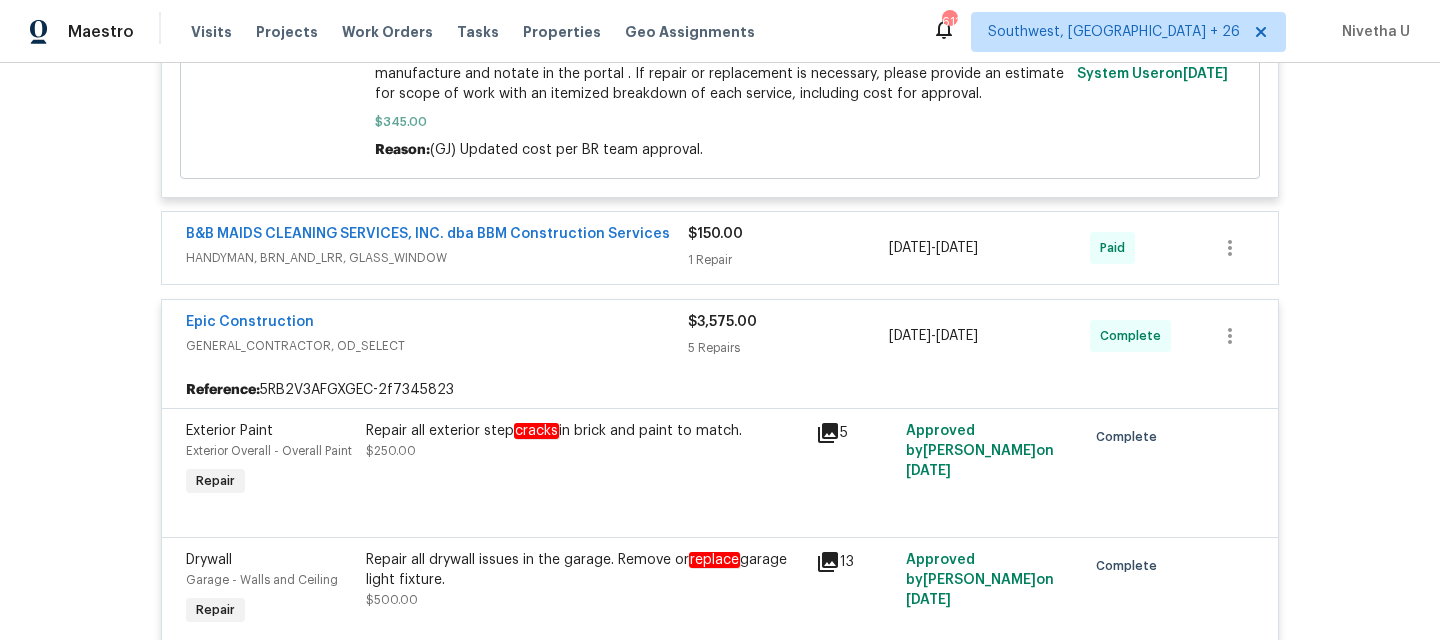 click on "Epic Construction GENERAL_CONTRACTOR, OD_SELECT $3,575.00 5 Repairs 6/4/2025  -  6/11/2025 Complete" at bounding box center (720, 336) 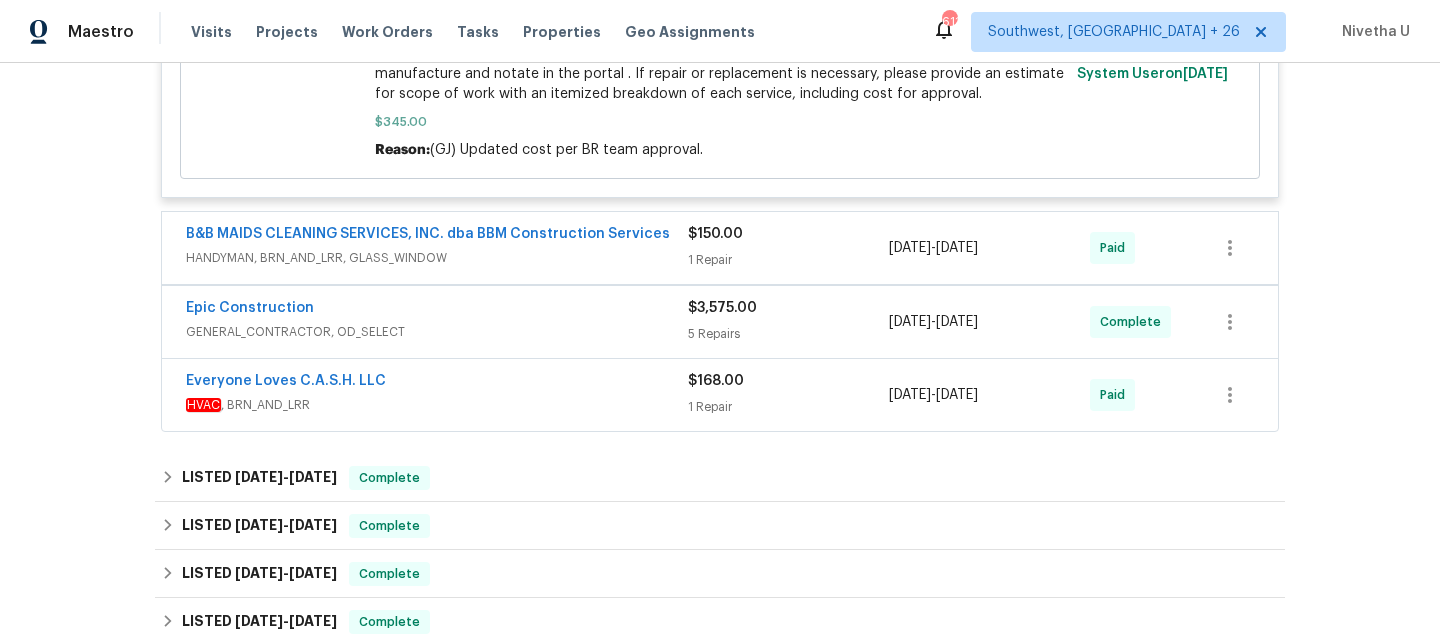 click on "B&B MAIDS CLEANING SERVICES, INC. dba BBM Construction Services HANDYMAN, BRN_AND_LRR, GLASS_WINDOW $150.00 1 Repair 6/18/2025  -  6/18/2025 Paid" at bounding box center (720, 248) 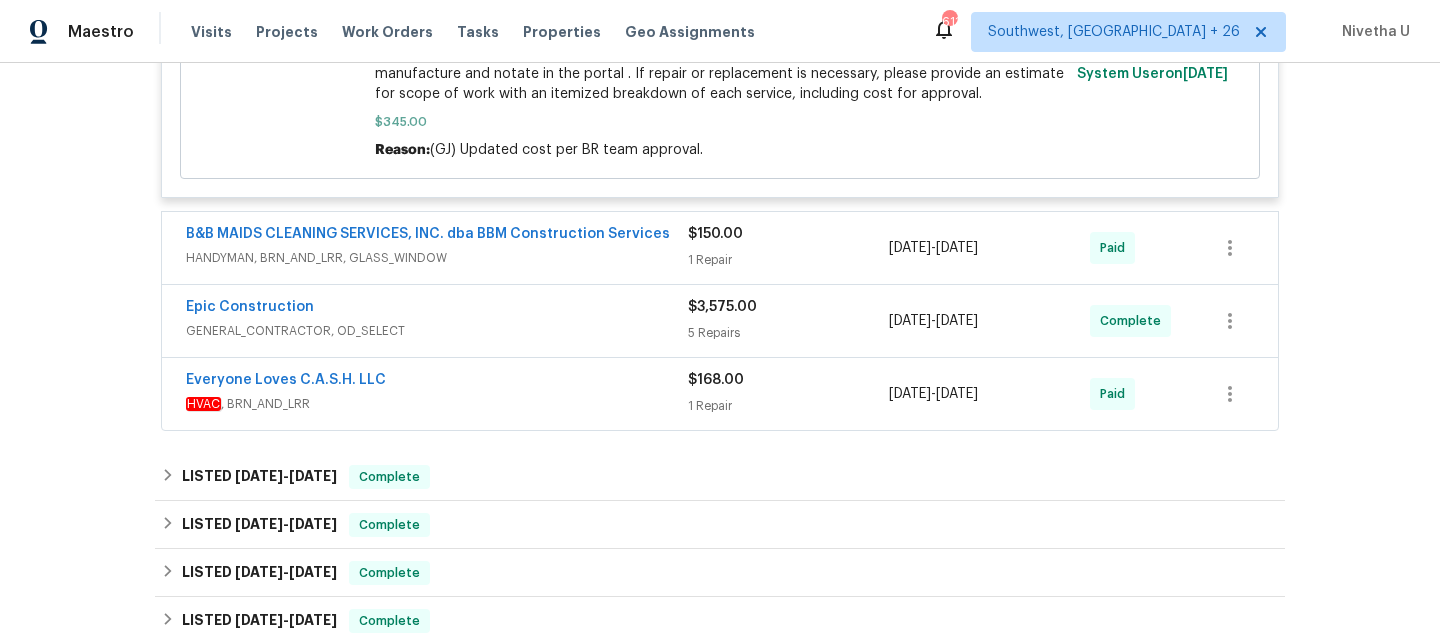 click on "B&B MAIDS CLEANING SERVICES, INC. dba BBM Construction Services HANDYMAN, BRN_AND_LRR, GLASS_WINDOW $150.00 1 Repair 6/18/2025  -  6/18/2025 Paid" at bounding box center (720, 248) 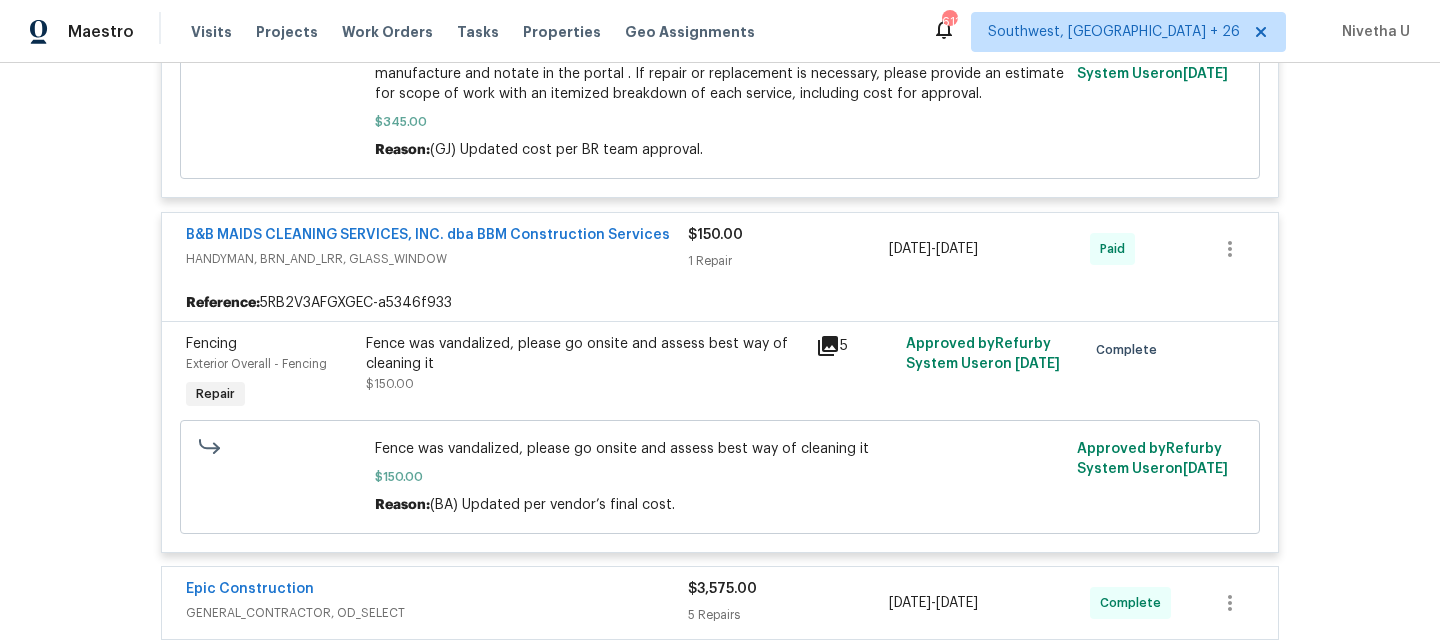 click on "HANDYMAN, BRN_AND_LRR, GLASS_WINDOW" at bounding box center (437, 259) 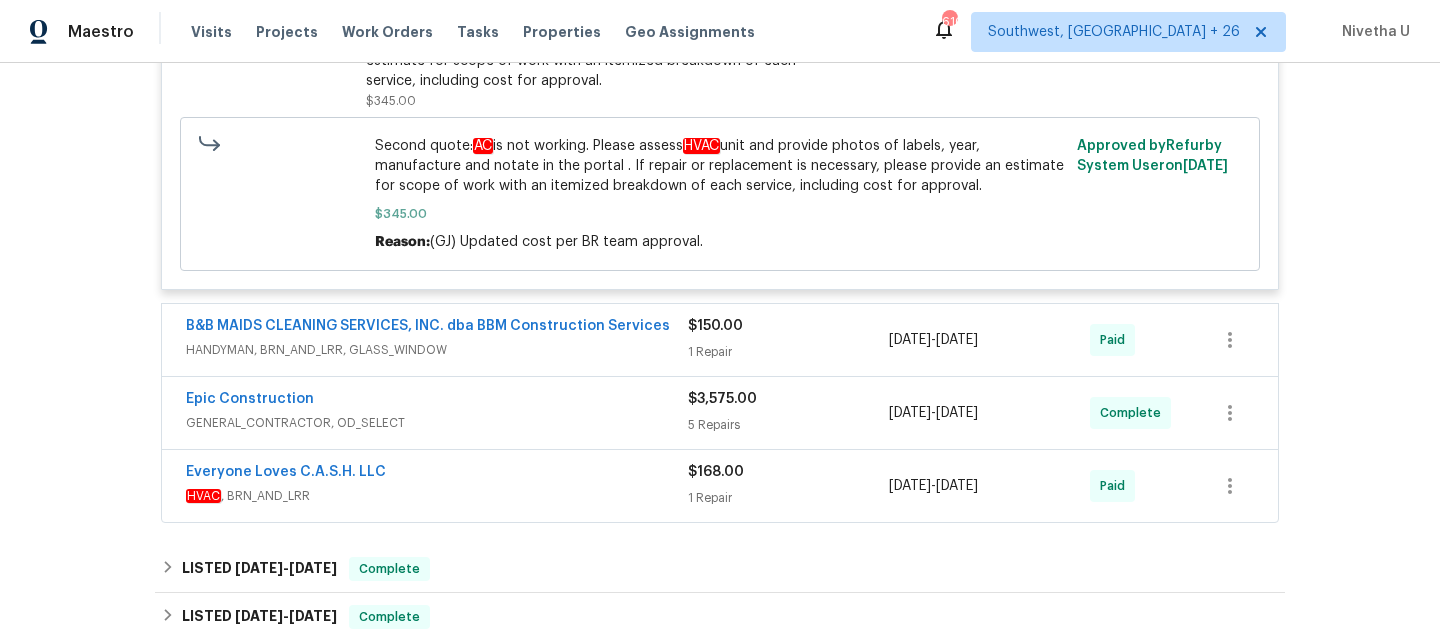 scroll, scrollTop: 1257, scrollLeft: 0, axis: vertical 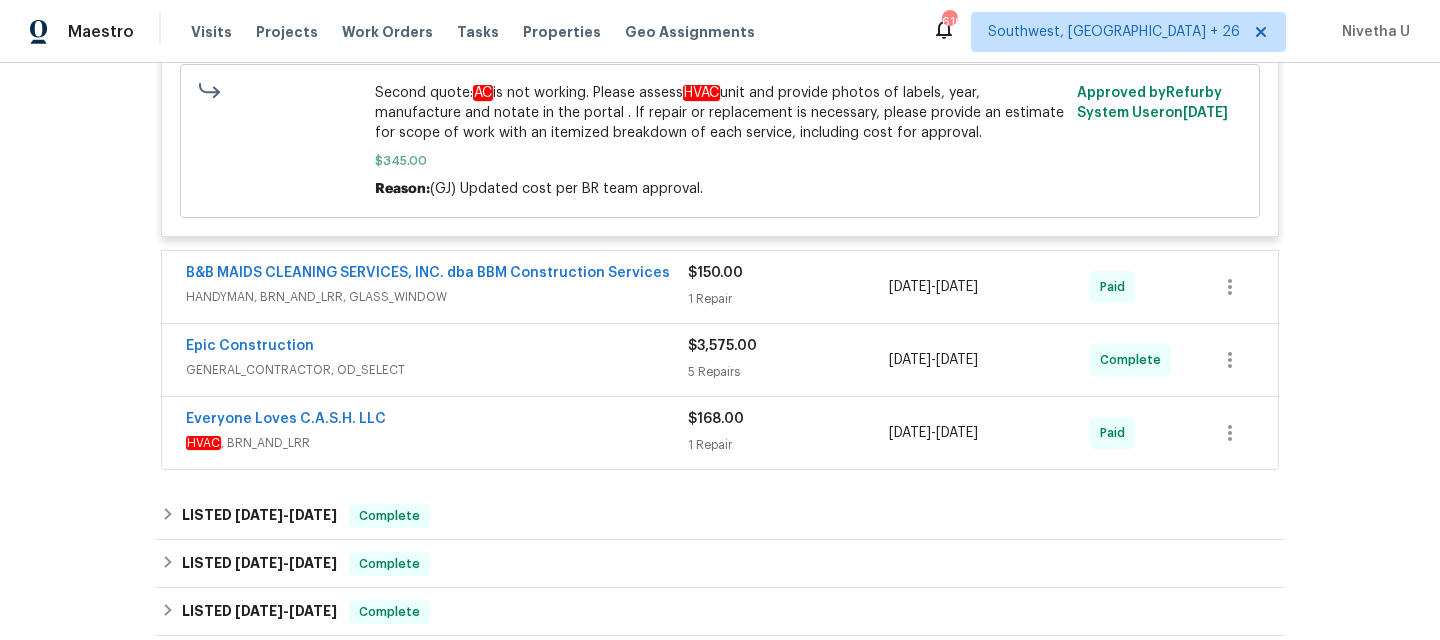 click on "B&B MAIDS CLEANING SERVICES, INC. dba BBM Construction Services HANDYMAN, BRN_AND_LRR, GLASS_WINDOW" at bounding box center (437, 287) 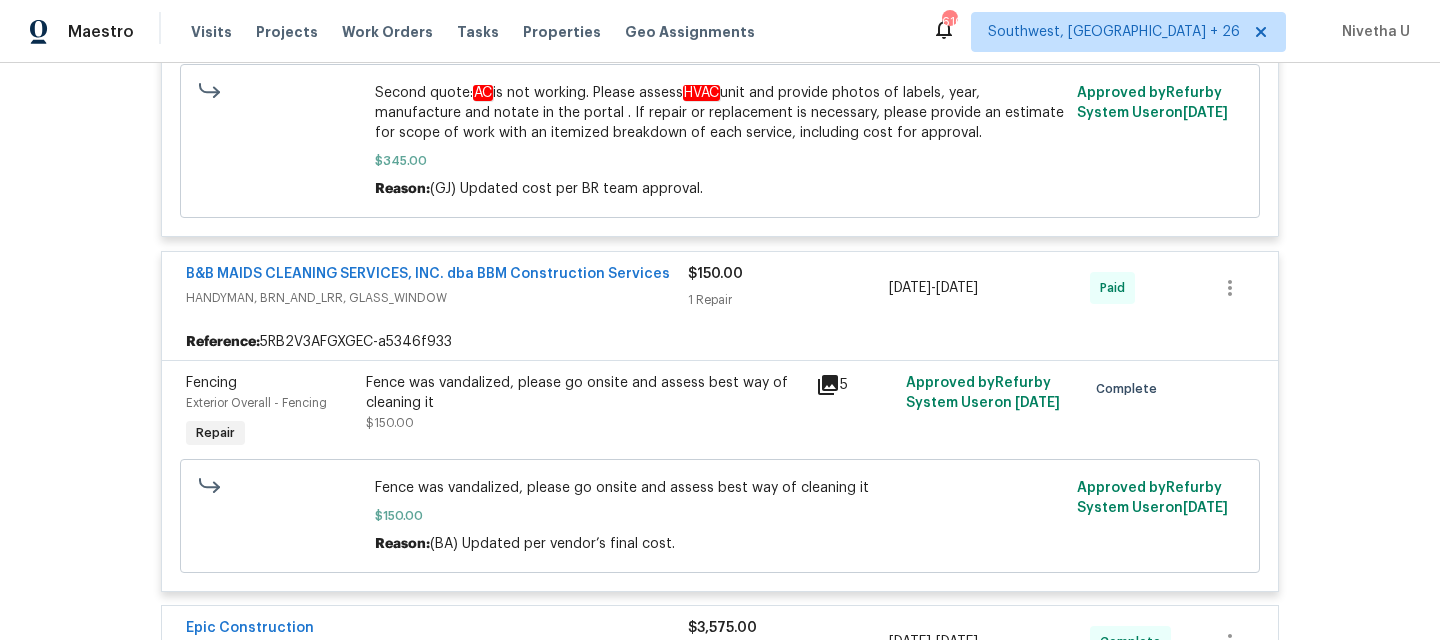 scroll, scrollTop: 1623, scrollLeft: 0, axis: vertical 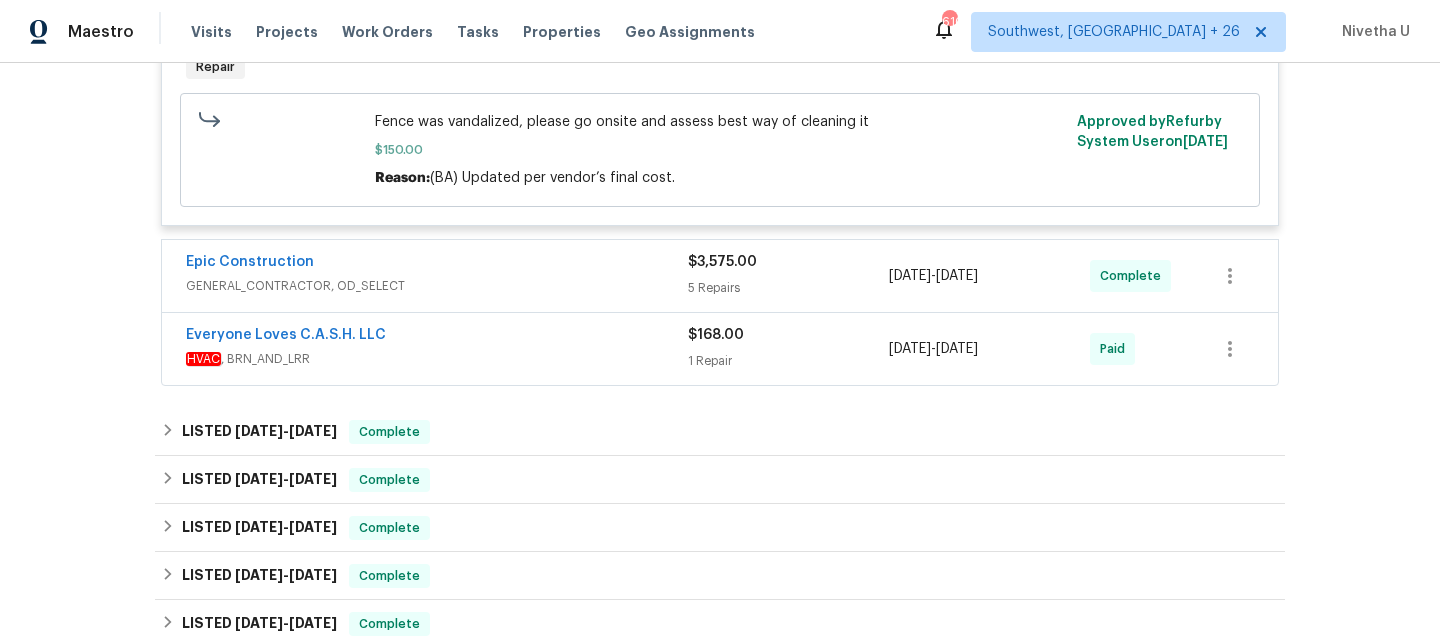 click on "GENERAL_CONTRACTOR, OD_SELECT" at bounding box center [437, 286] 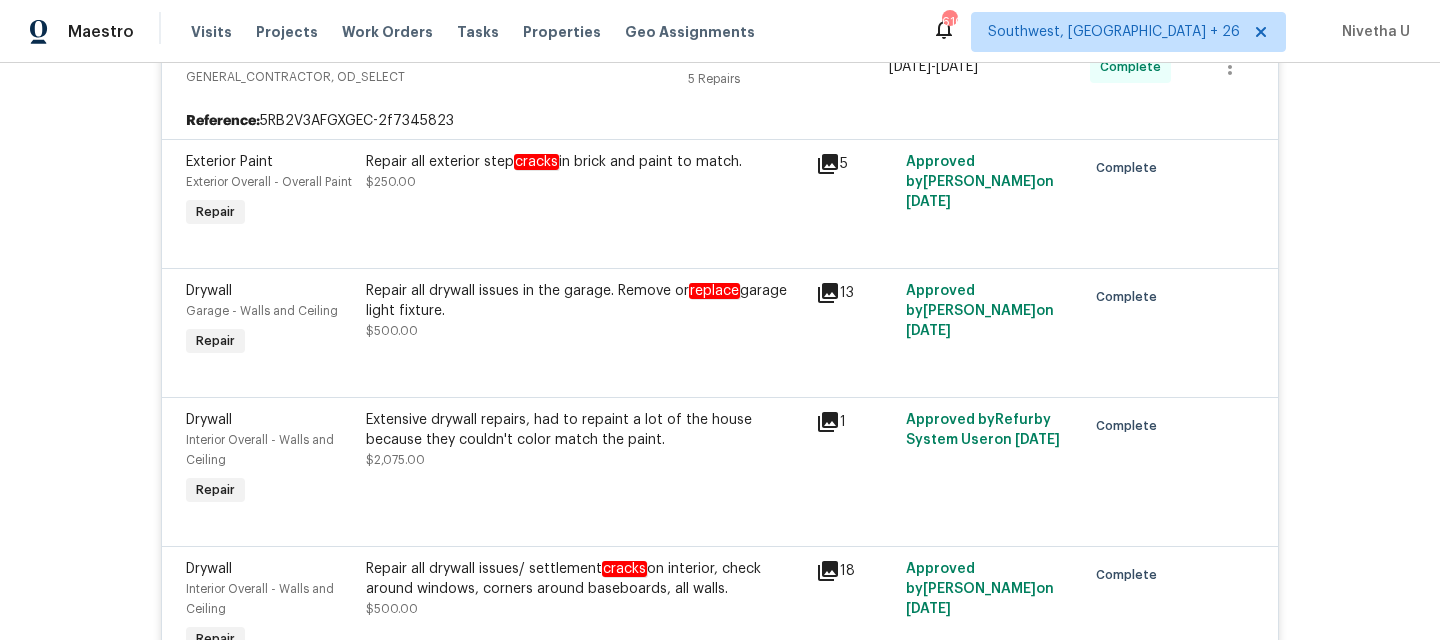 scroll, scrollTop: 2191, scrollLeft: 0, axis: vertical 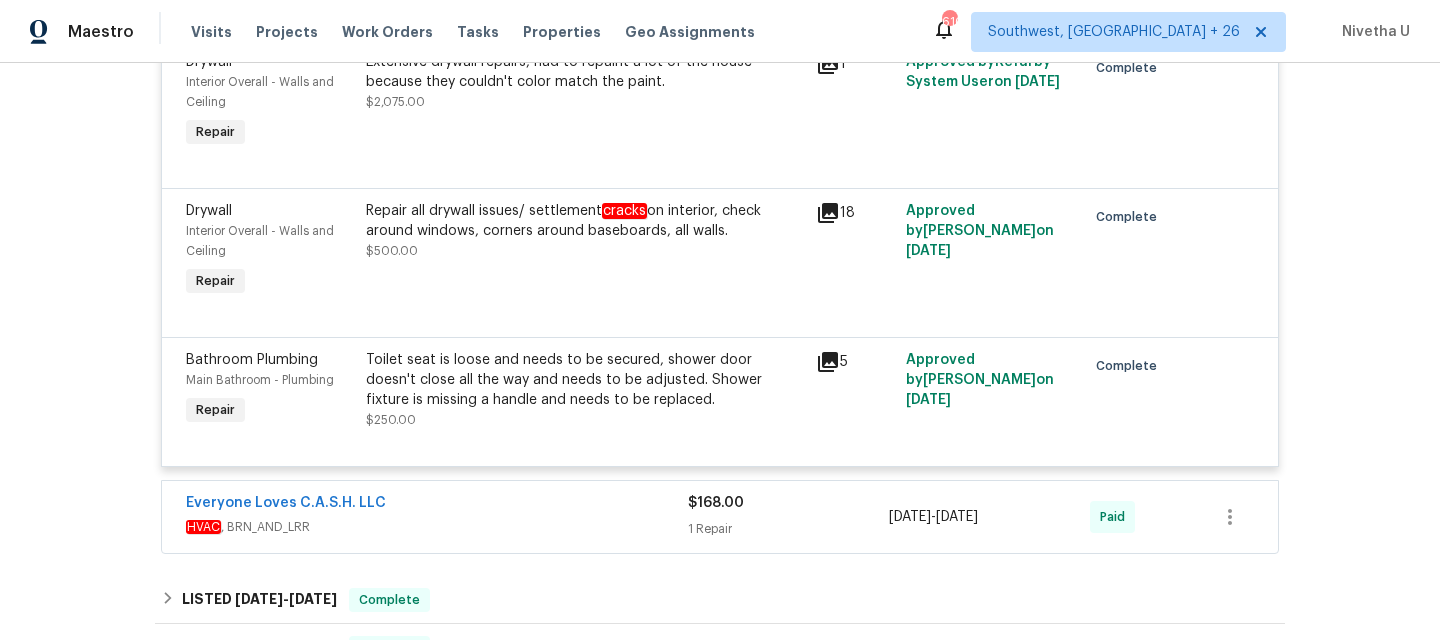 click on "HVAC , BRN_AND_LRR" at bounding box center (437, 527) 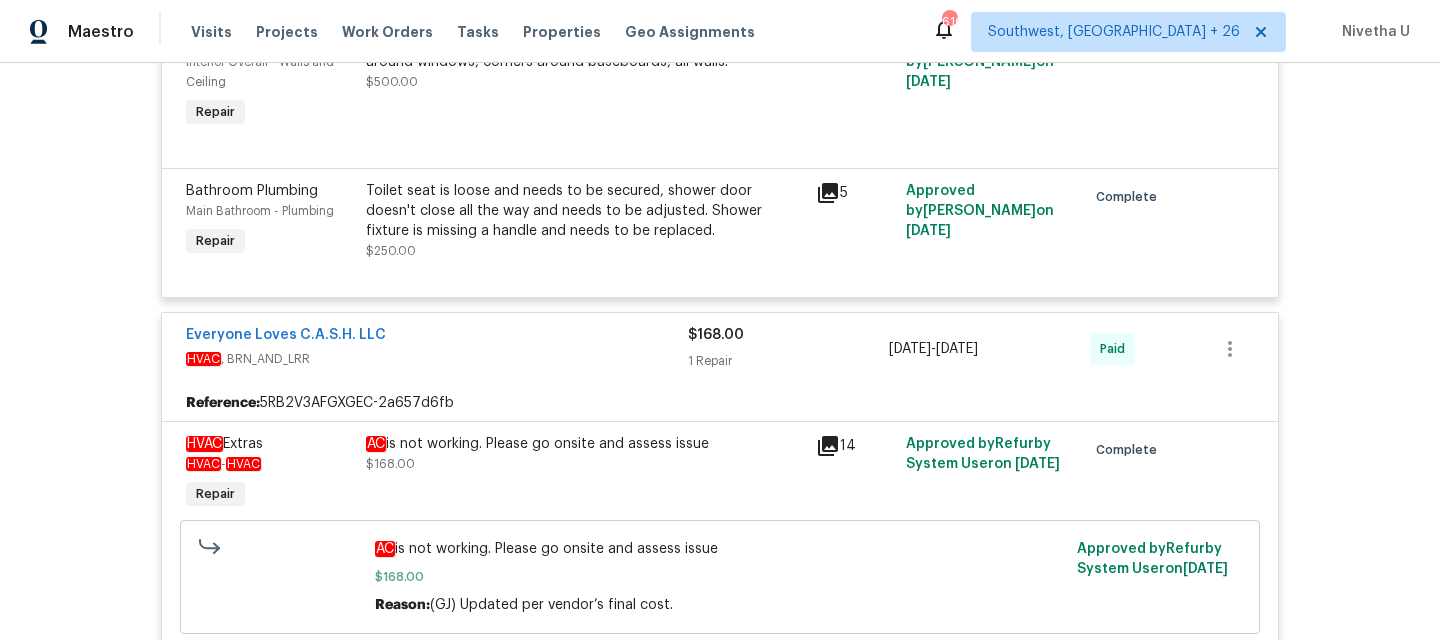 scroll, scrollTop: 2358, scrollLeft: 0, axis: vertical 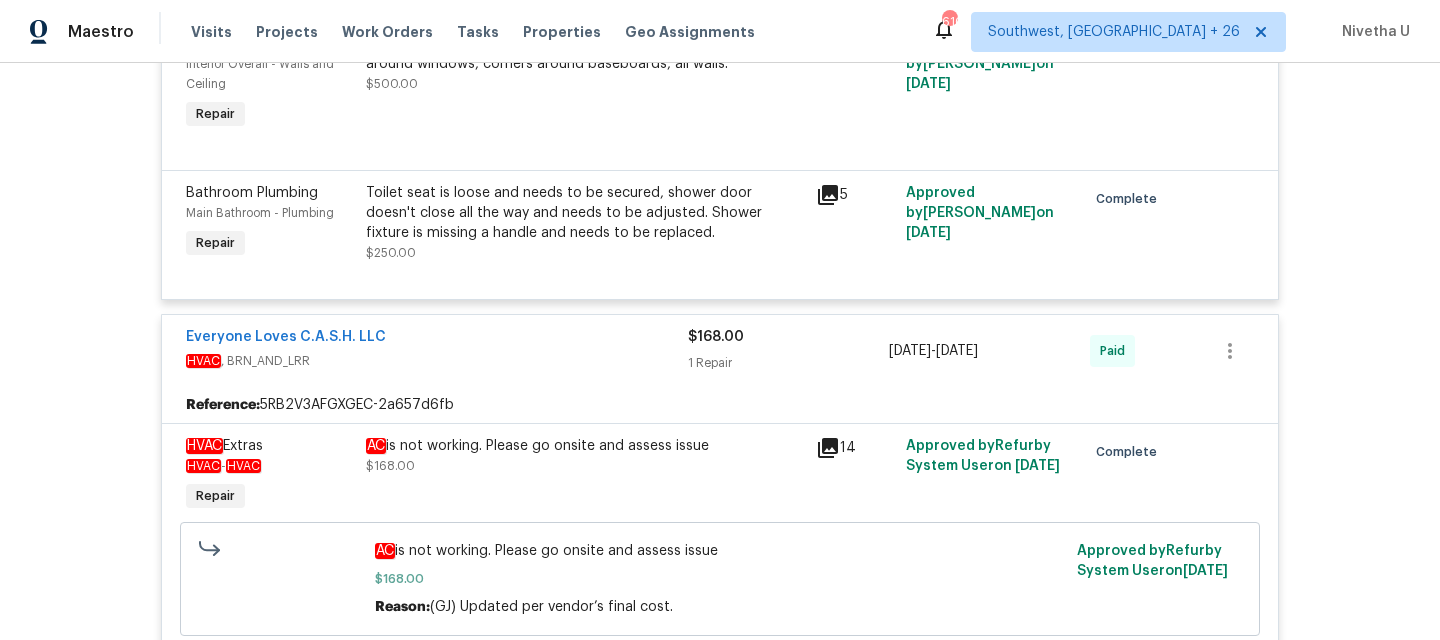 click on "Everyone Loves C.A.S.H. LLC" at bounding box center (437, 339) 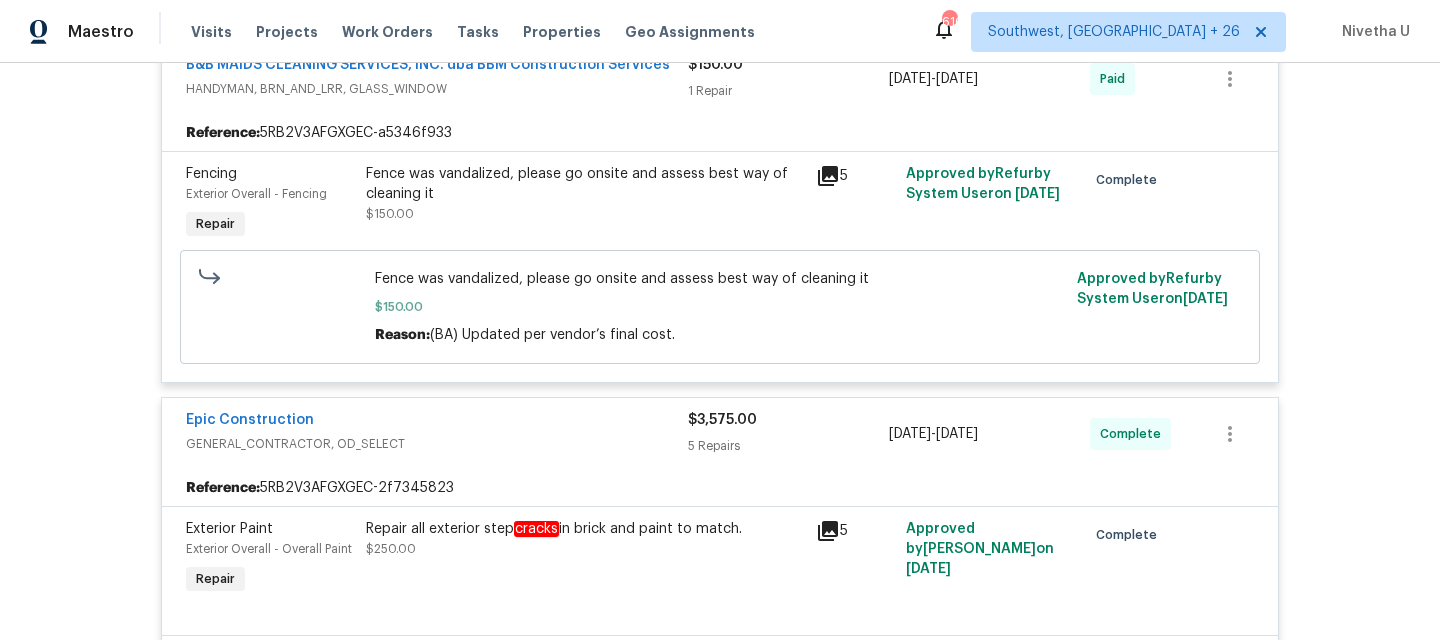 scroll, scrollTop: 1464, scrollLeft: 0, axis: vertical 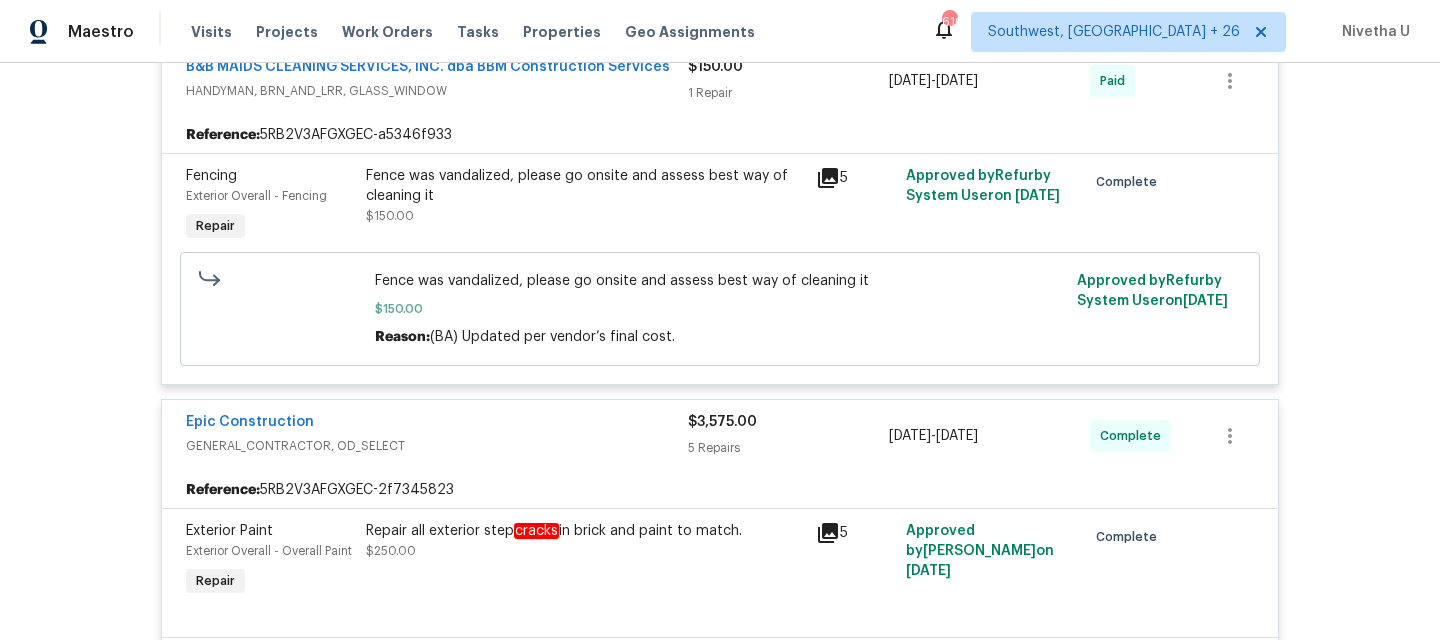 click on "GENERAL_CONTRACTOR, OD_SELECT" at bounding box center (437, 446) 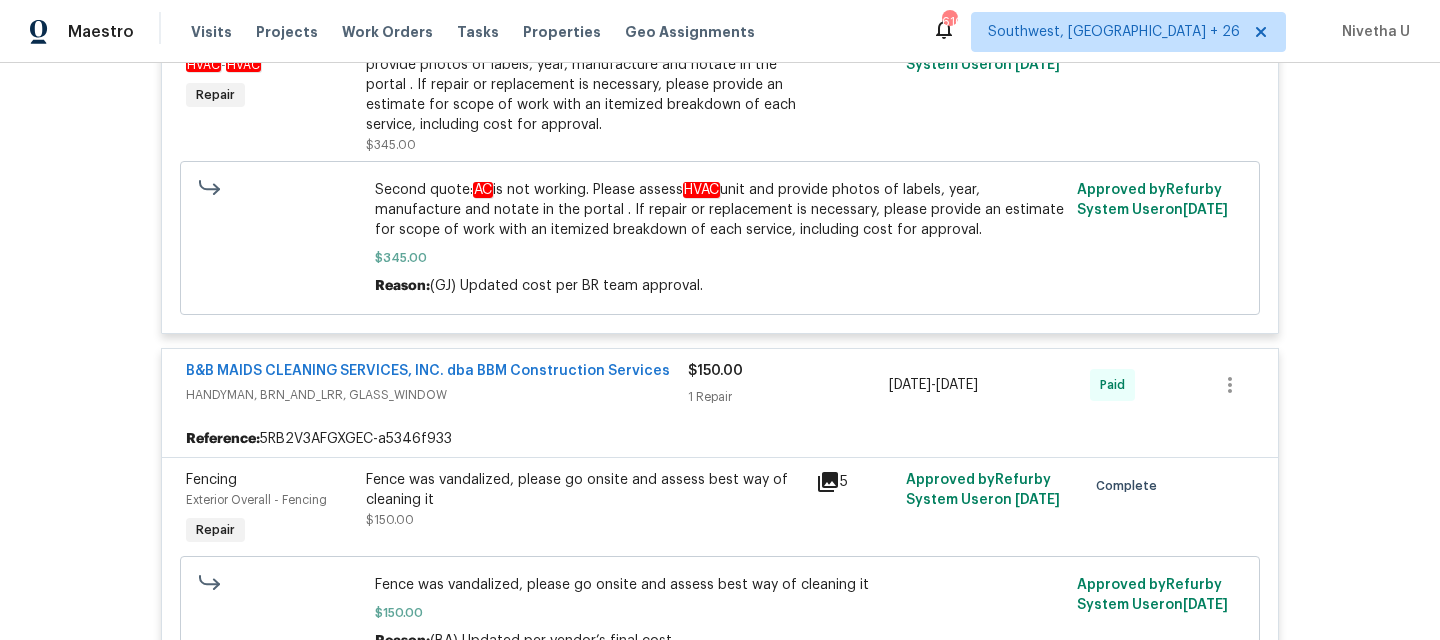 scroll, scrollTop: 1156, scrollLeft: 0, axis: vertical 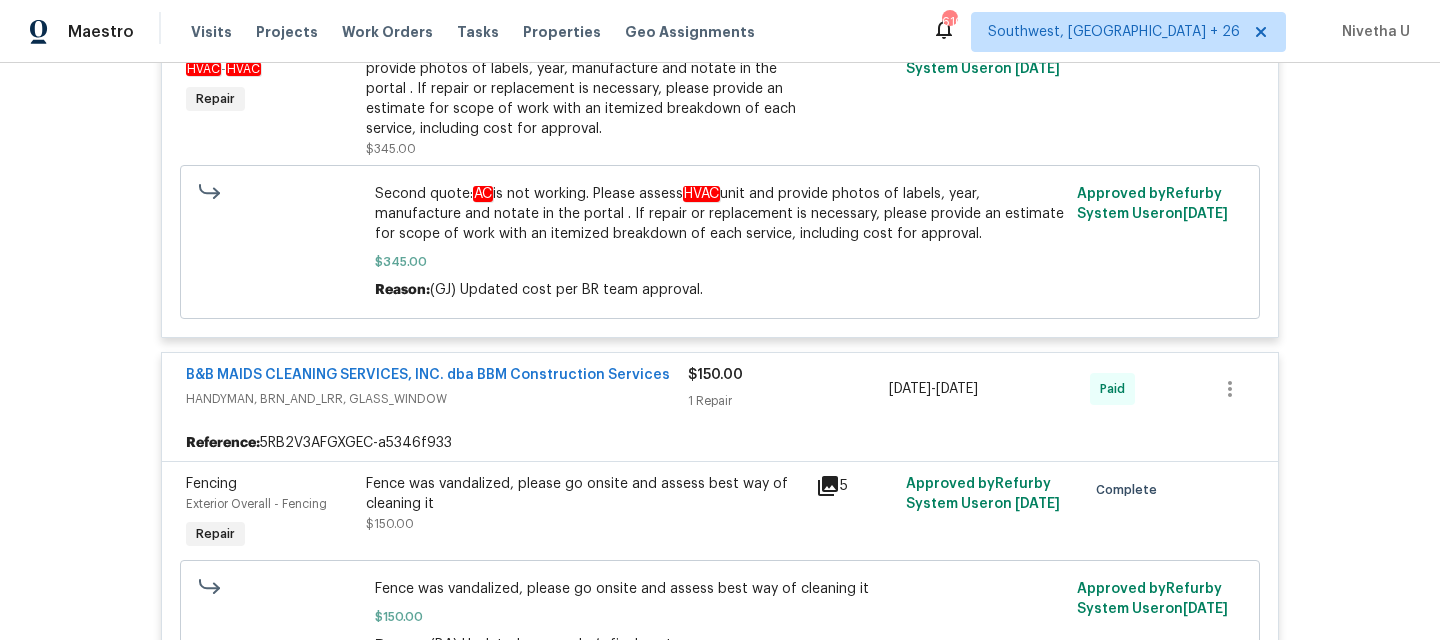 click on "B&B MAIDS CLEANING SERVICES, INC. dba BBM Construction Services HANDYMAN, BRN_AND_LRR, GLASS_WINDOW $150.00 1 Repair 6/18/2025  -  6/18/2025 Paid" at bounding box center [720, 389] 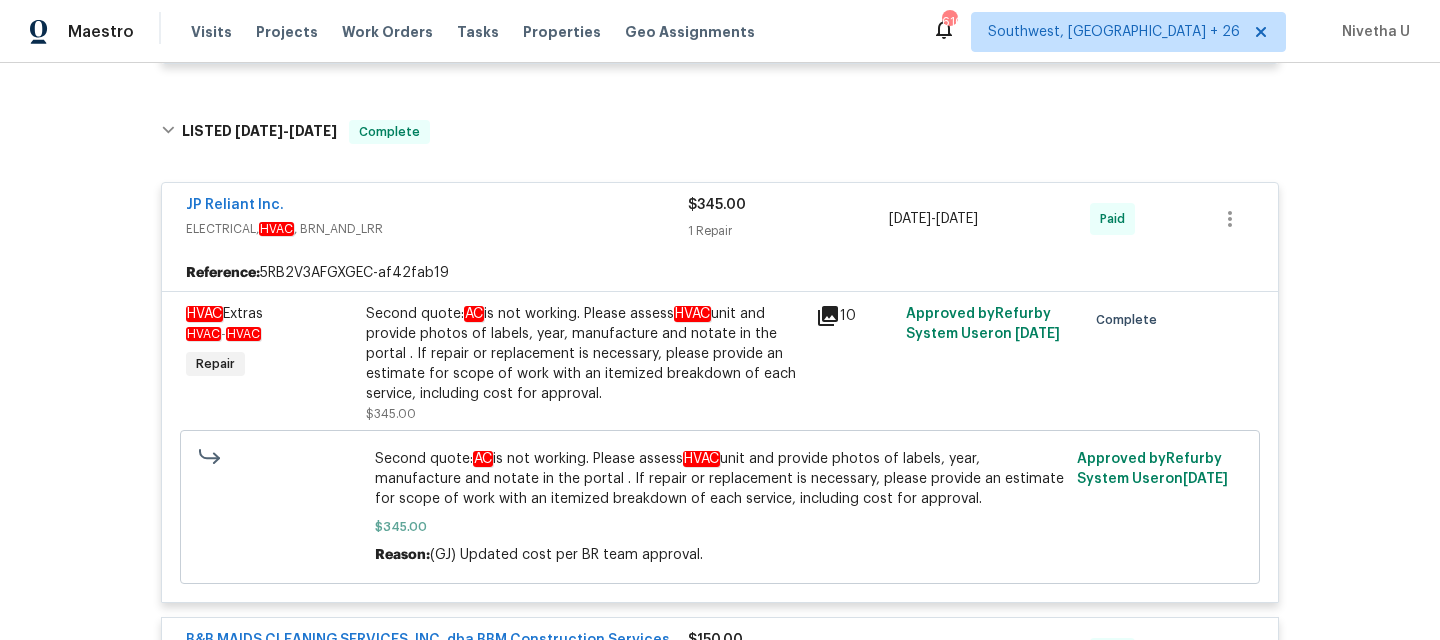 scroll, scrollTop: 930, scrollLeft: 0, axis: vertical 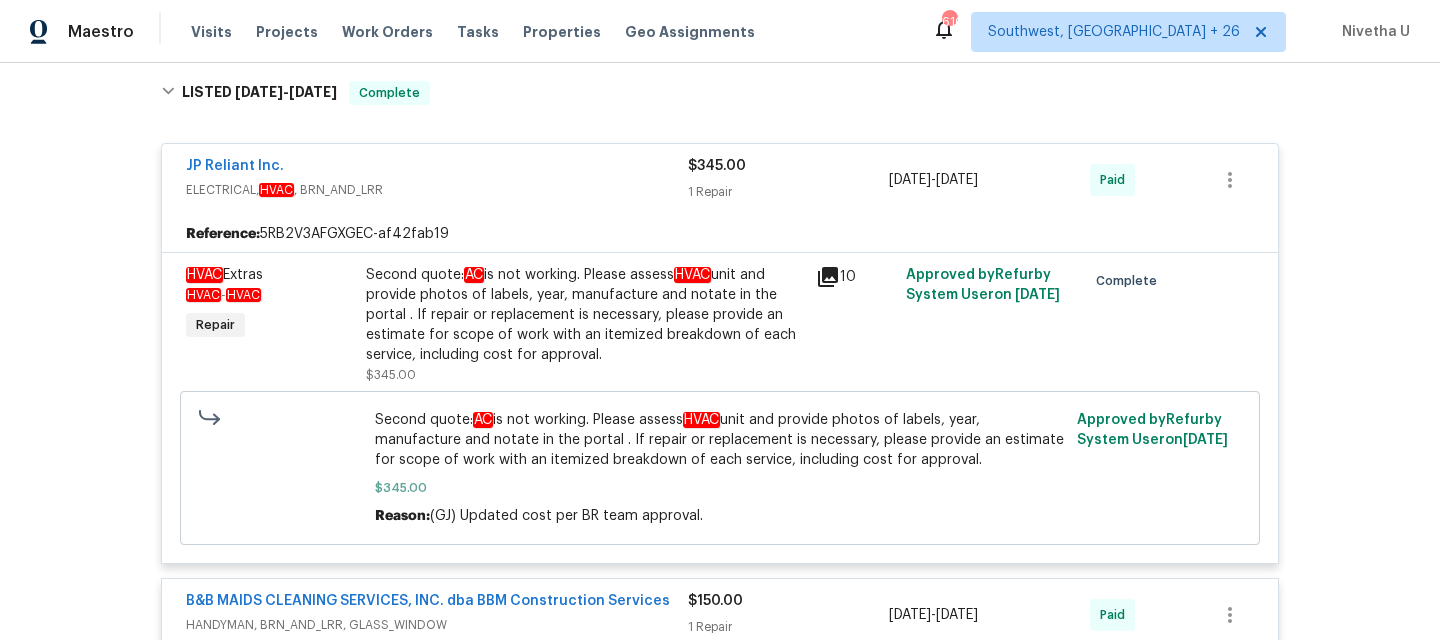 click on "JP Reliant Inc. ELECTRICAL,  HVAC , BRN_AND_LRR $345.00 1 Repair 6/5/2025  -  6/9/2025 Paid" at bounding box center (720, 180) 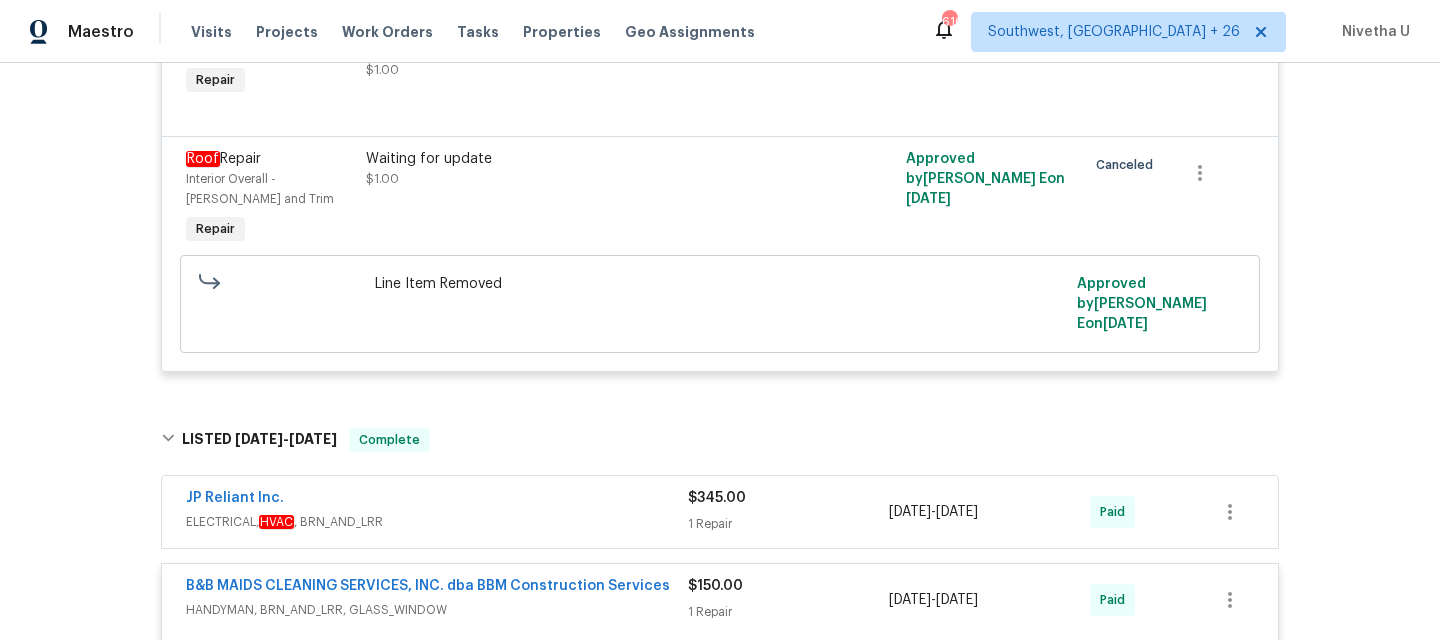 scroll, scrollTop: 582, scrollLeft: 0, axis: vertical 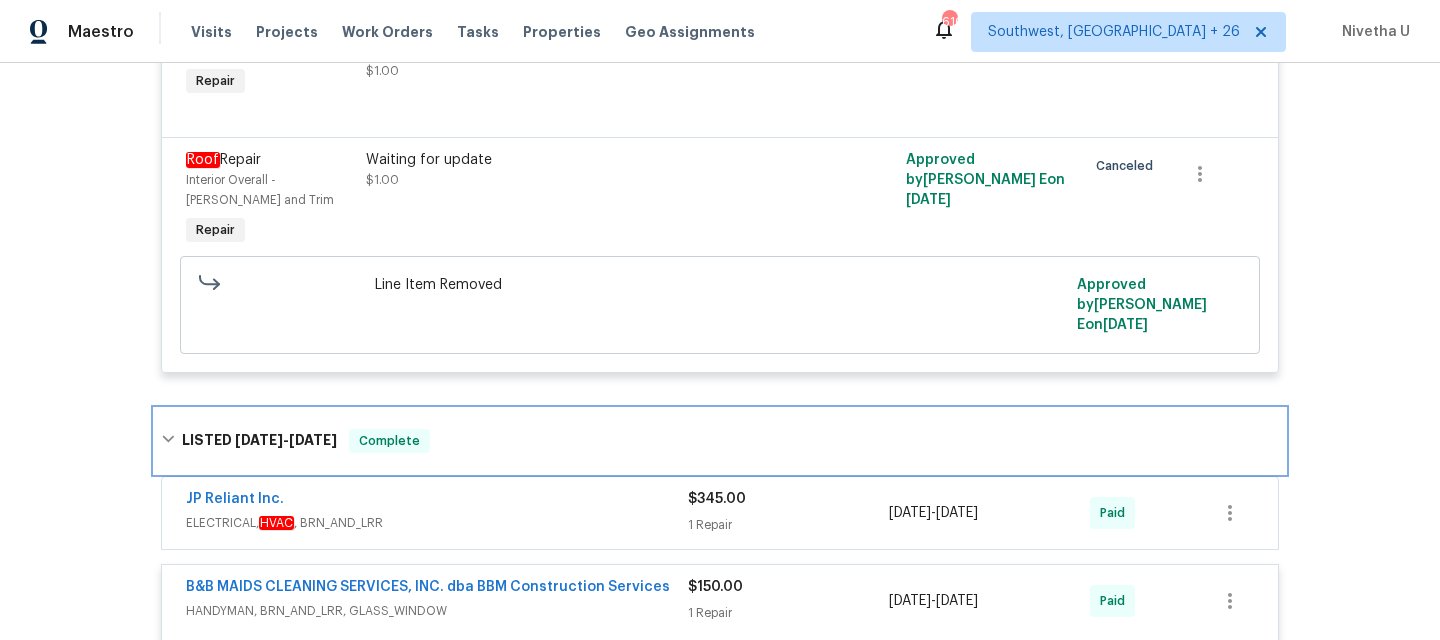 click on "Complete" at bounding box center (389, 441) 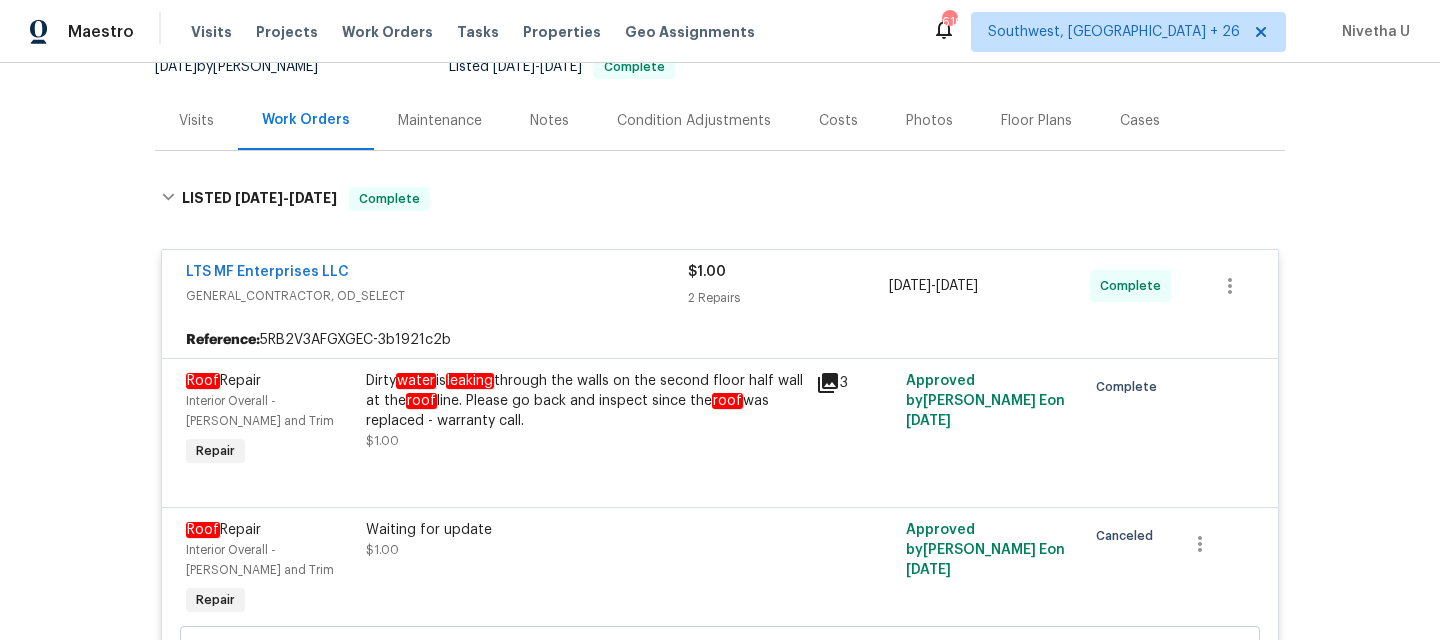 scroll, scrollTop: 209, scrollLeft: 0, axis: vertical 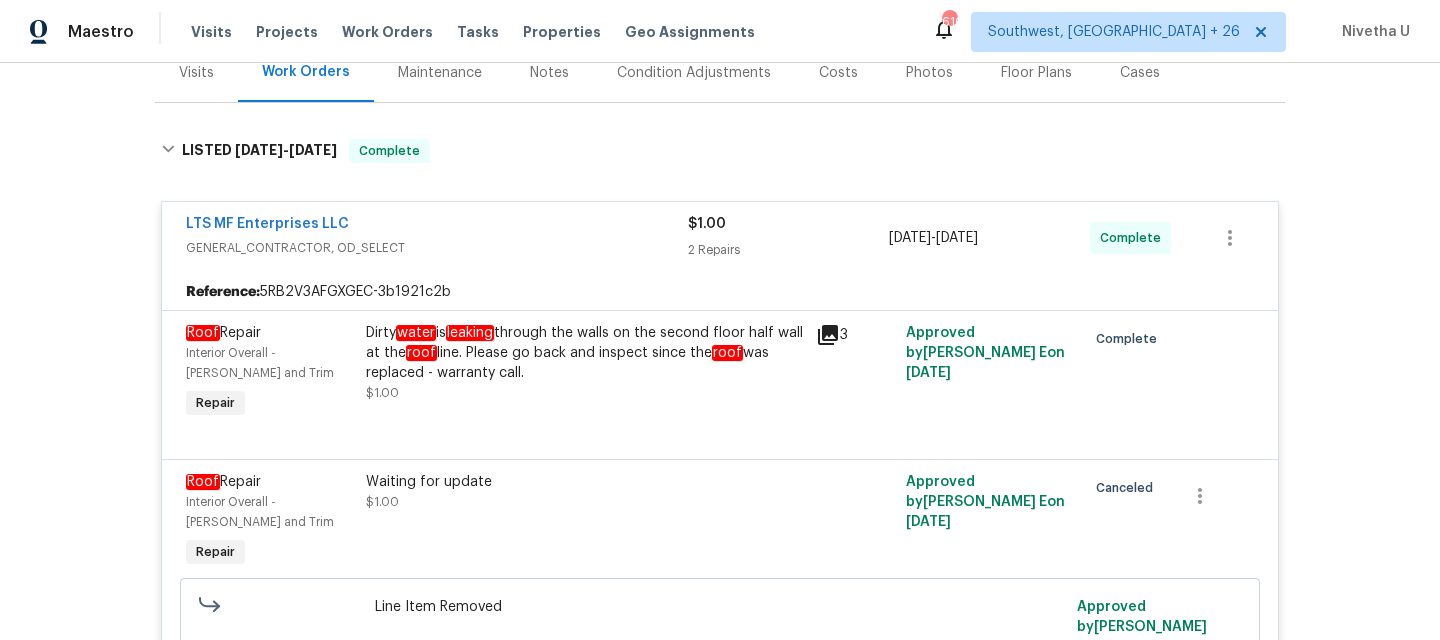 click on "LTS MF Enterprises LLC" at bounding box center [437, 226] 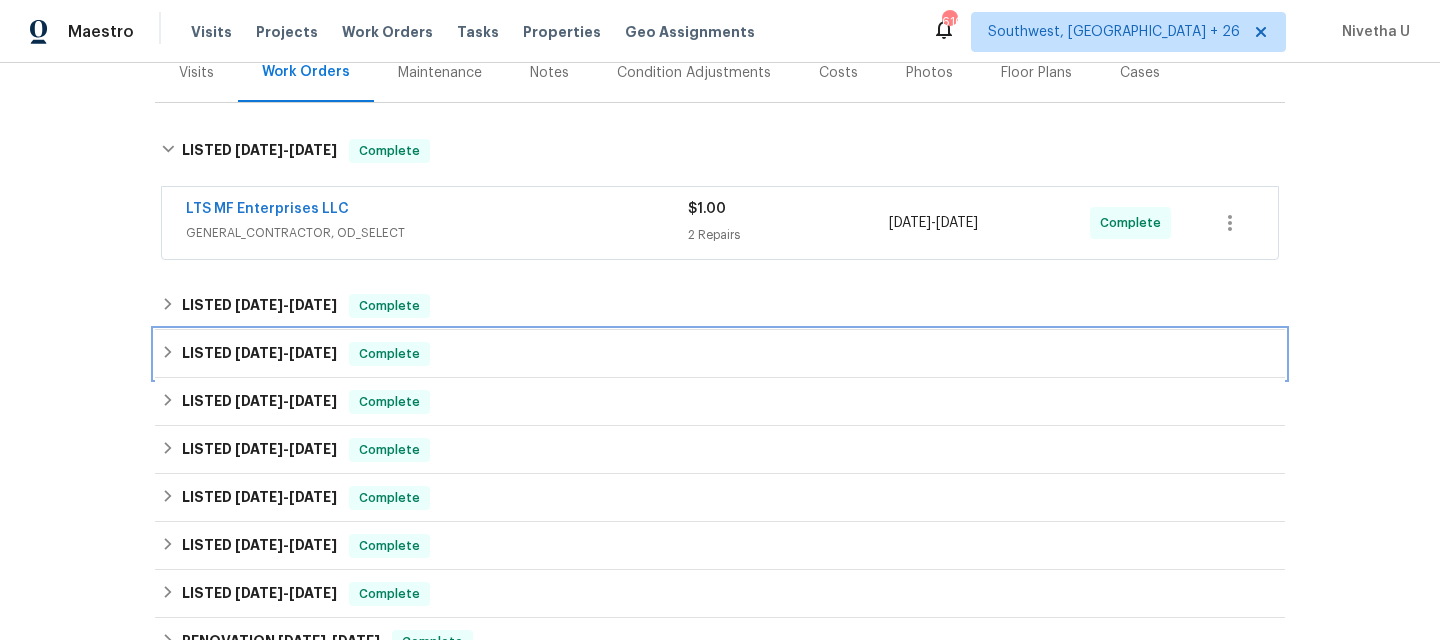click on "LISTED   5/7/25  -  5/16/25 Complete" at bounding box center [720, 354] 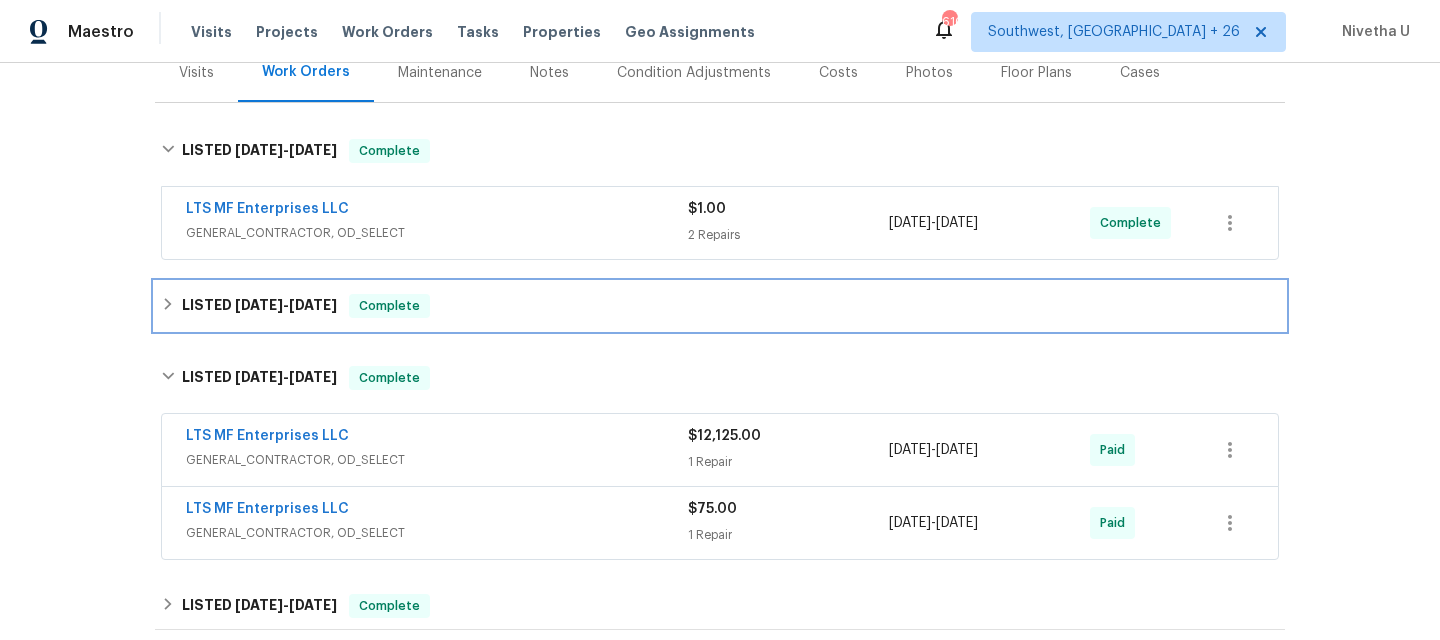 click on "LISTED   6/3/25  -  6/18/25 Complete" at bounding box center (720, 306) 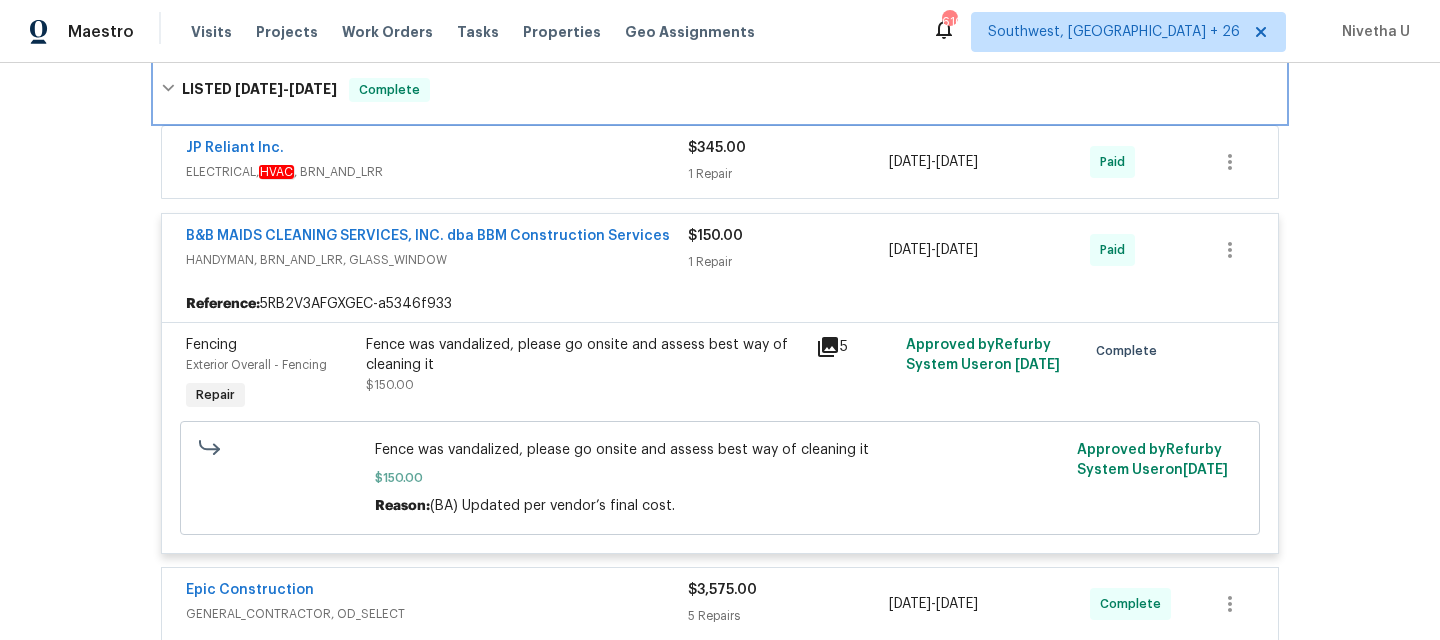 scroll, scrollTop: 477, scrollLeft: 0, axis: vertical 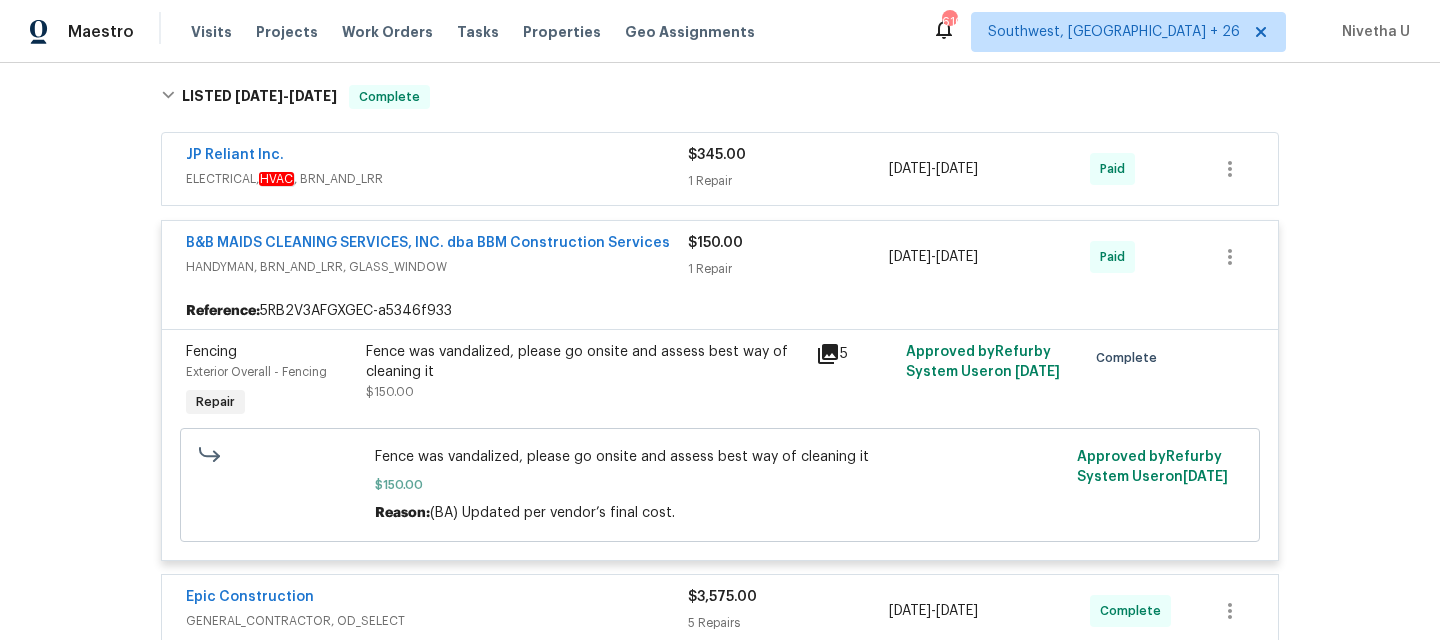 click on "ELECTRICAL,  HVAC , BRN_AND_LRR" at bounding box center (437, 179) 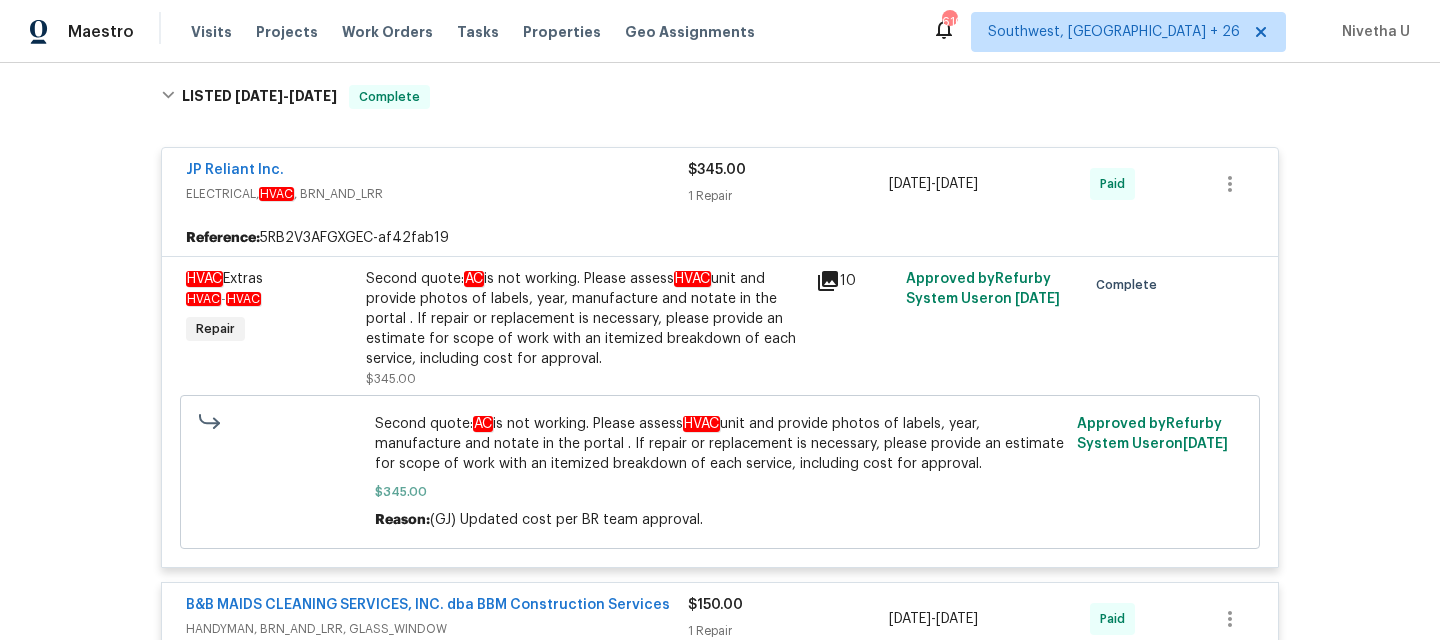 click on "ELECTRICAL,  HVAC , BRN_AND_LRR" at bounding box center [437, 194] 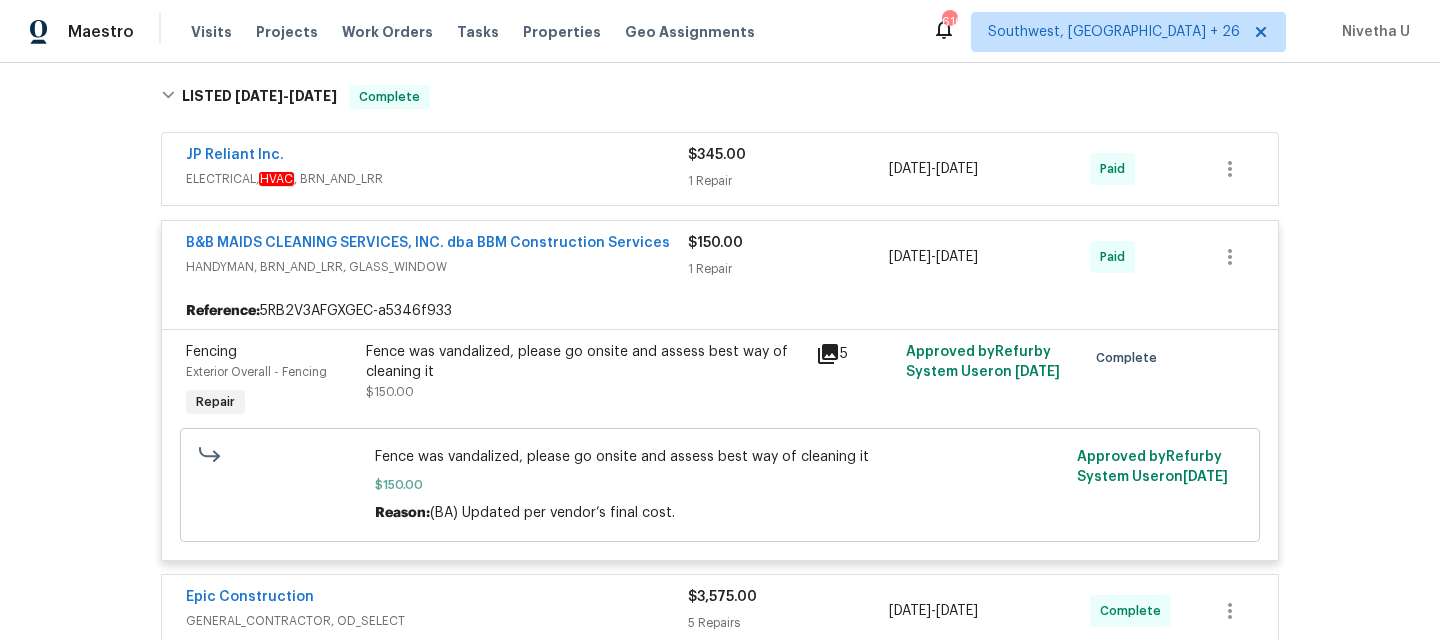 click on "HANDYMAN, BRN_AND_LRR, GLASS_WINDOW" at bounding box center (437, 267) 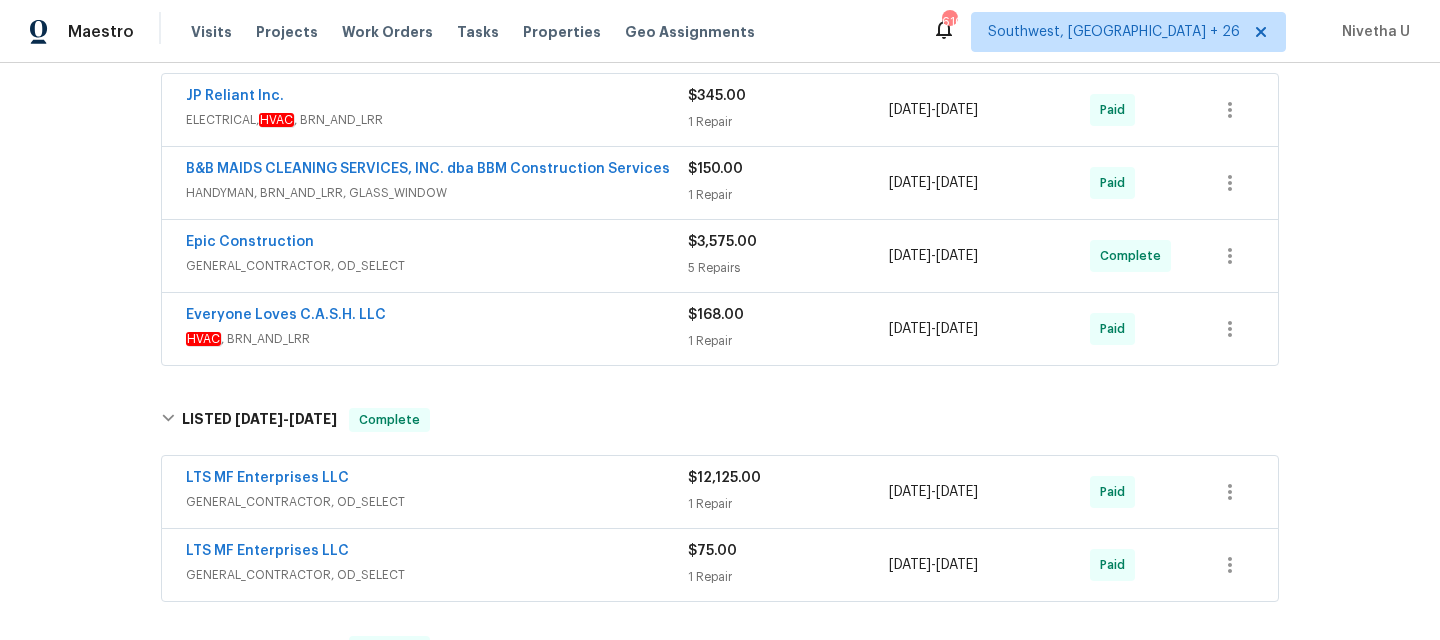 scroll, scrollTop: 551, scrollLeft: 0, axis: vertical 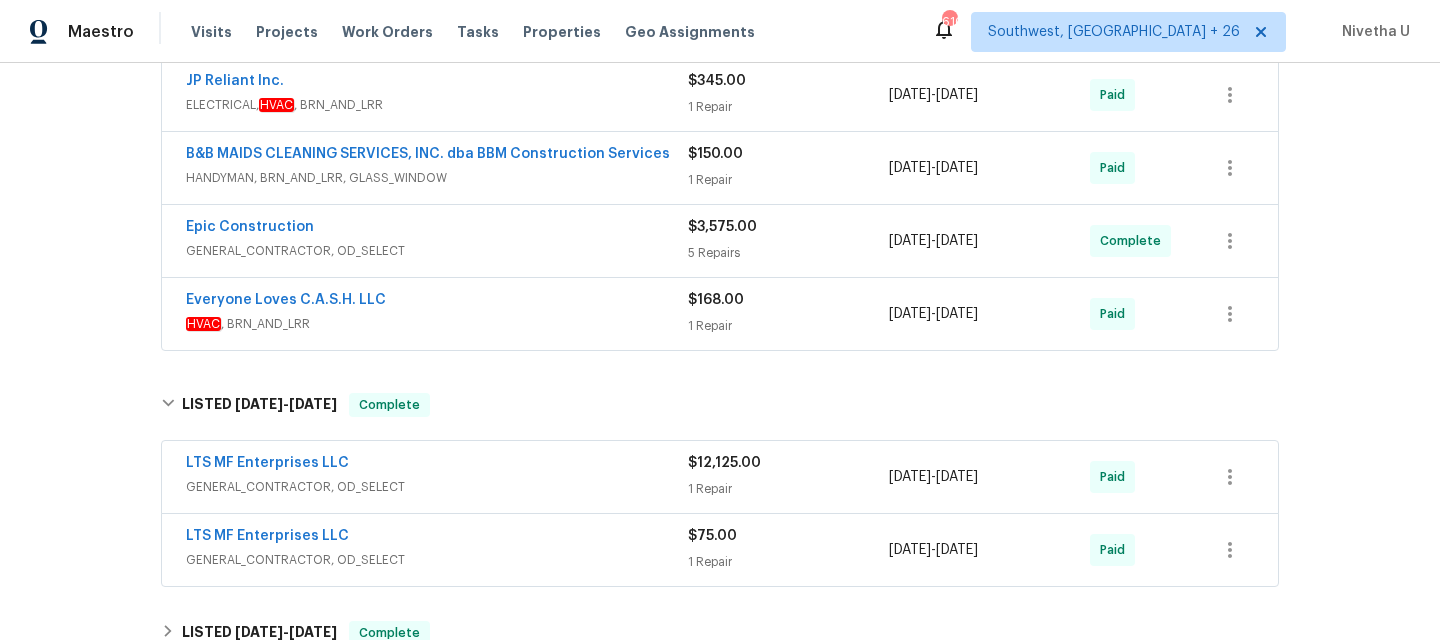 click on "GENERAL_CONTRACTOR, OD_SELECT" at bounding box center [437, 251] 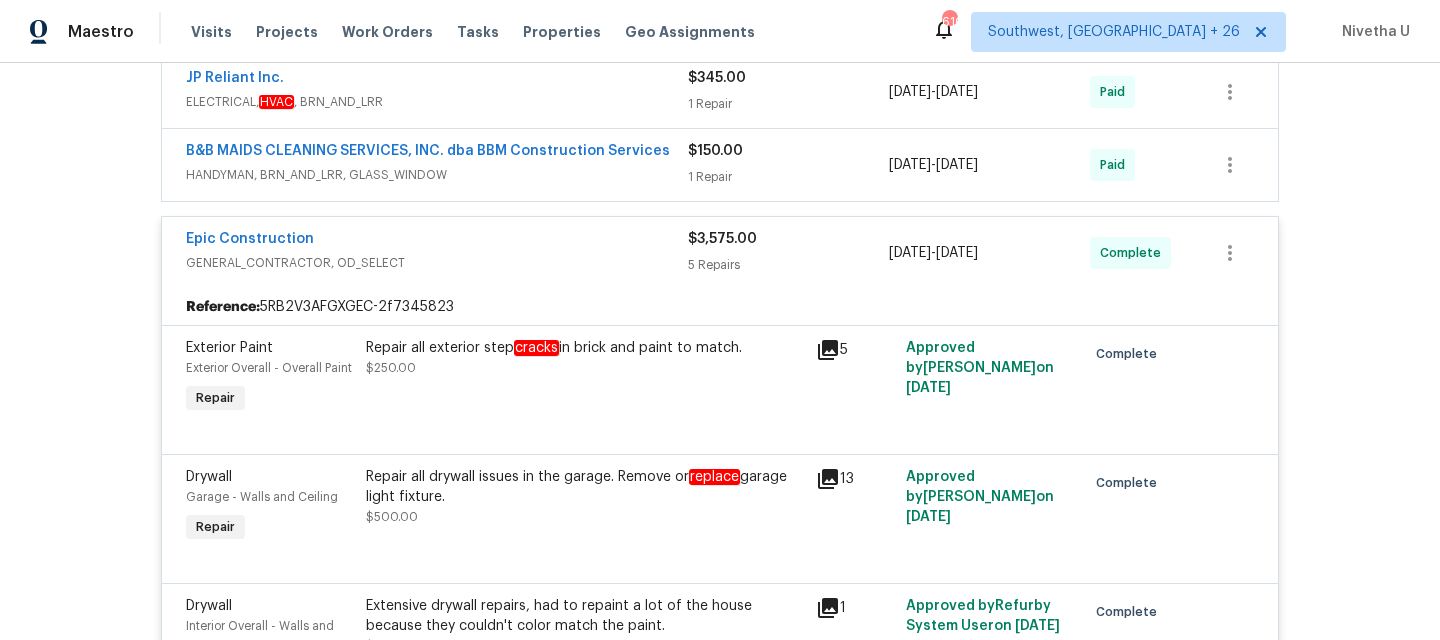 scroll, scrollTop: 550, scrollLeft: 0, axis: vertical 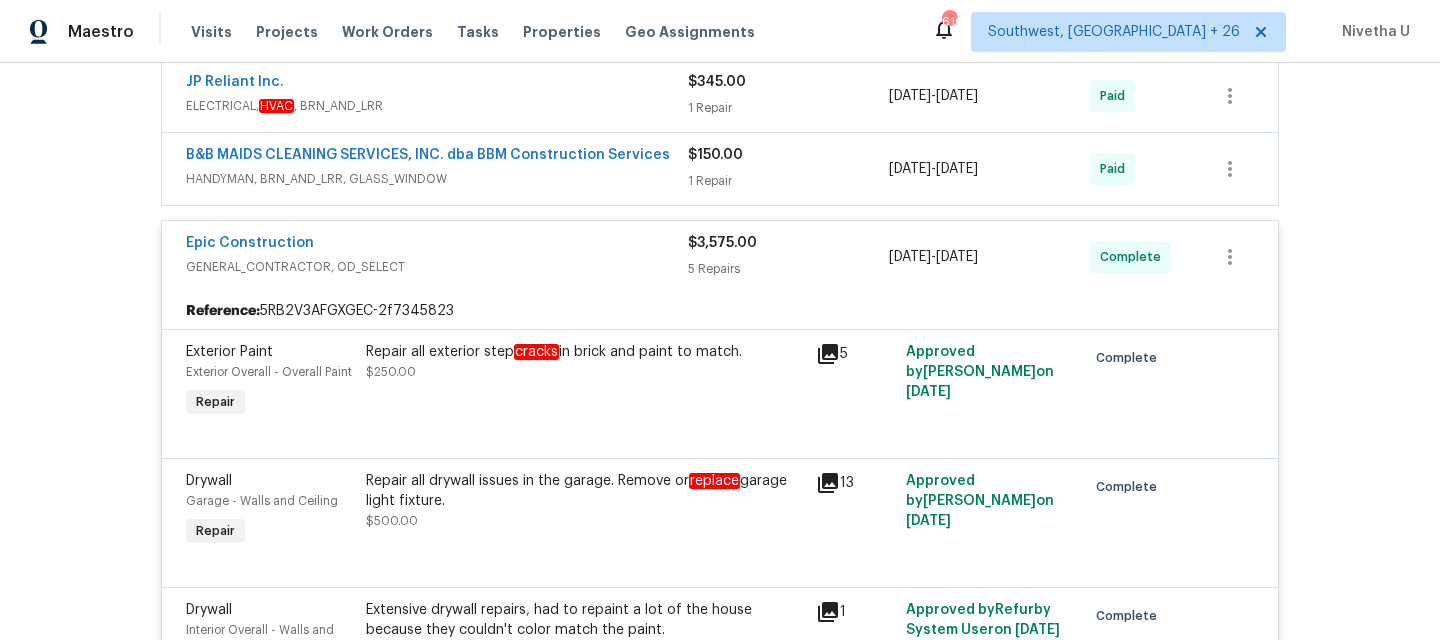 click on "Reference:  5RB2V3AFGXGEC-2f7345823" at bounding box center [720, 311] 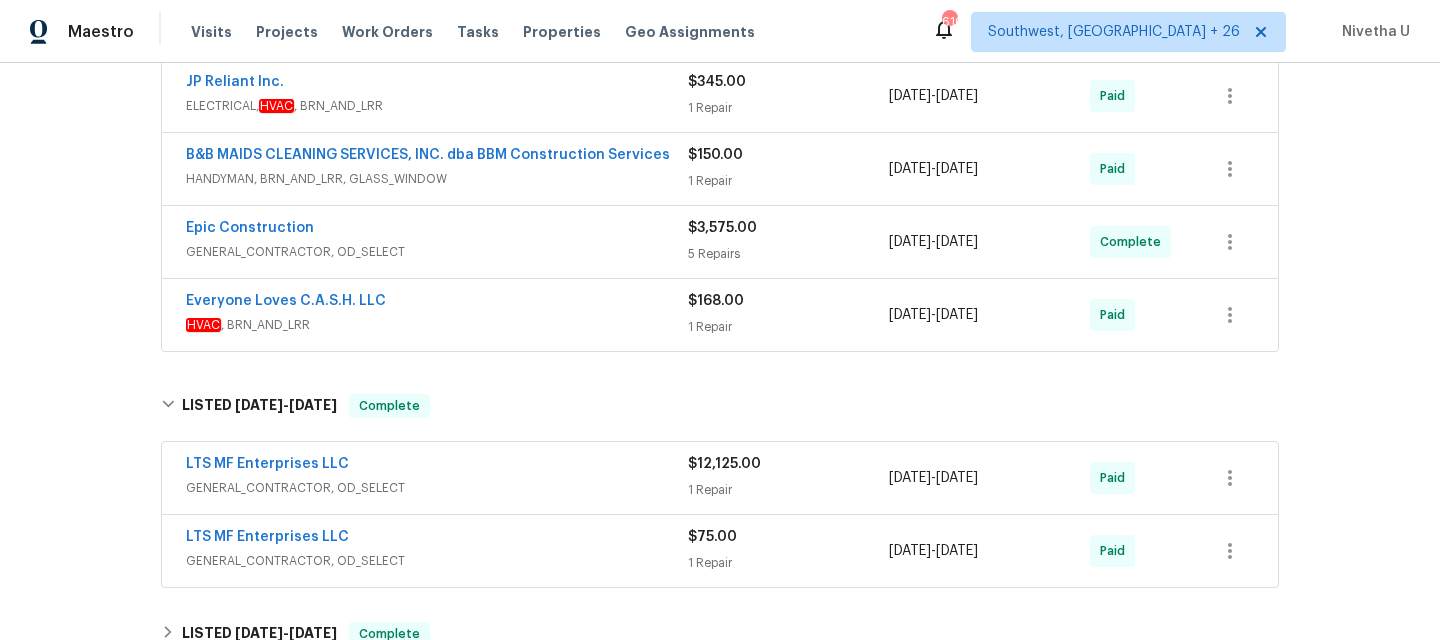 click on "HVAC , BRN_AND_LRR" at bounding box center (437, 325) 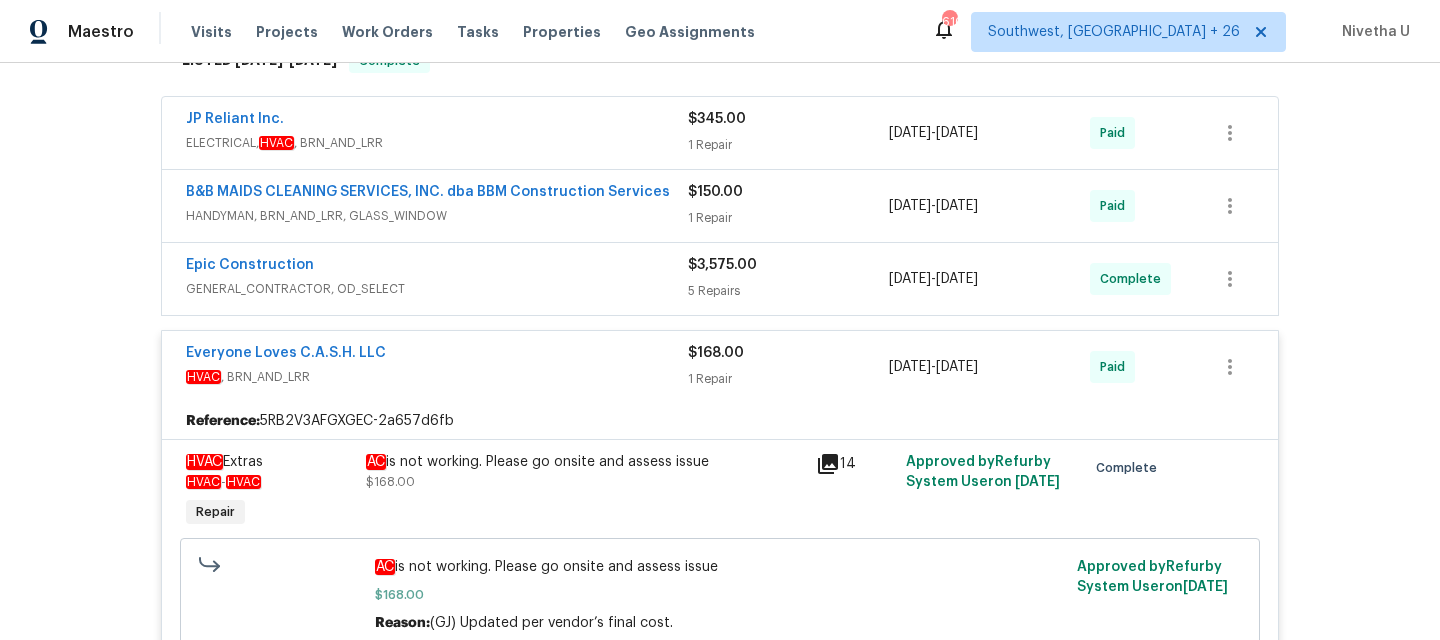 scroll, scrollTop: 479, scrollLeft: 0, axis: vertical 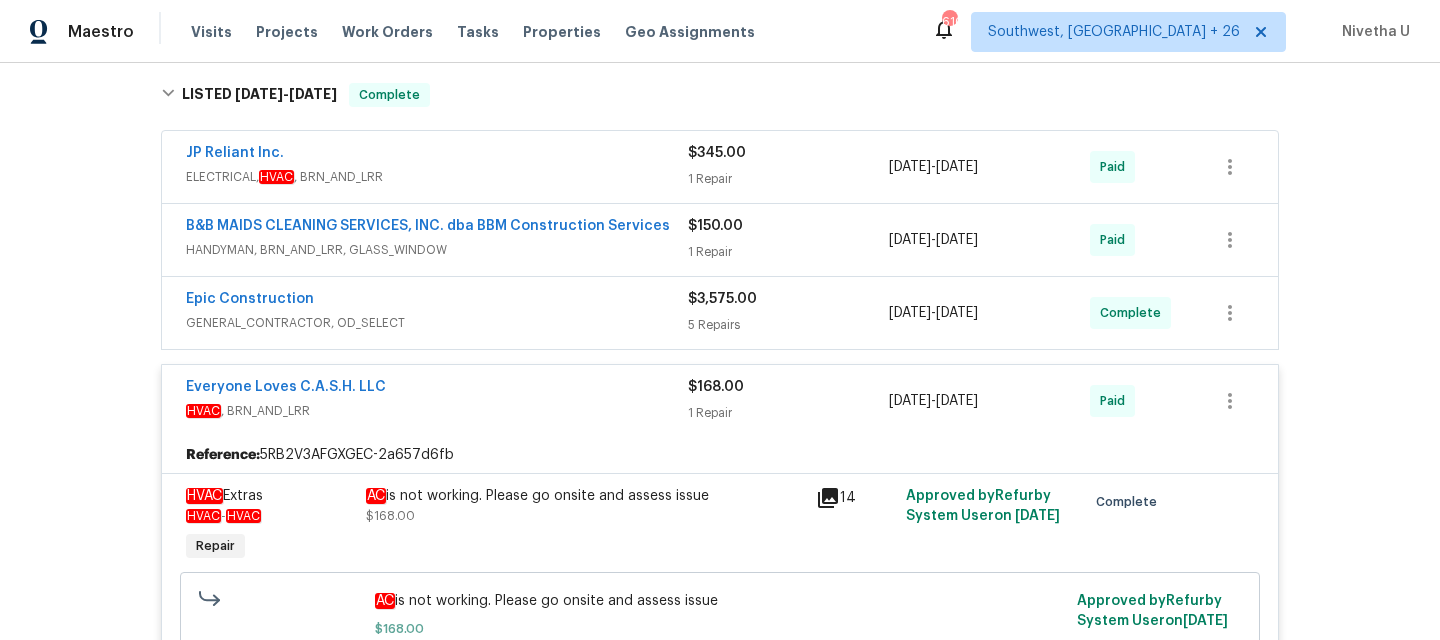 click on "Everyone Loves C.A.S.H. LLC HVAC , BRN_AND_LRR $168.00 1 Repair 6/3/2025  -  6/9/2025 Paid Reference:  5RB2V3AFGXGEC-2a657d6fb HVAC  Extras HVAC  -  HVAC Repair AC  is not working. Please go onsite and assess issue $168.00   14 Approved by  Refurby System User  on   6/10/2025 Complete AC  is not working. Please go onsite and assess issue $168.00 Reason:  (GJ) Updated per vendor’s final cost. Approved by  Refurby System User  on  6/10/2025" at bounding box center [720, 534] 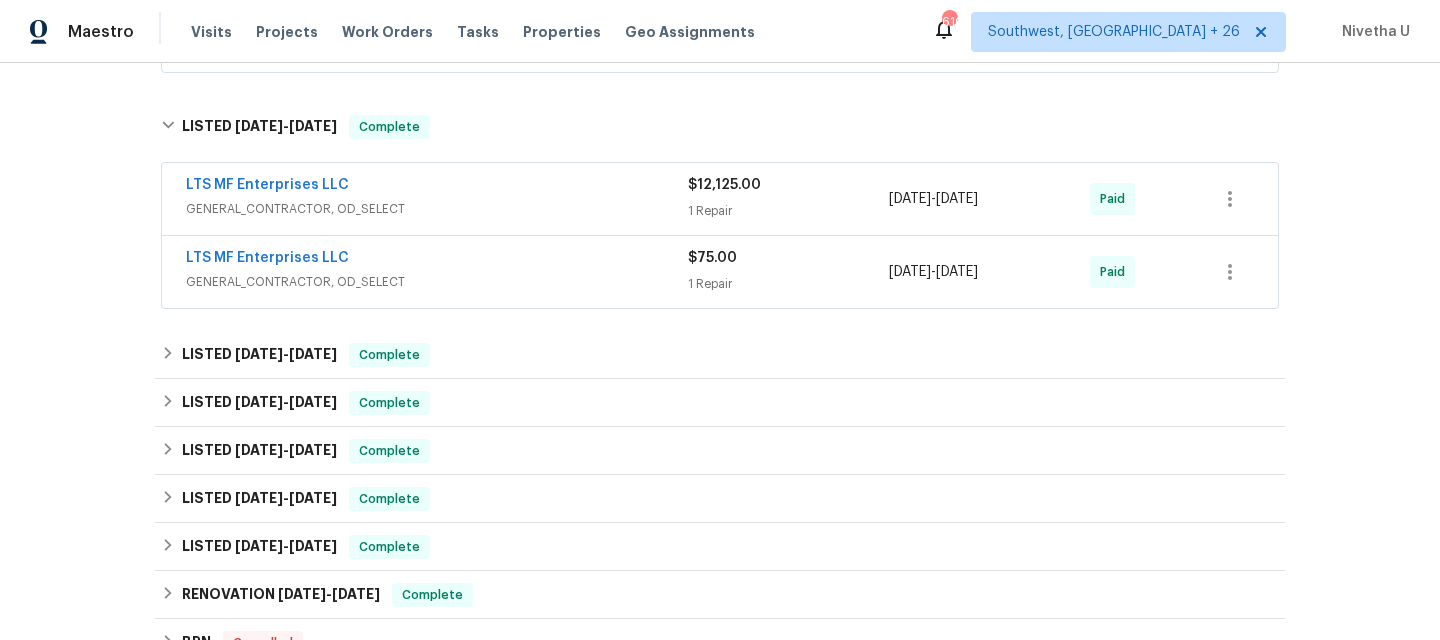 scroll, scrollTop: 830, scrollLeft: 0, axis: vertical 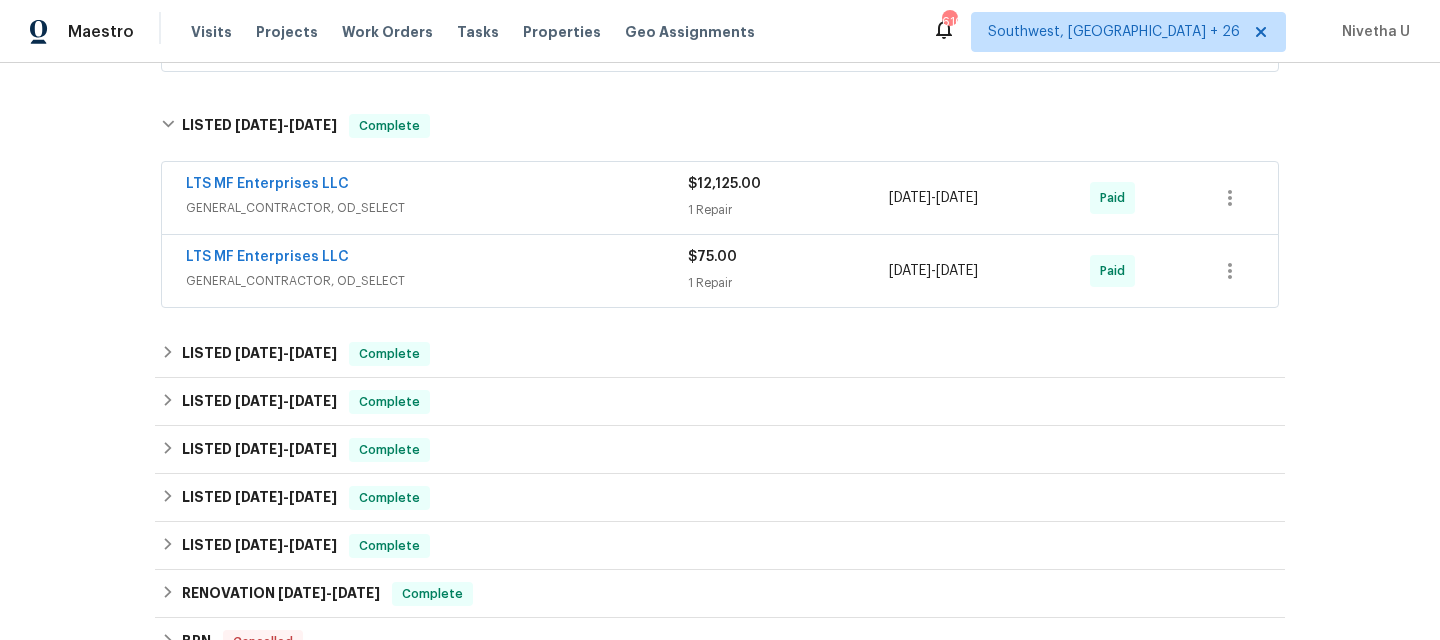 click on "LTS MF Enterprises LLC GENERAL_CONTRACTOR, OD_SELECT $75.00 1 Repair 5/7/2025  -  5/14/2025 Paid" at bounding box center (720, 271) 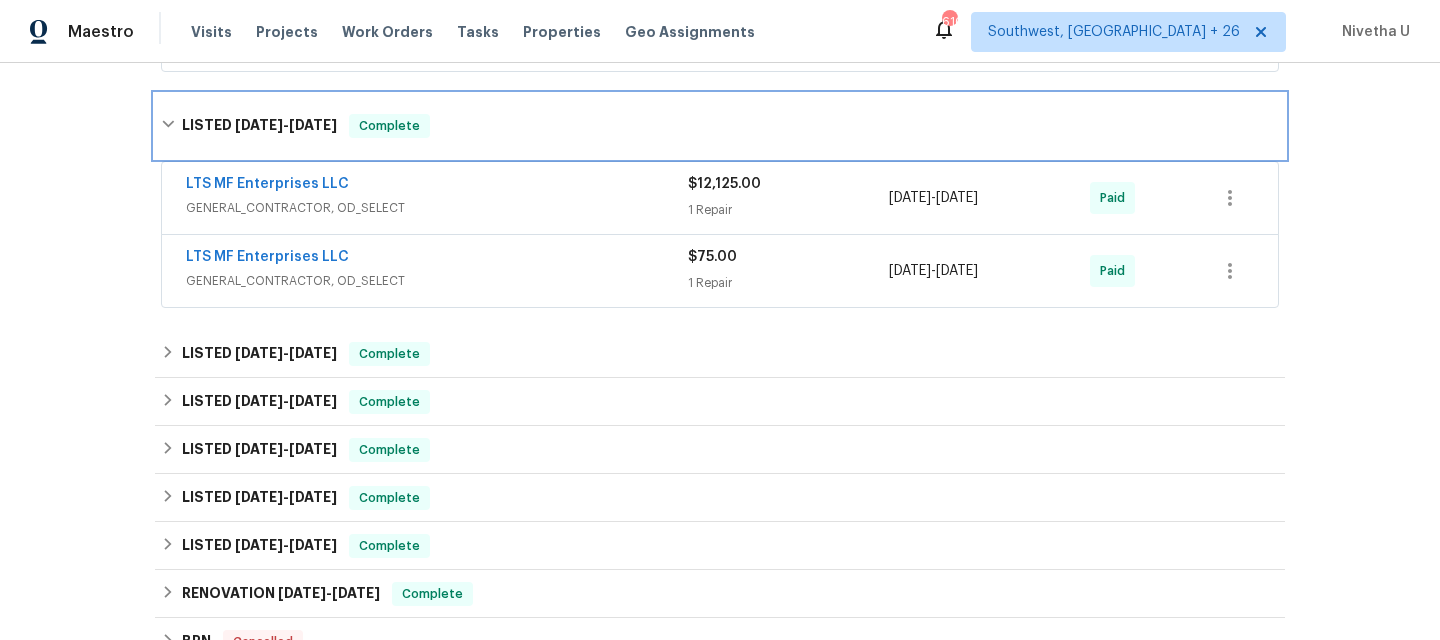 click on "LISTED   5/7/25  -  5/16/25 Complete" at bounding box center [720, 126] 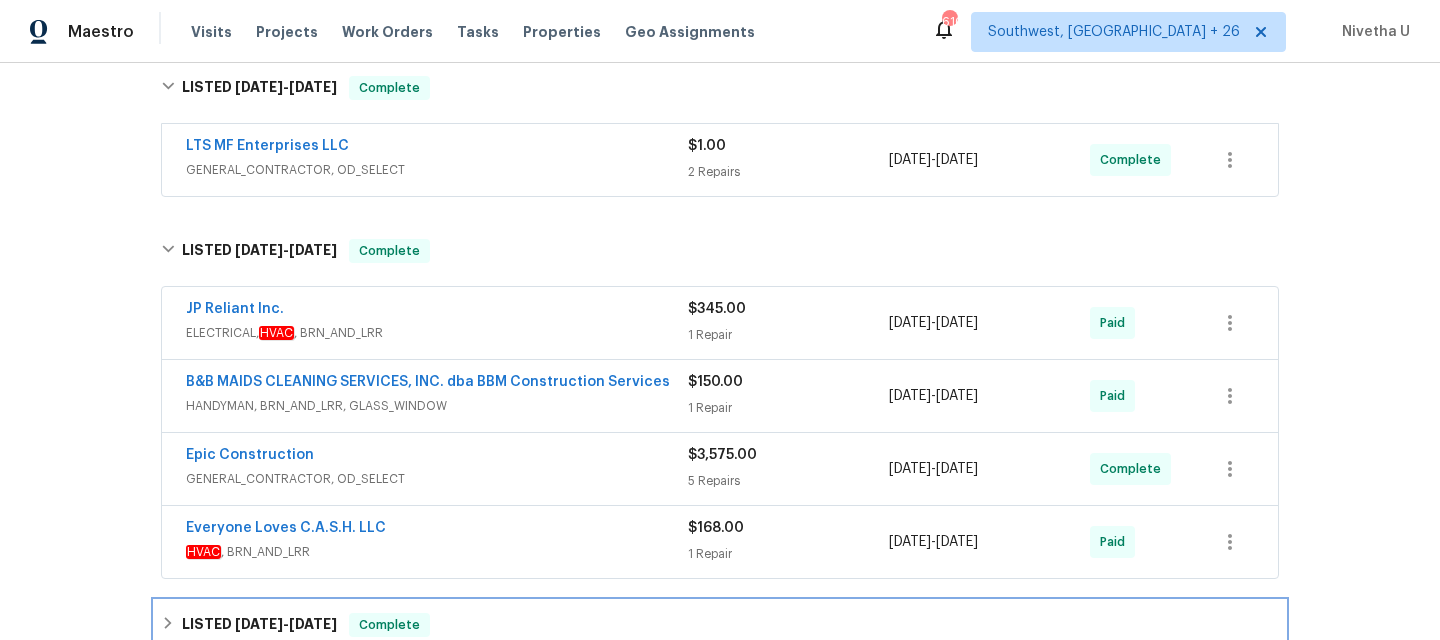 scroll, scrollTop: 0, scrollLeft: 0, axis: both 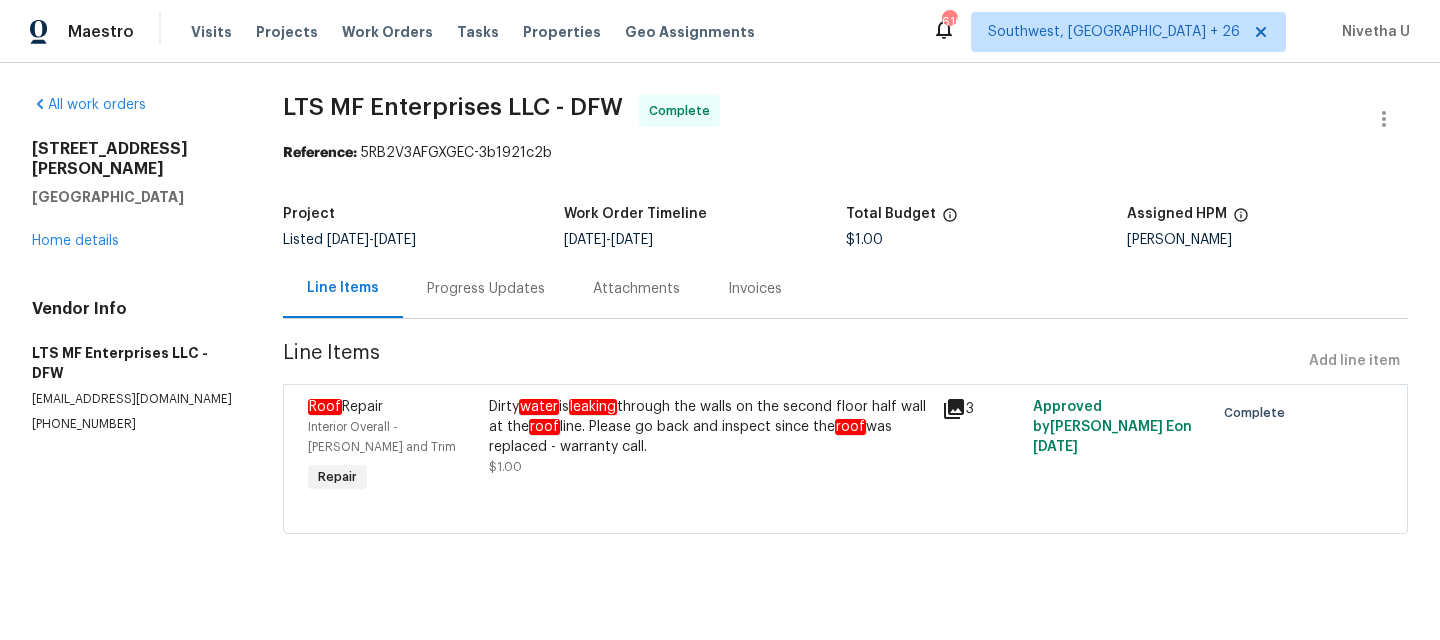 click on "Progress Updates" at bounding box center (486, 289) 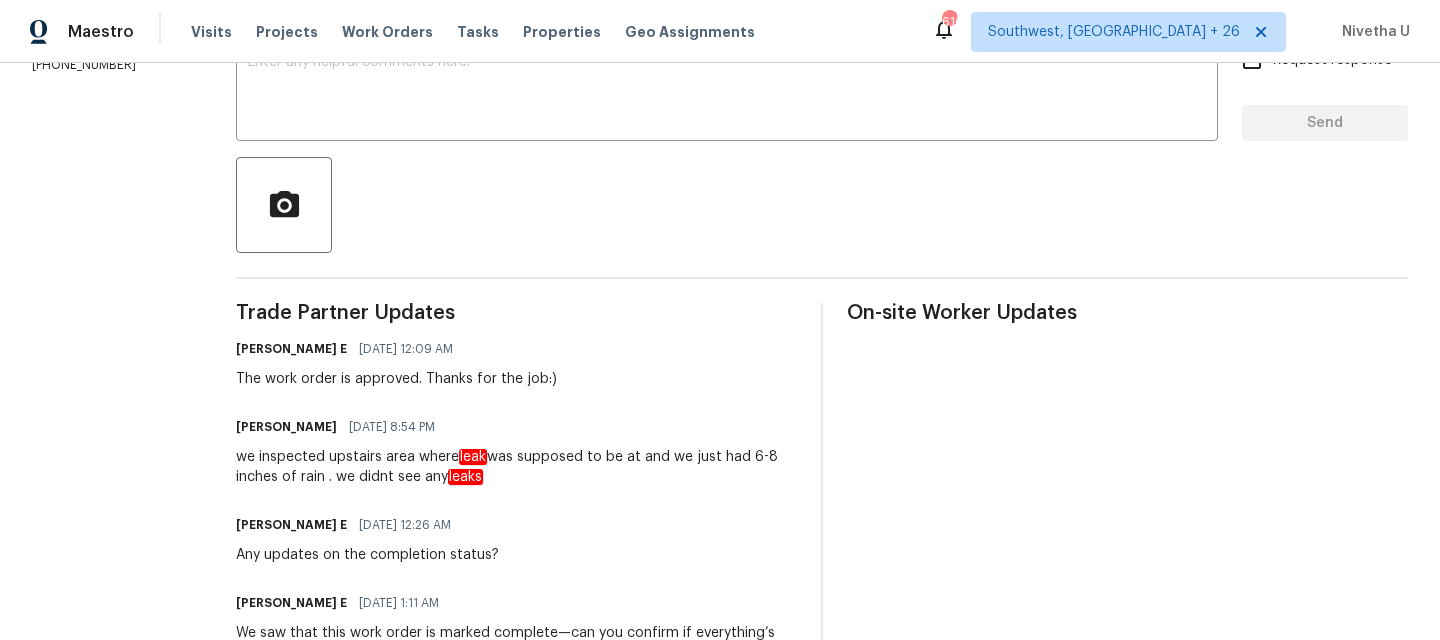 scroll, scrollTop: 0, scrollLeft: 0, axis: both 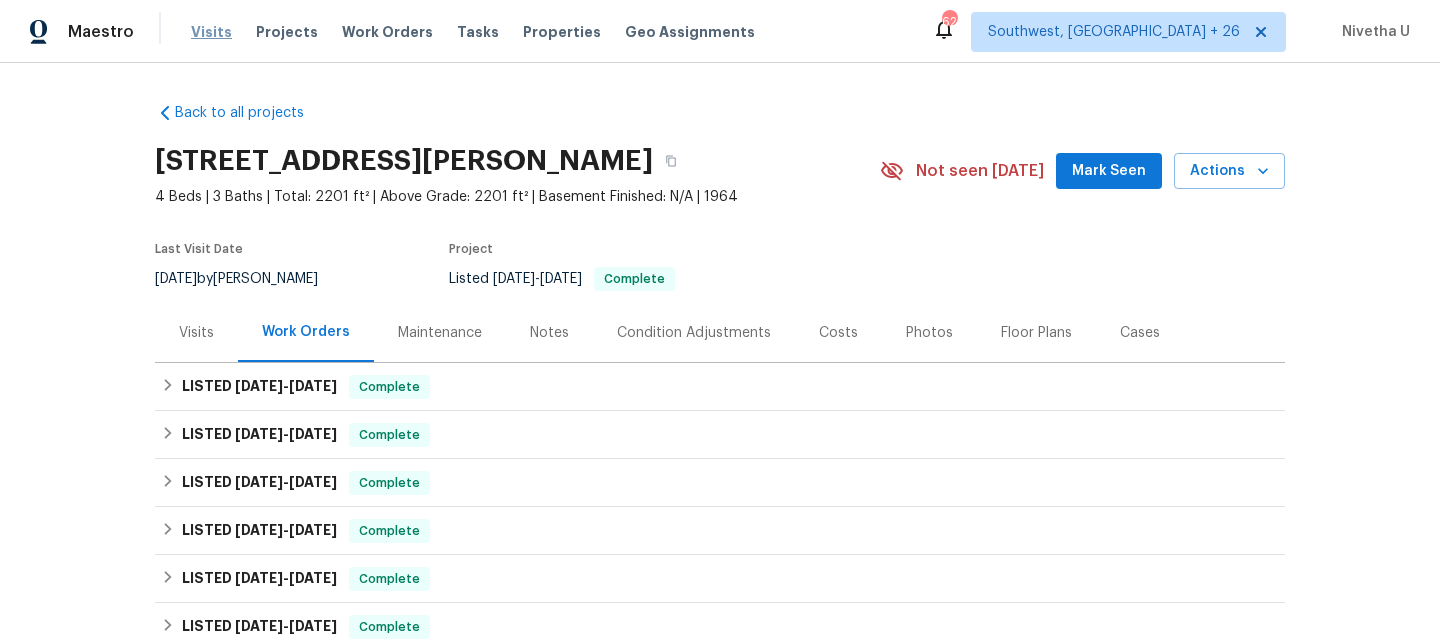 click on "Visits" at bounding box center [211, 32] 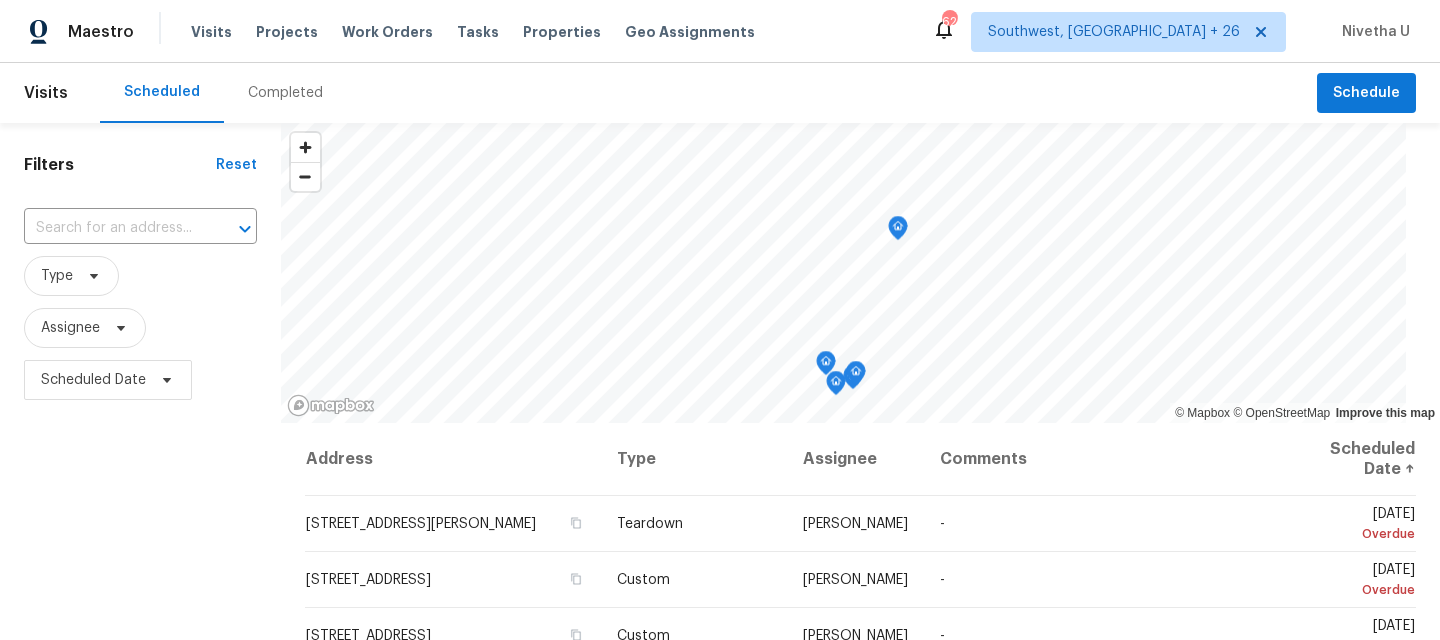 click on "Completed" at bounding box center (285, 93) 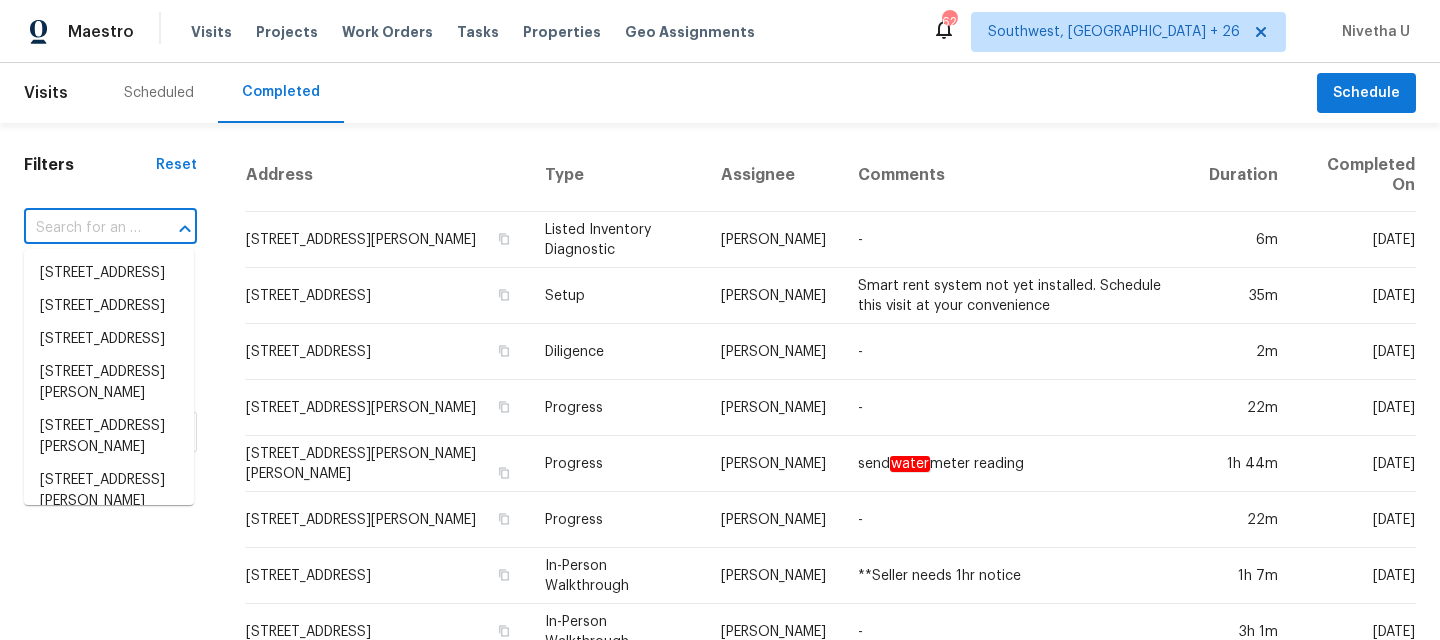 click at bounding box center (82, 228) 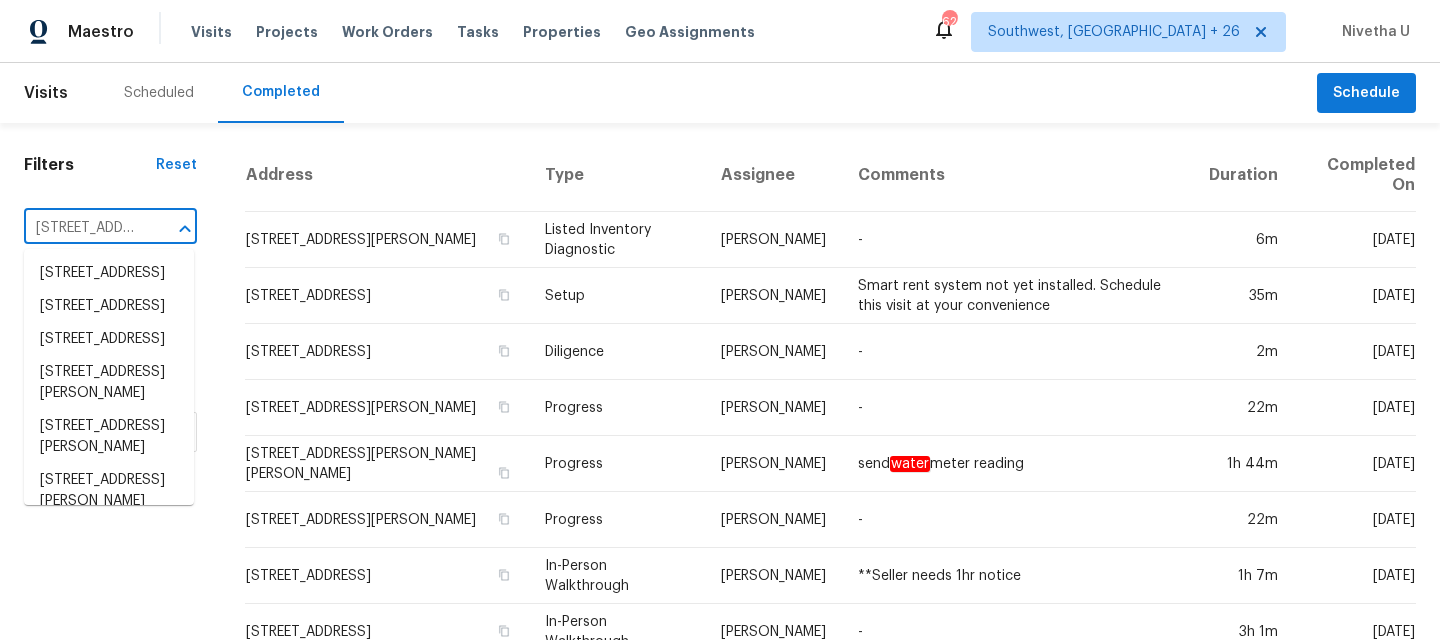 scroll, scrollTop: 0, scrollLeft: 167, axis: horizontal 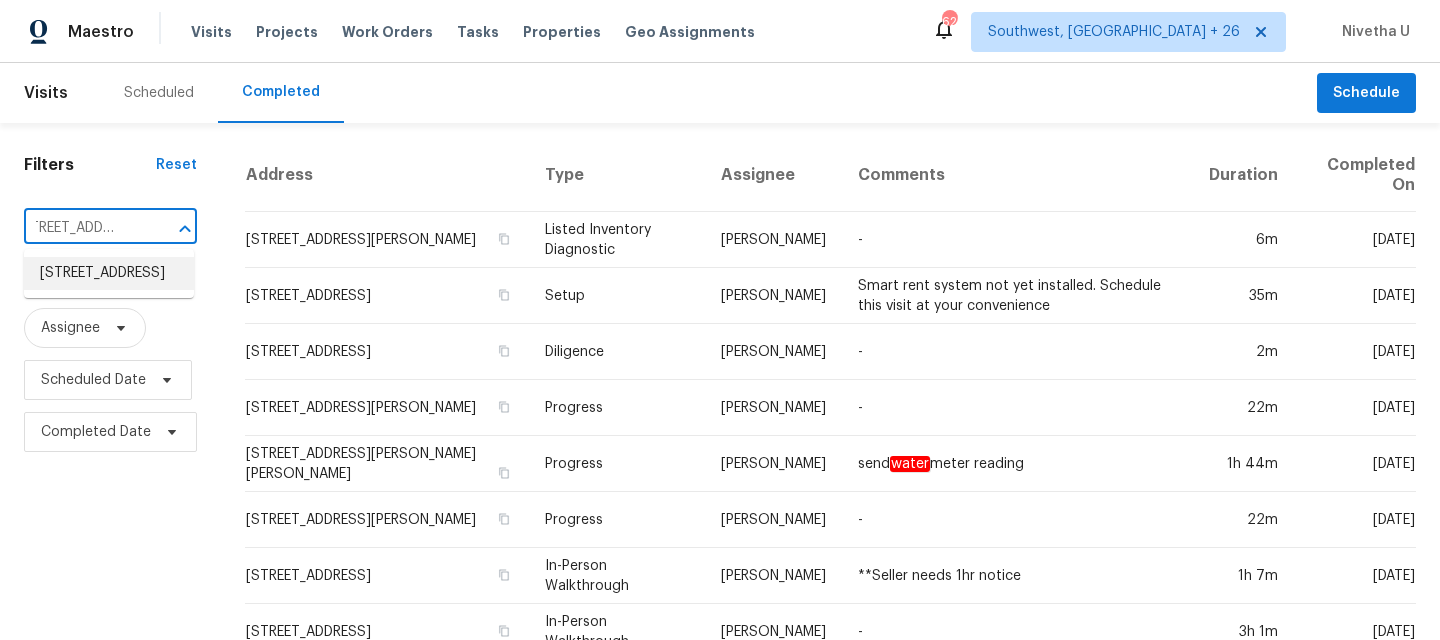 click on "[STREET_ADDRESS]" at bounding box center [109, 273] 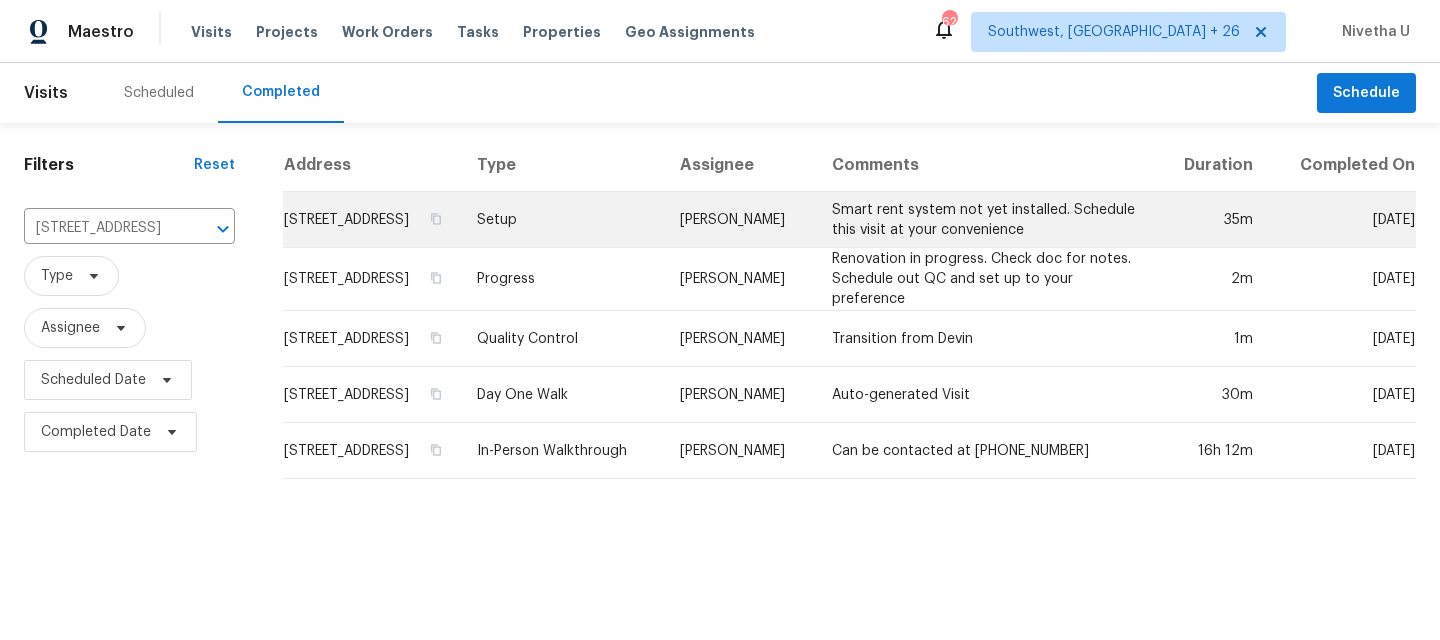 click on "Setup" at bounding box center (562, 220) 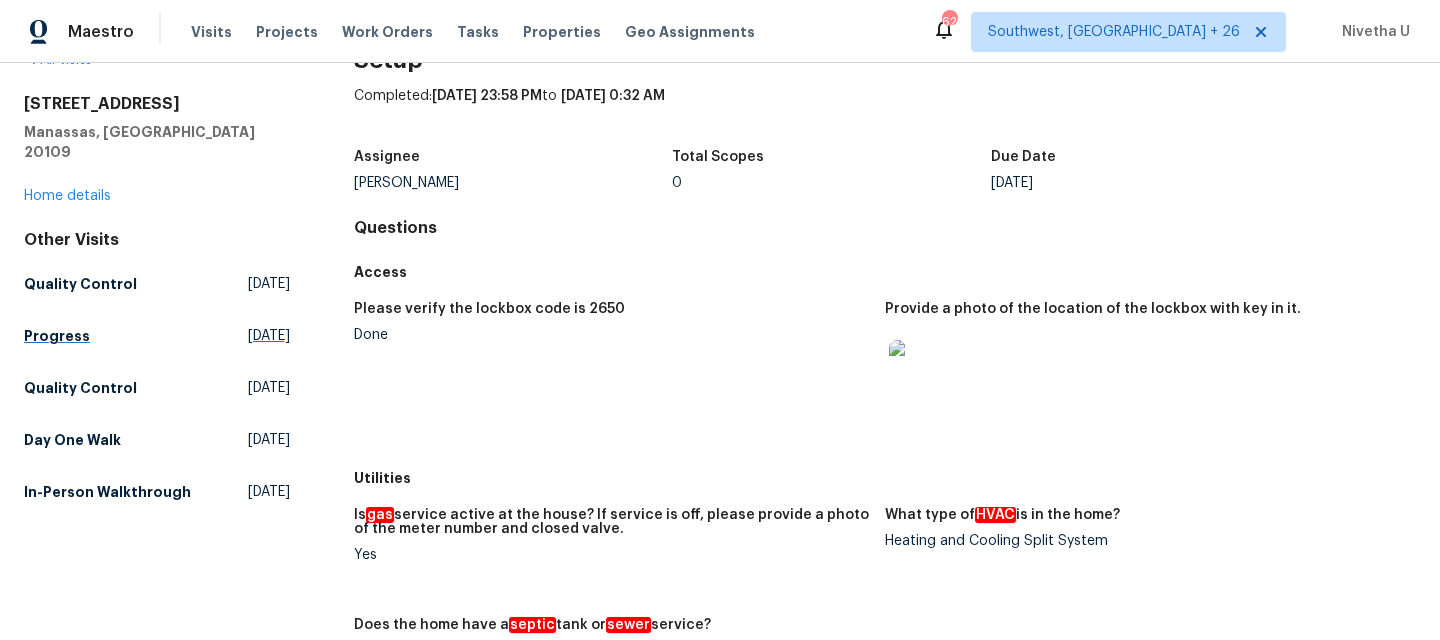 scroll, scrollTop: 0, scrollLeft: 0, axis: both 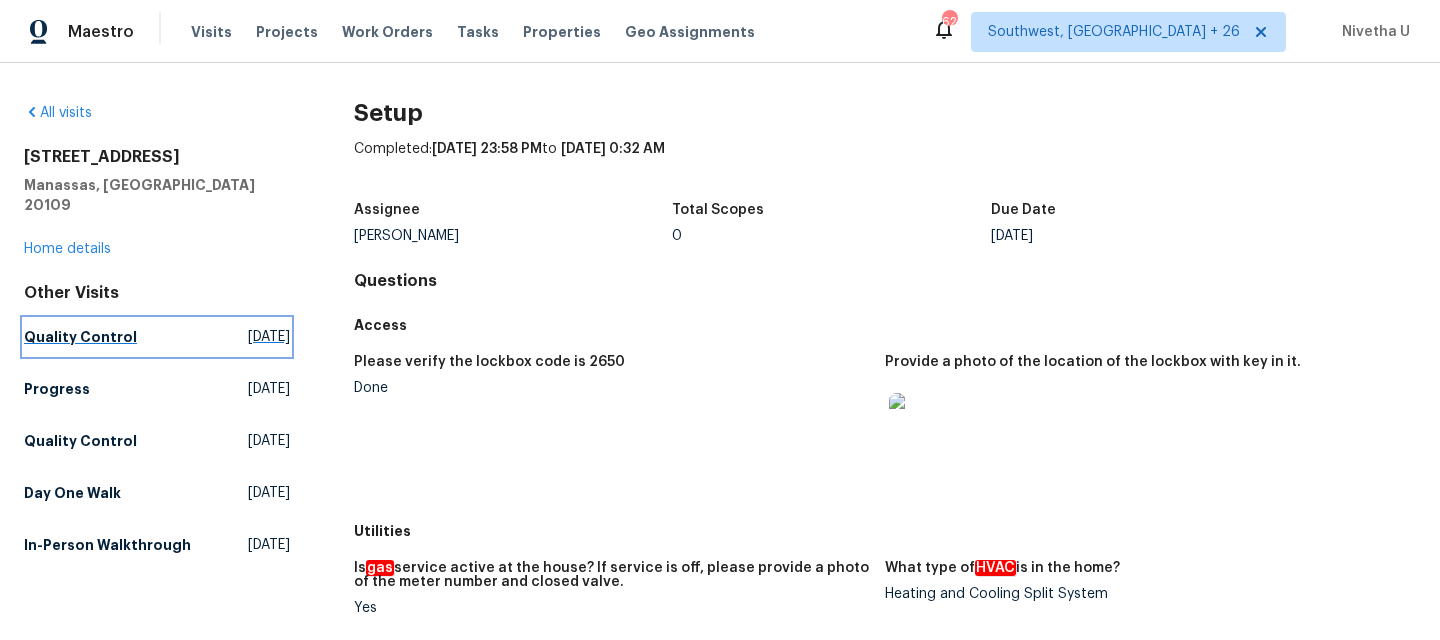 click on "Quality Control Thu, Jul 17 2025" at bounding box center (157, 337) 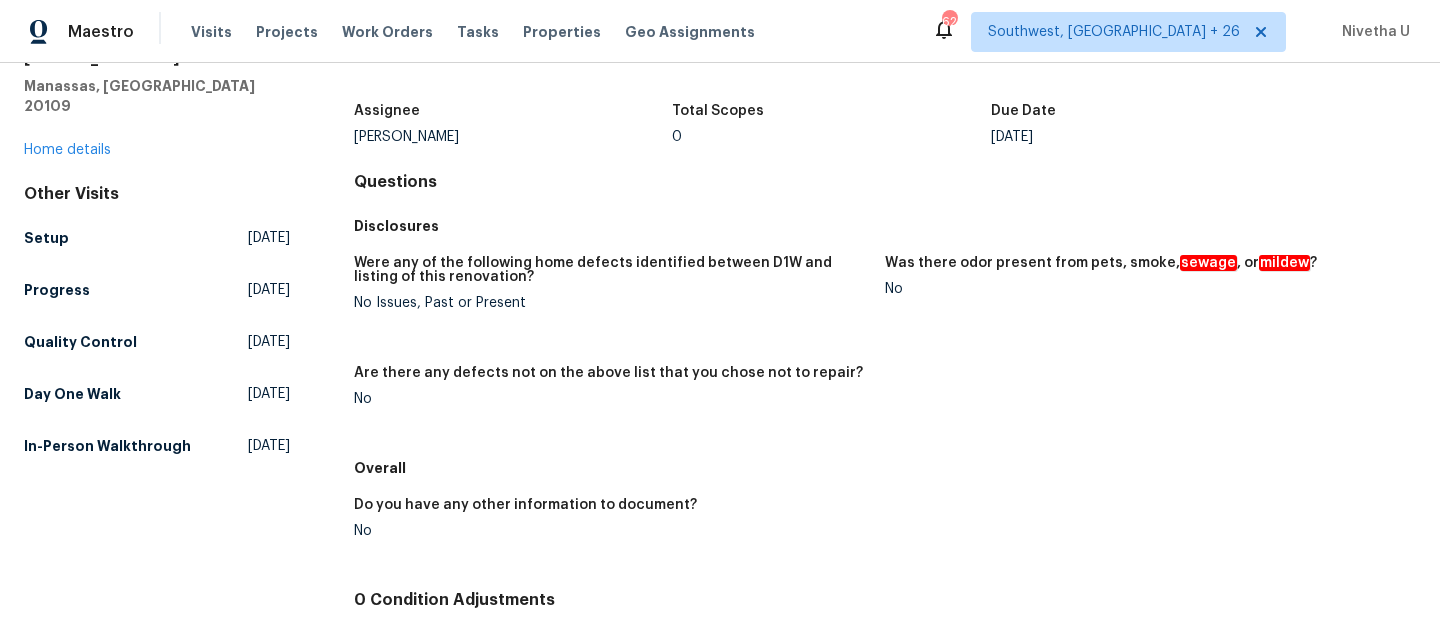 scroll, scrollTop: 127, scrollLeft: 0, axis: vertical 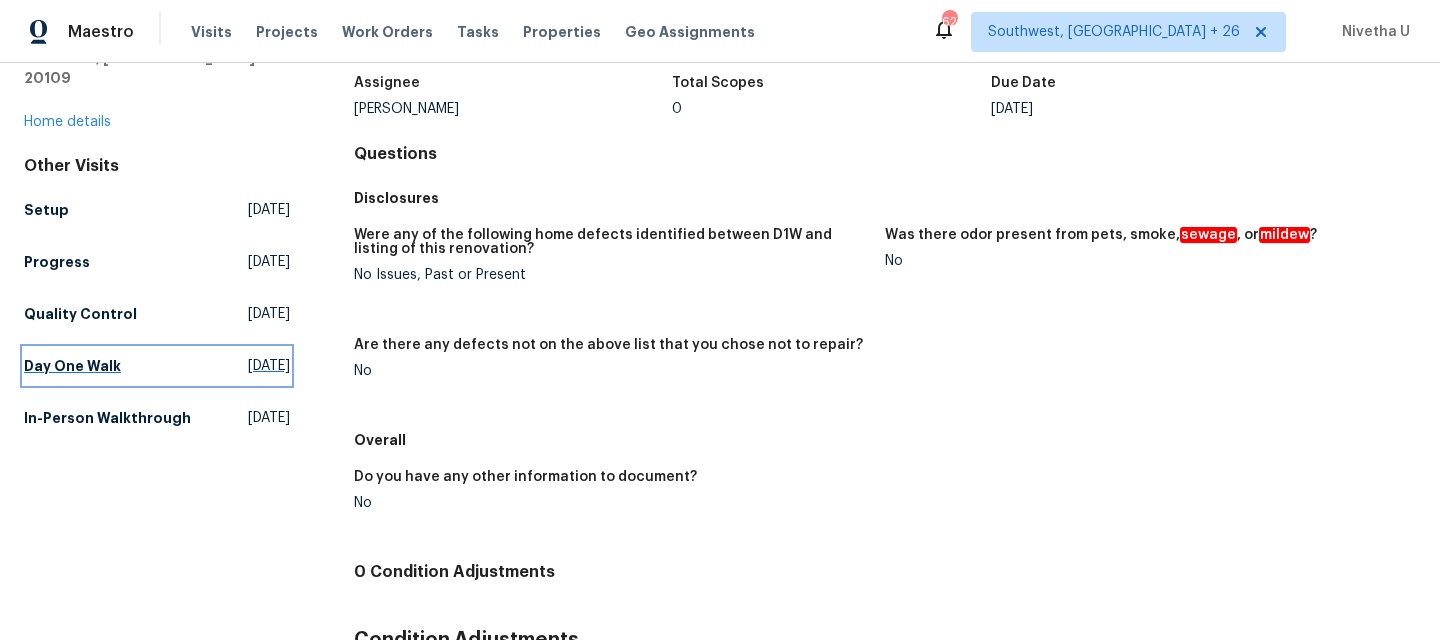 click on "Day One Walk" at bounding box center [72, 366] 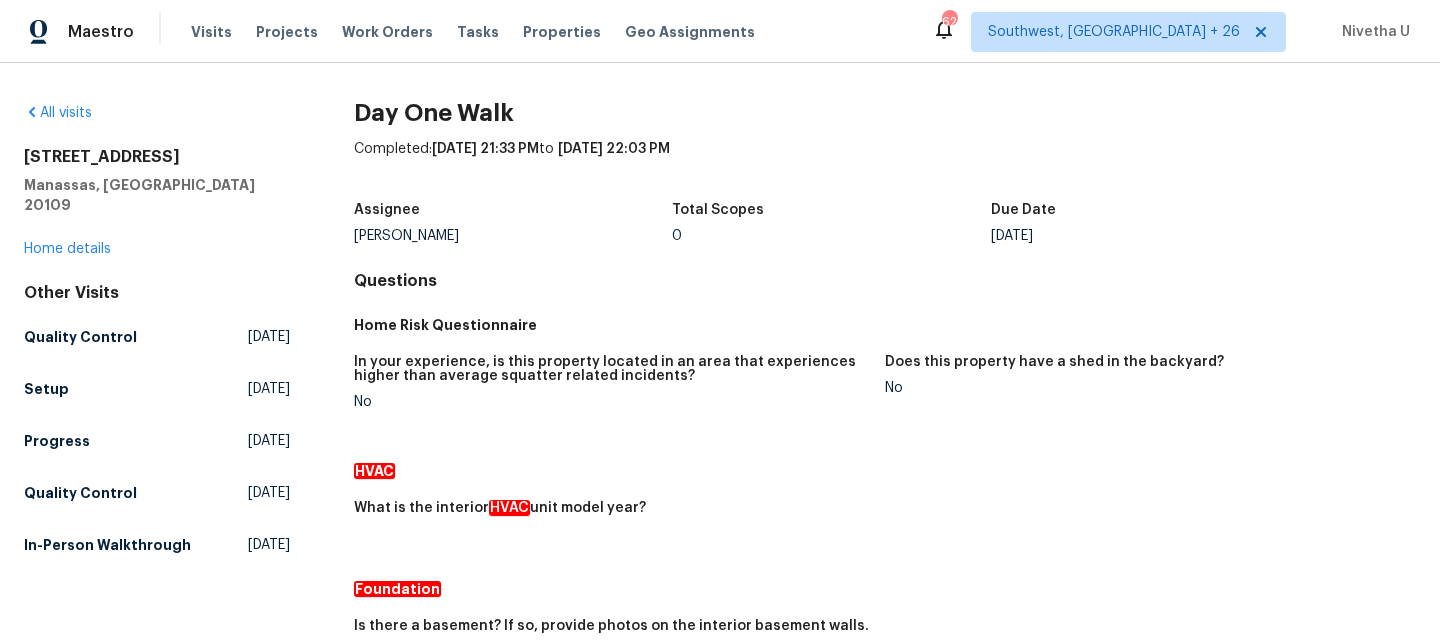 scroll, scrollTop: 43, scrollLeft: 0, axis: vertical 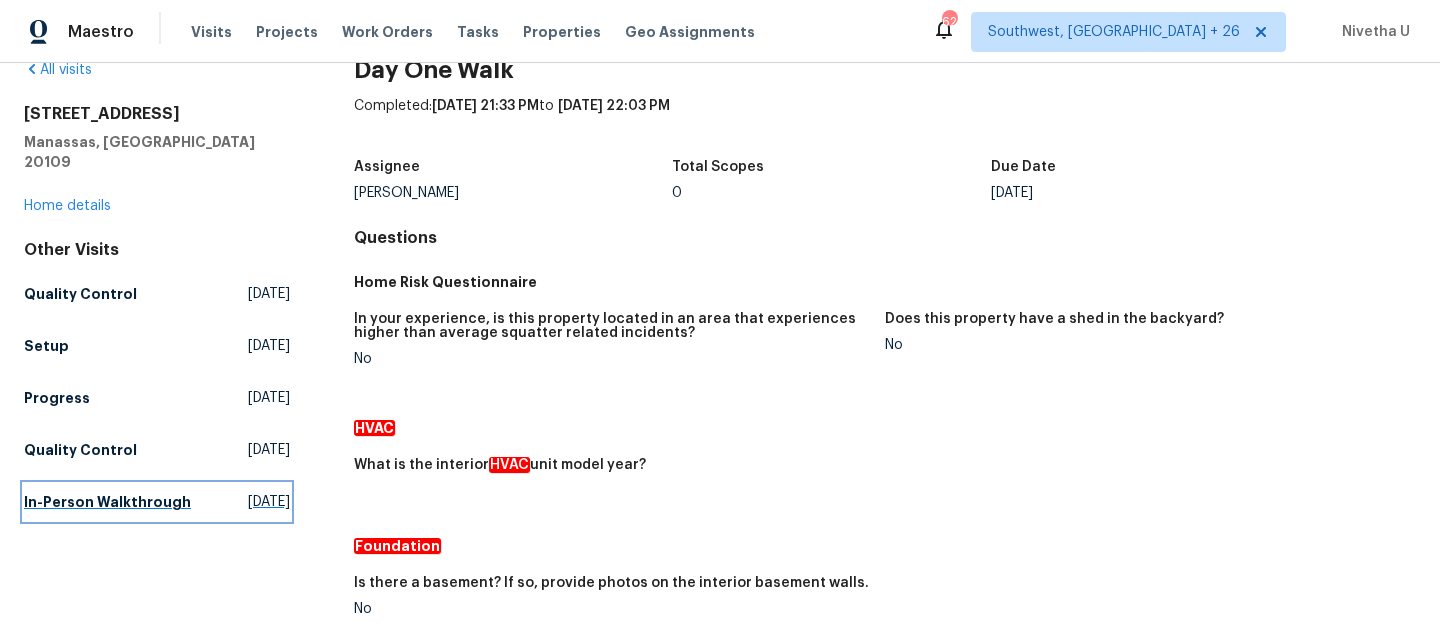 click on "In-Person Walkthrough" at bounding box center [107, 502] 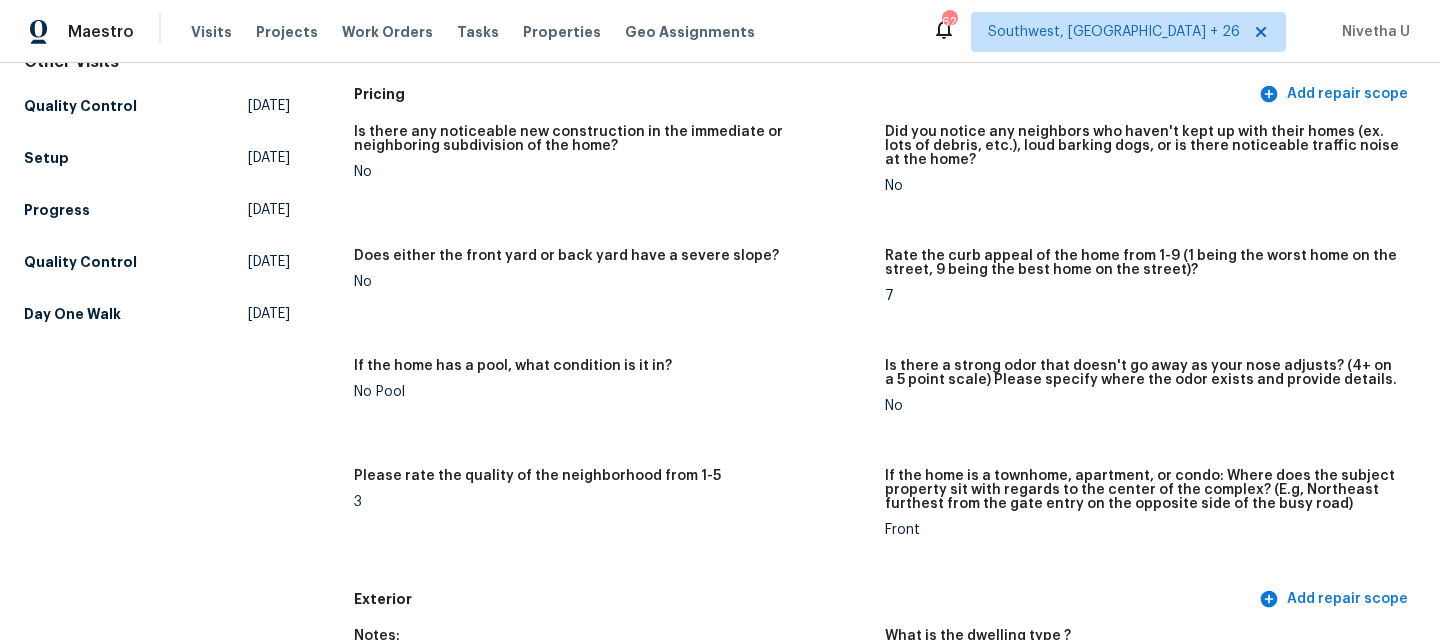 scroll, scrollTop: 0, scrollLeft: 0, axis: both 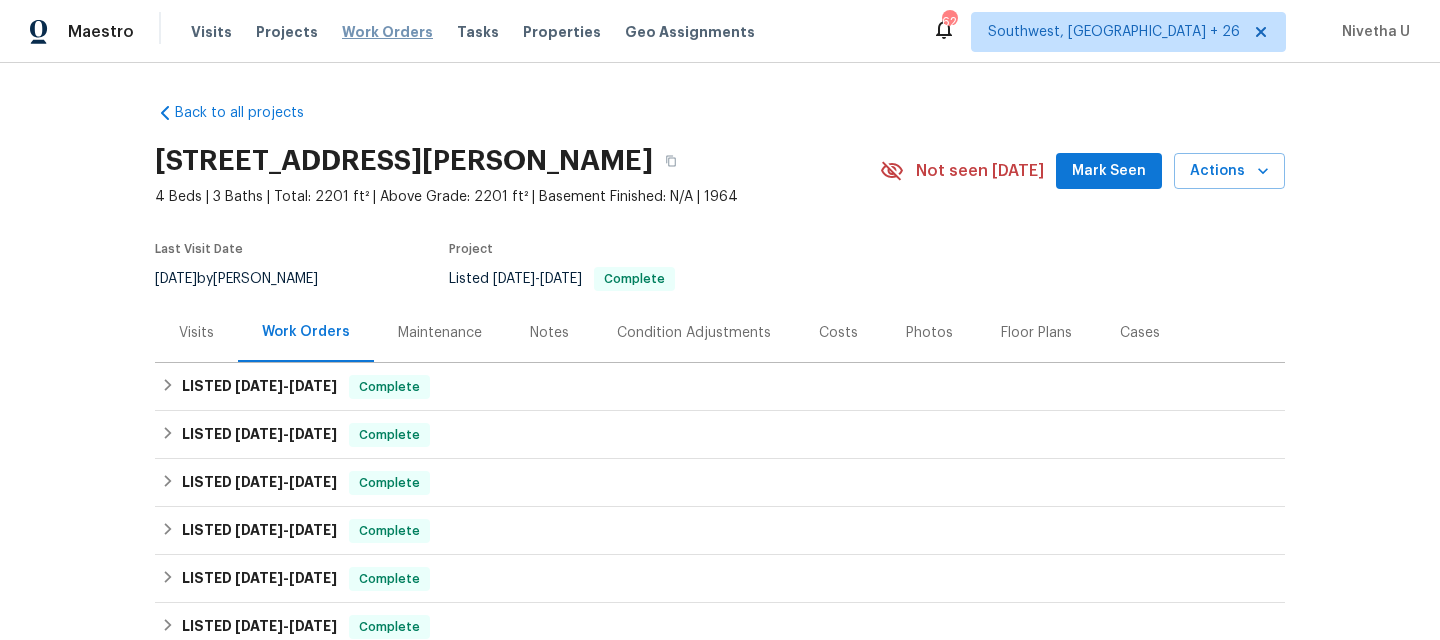 click on "Work Orders" at bounding box center [387, 32] 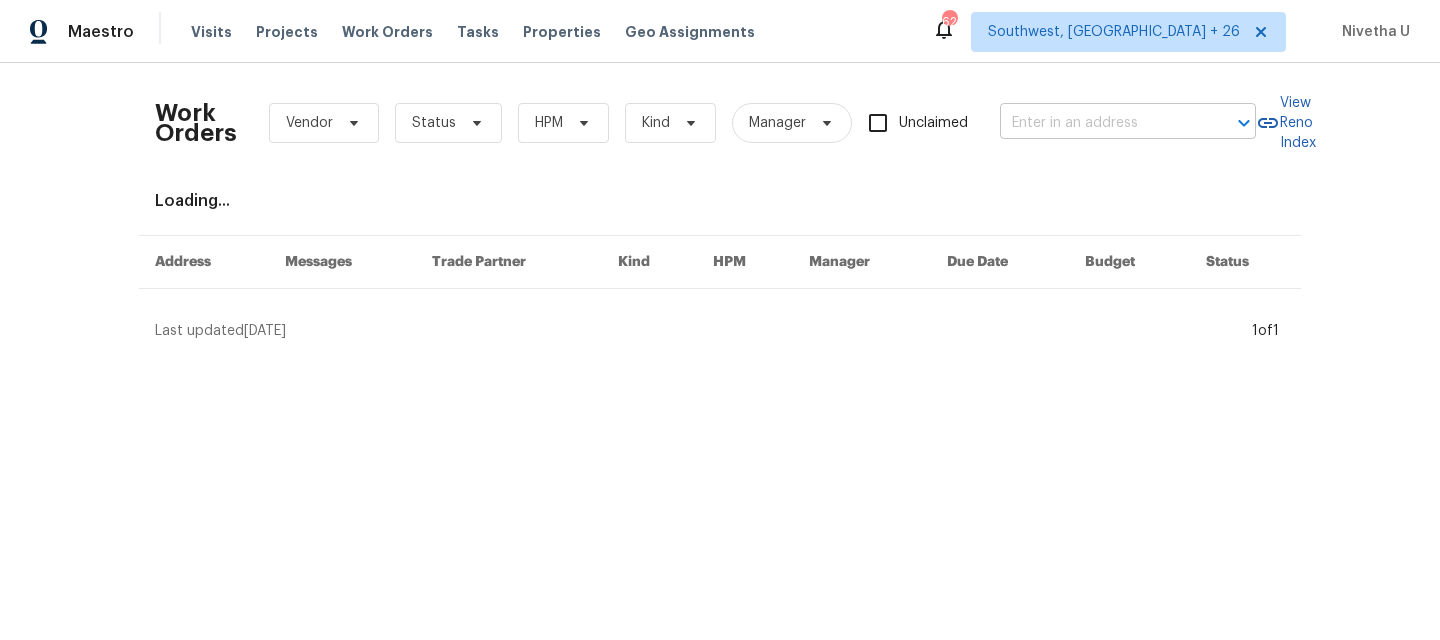 click at bounding box center (1100, 123) 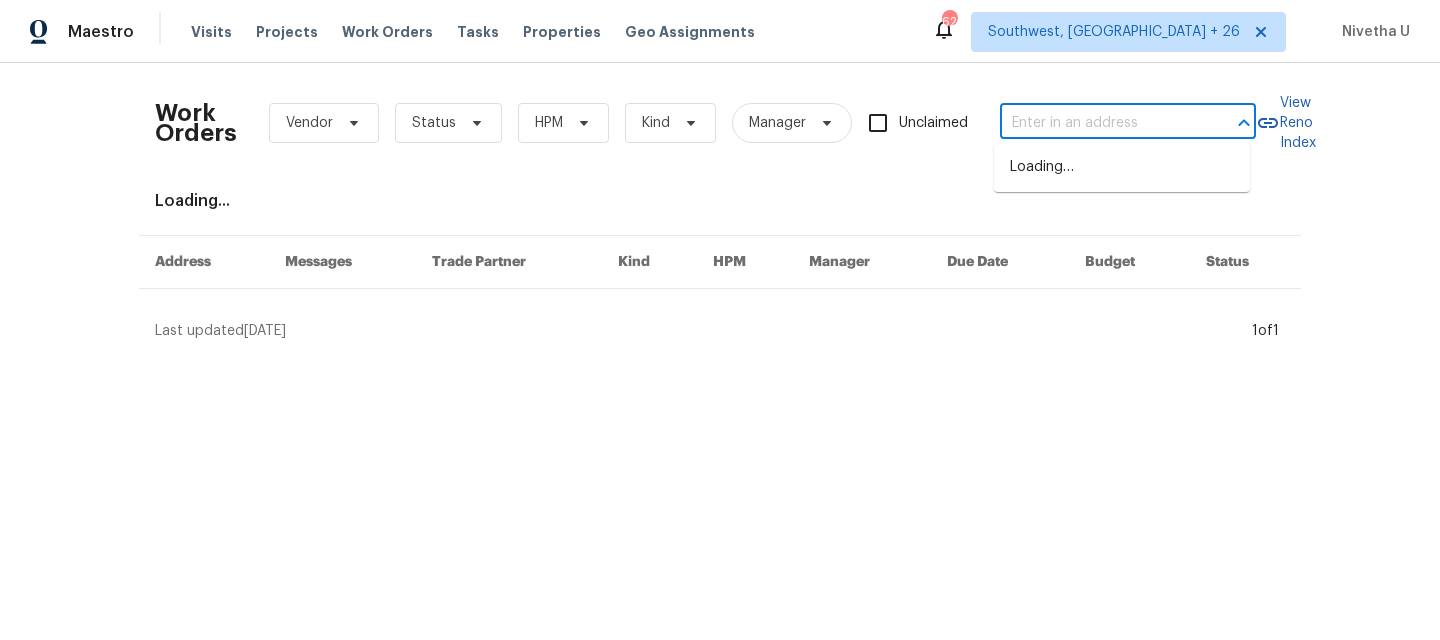 paste on "[STREET_ADDRESS]" 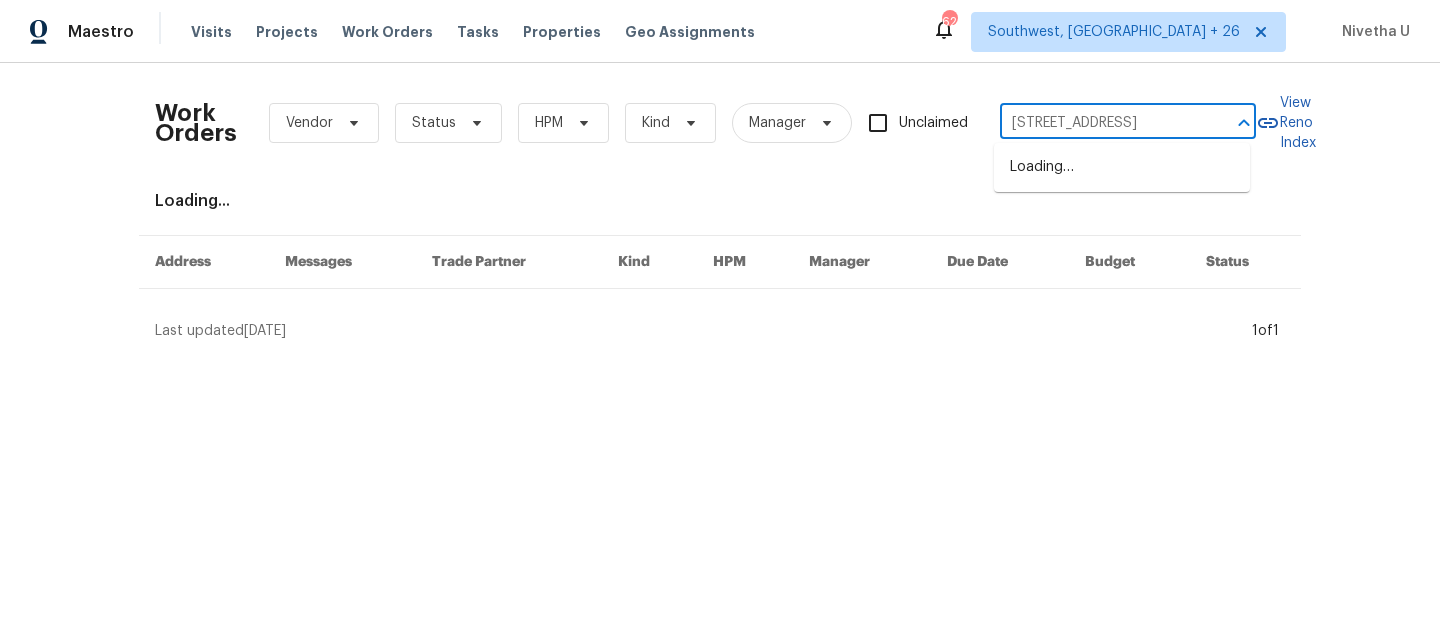 scroll, scrollTop: 0, scrollLeft: 81, axis: horizontal 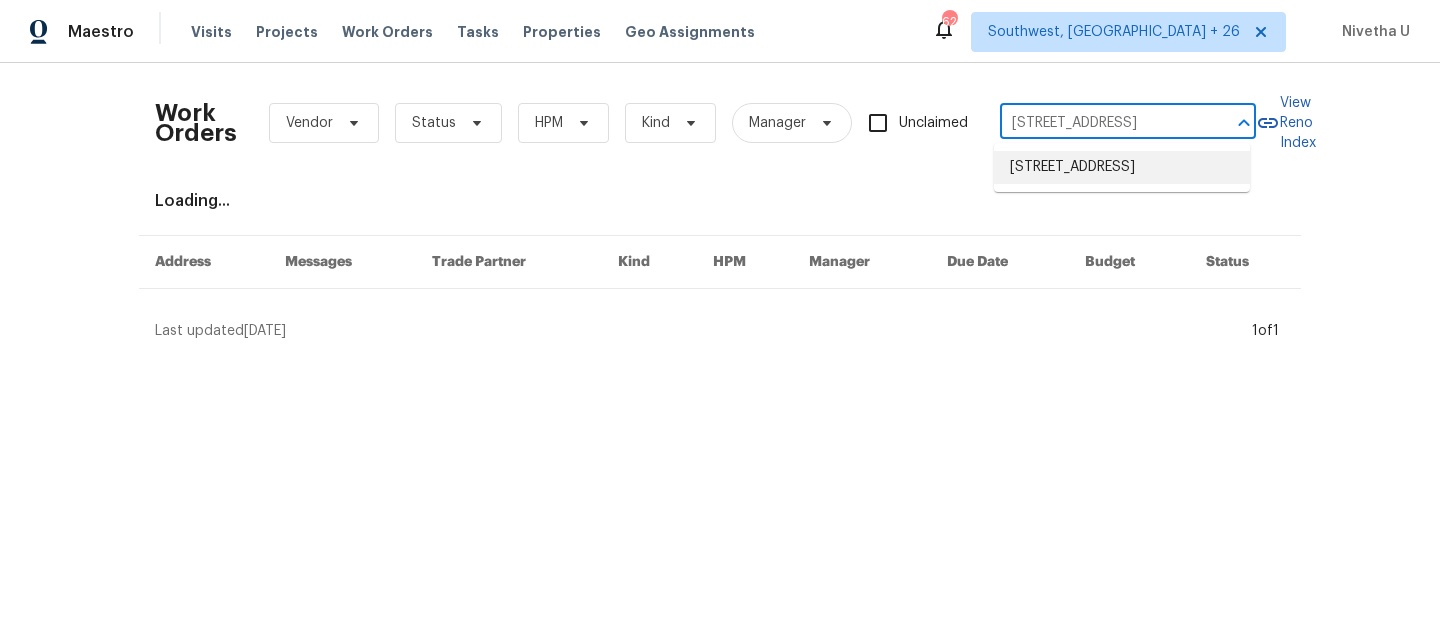 click on "[STREET_ADDRESS]" at bounding box center (1122, 167) 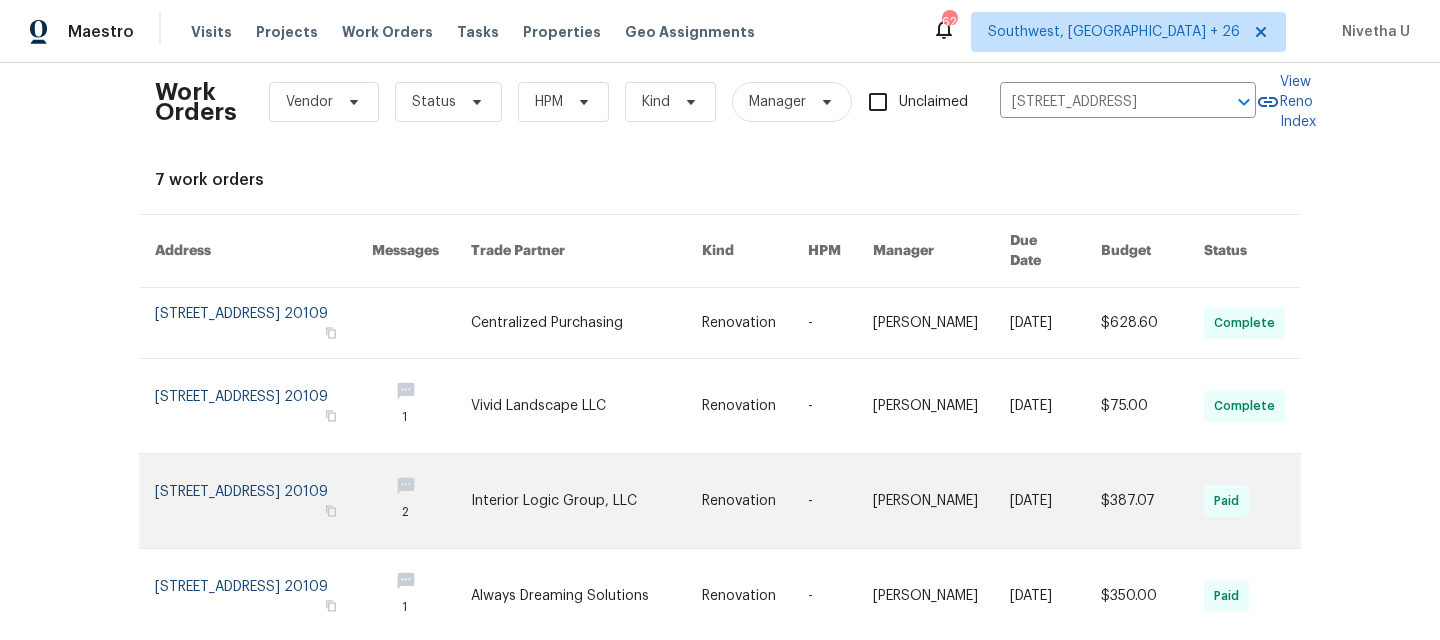 scroll, scrollTop: 0, scrollLeft: 0, axis: both 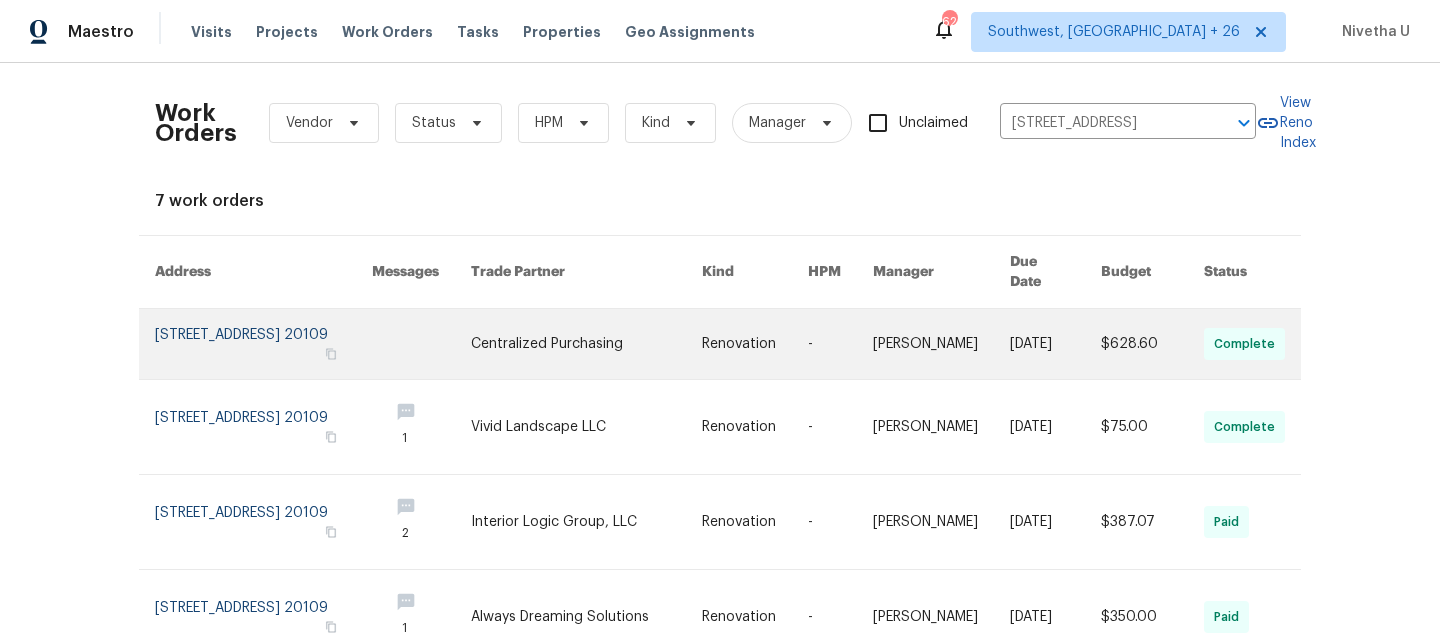 click at bounding box center [263, 344] 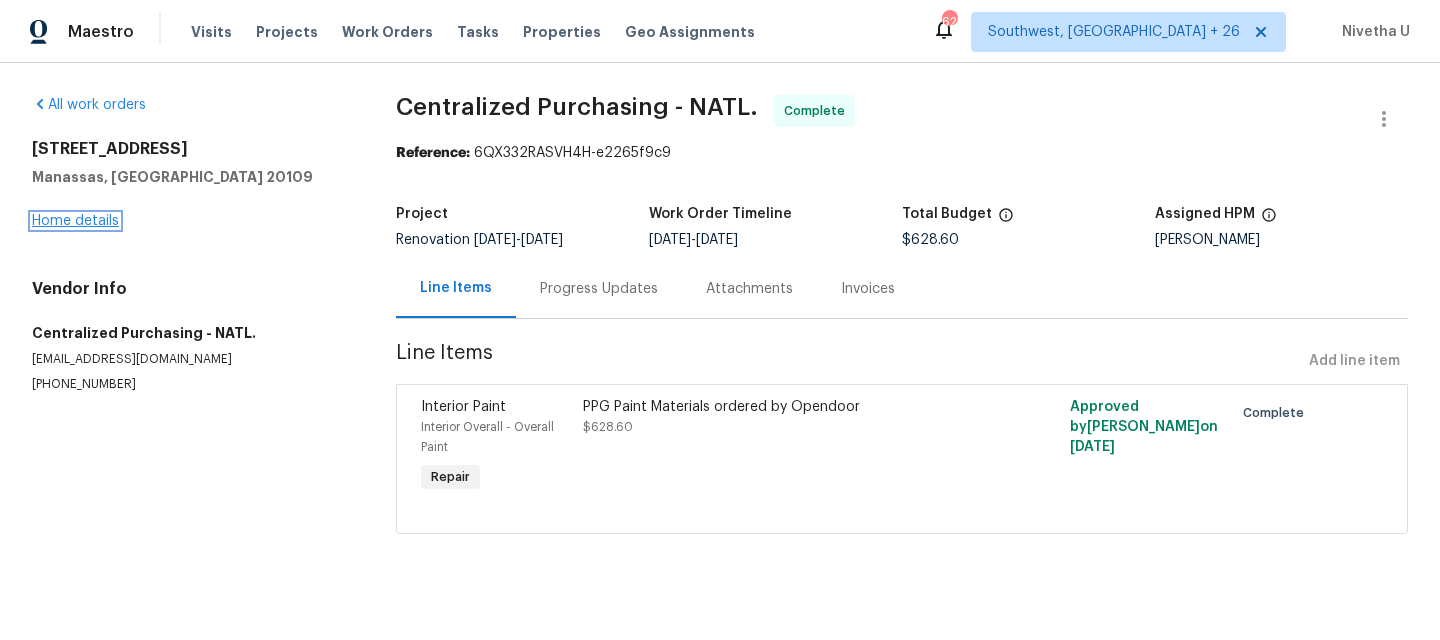 click on "Home details" at bounding box center (75, 221) 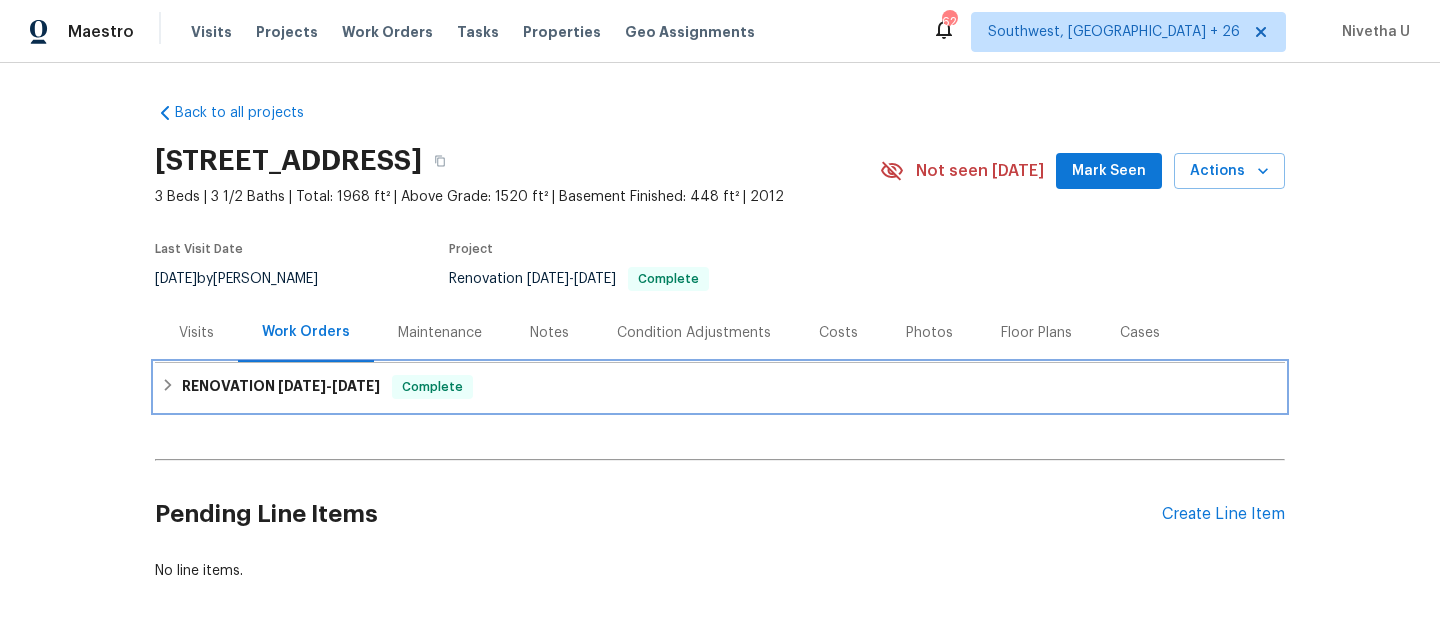 click on "RENOVATION   [DATE]  -  [DATE] Complete" at bounding box center (720, 387) 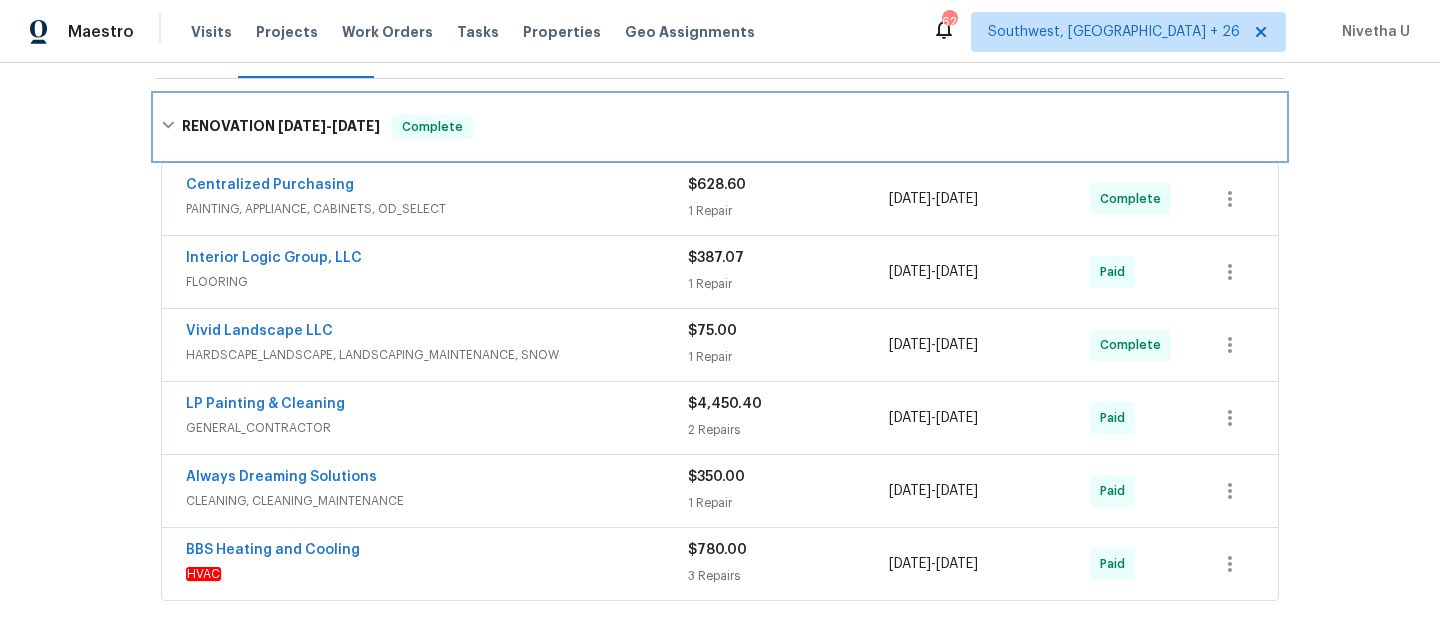 scroll, scrollTop: 286, scrollLeft: 0, axis: vertical 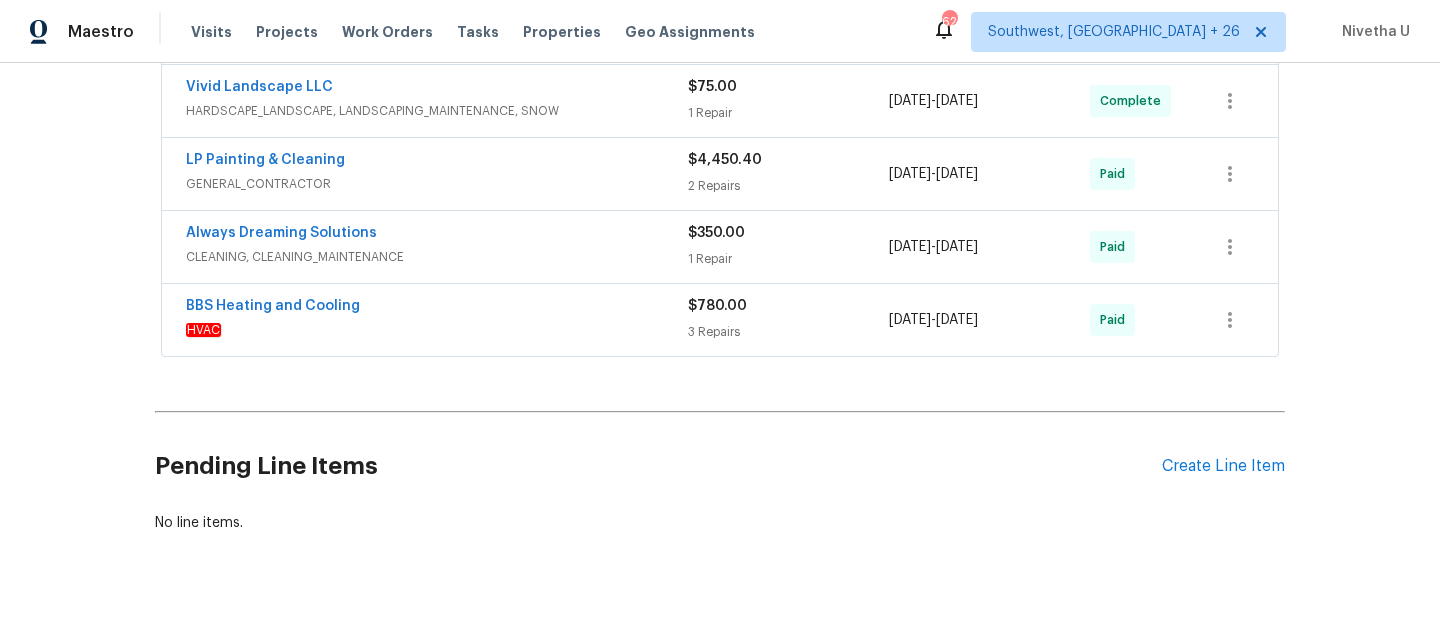 click on "HVAC" at bounding box center (437, 330) 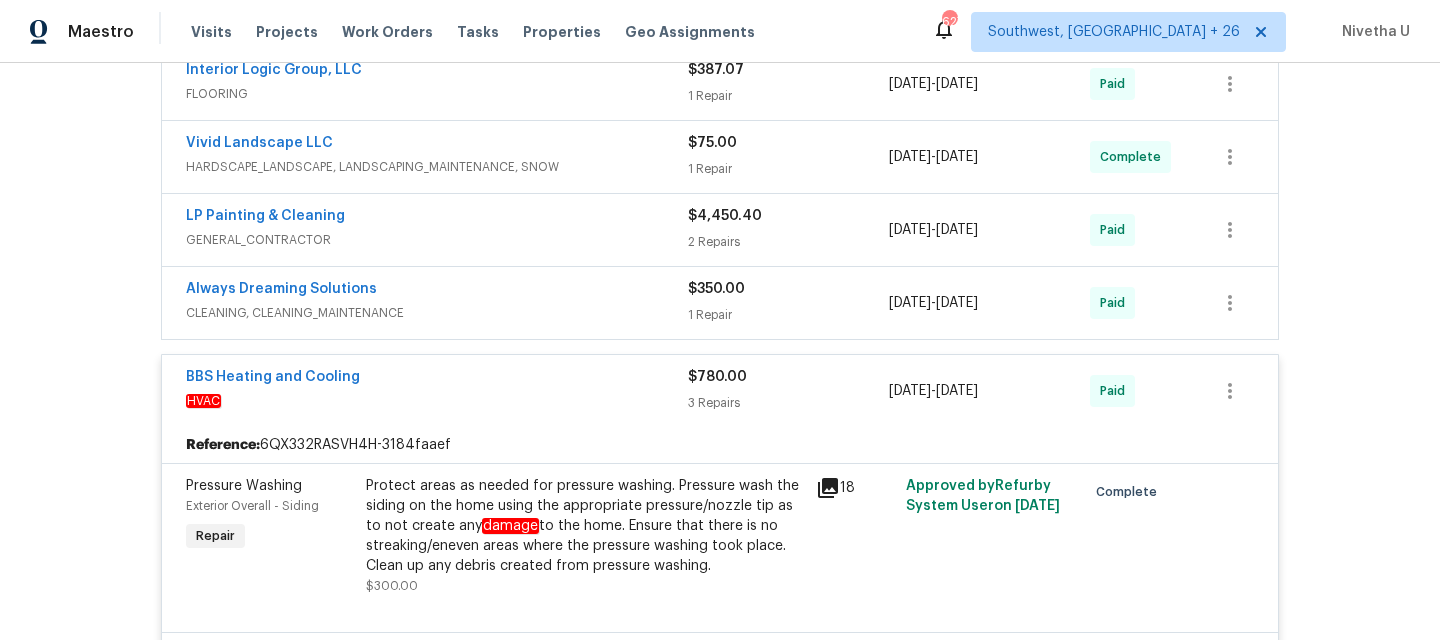 scroll, scrollTop: 469, scrollLeft: 0, axis: vertical 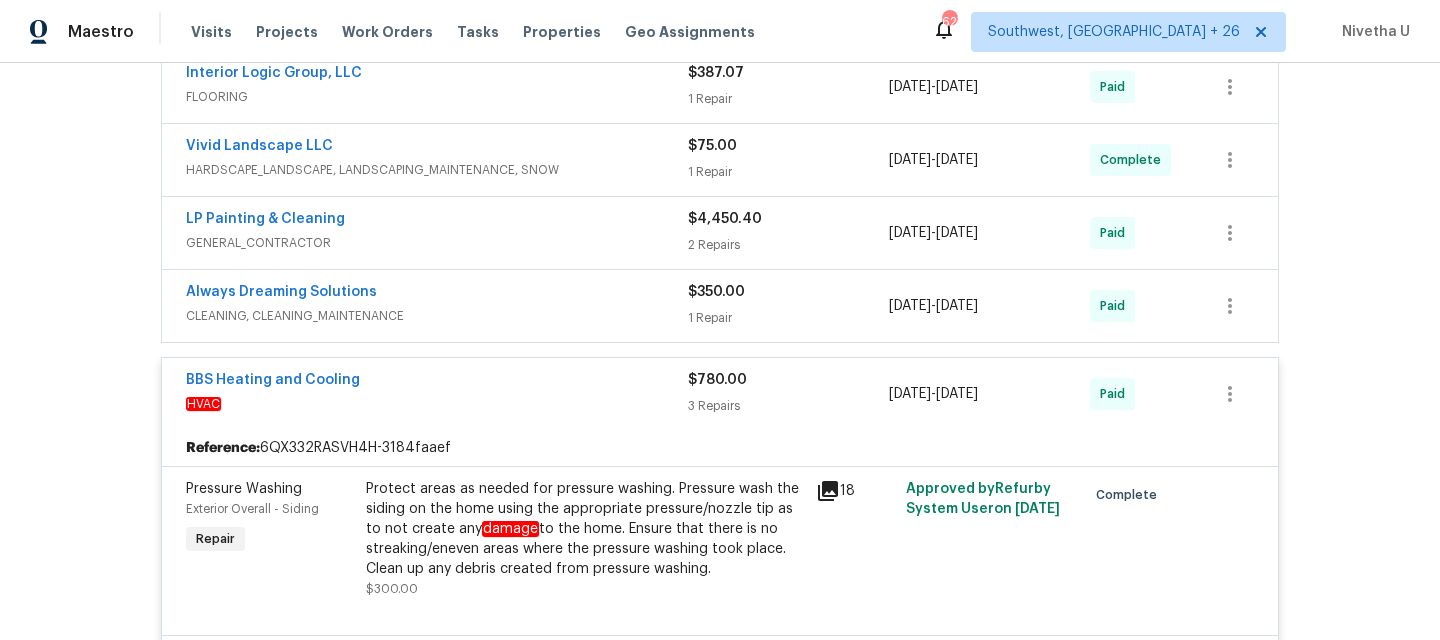 click on "HVAC" at bounding box center (437, 404) 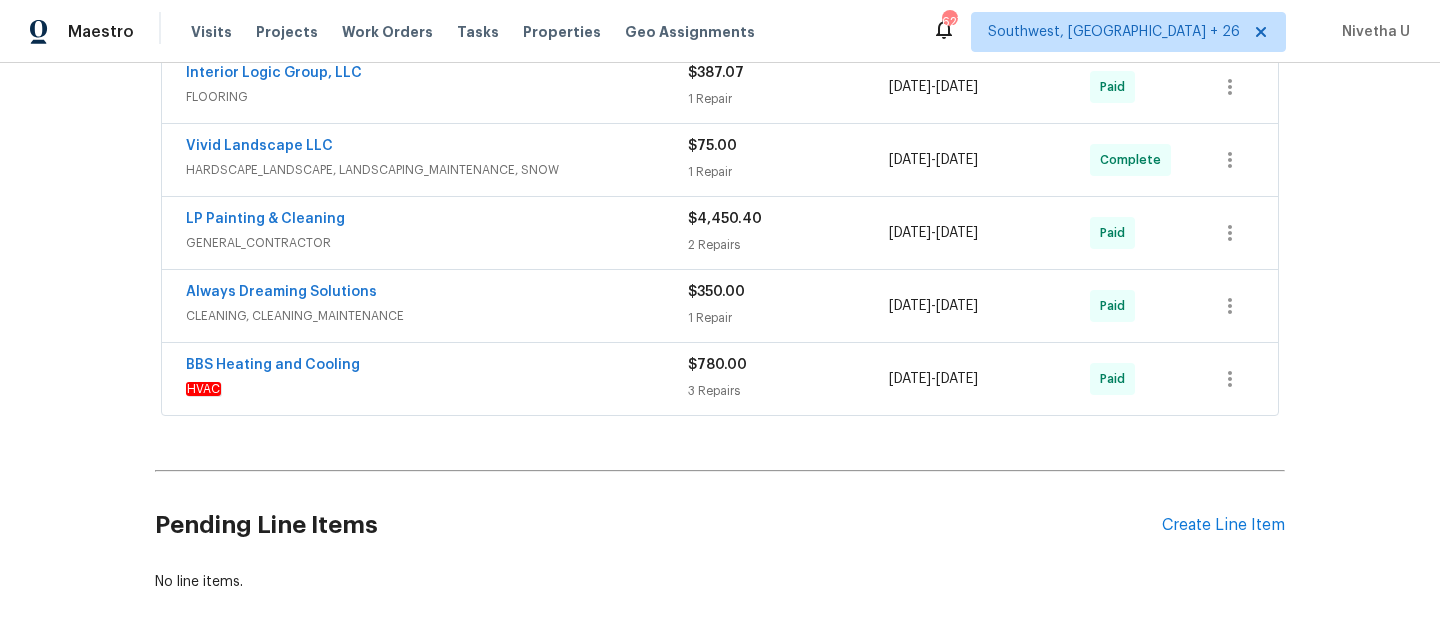 click on "CLEANING, CLEANING_MAINTENANCE" at bounding box center [437, 316] 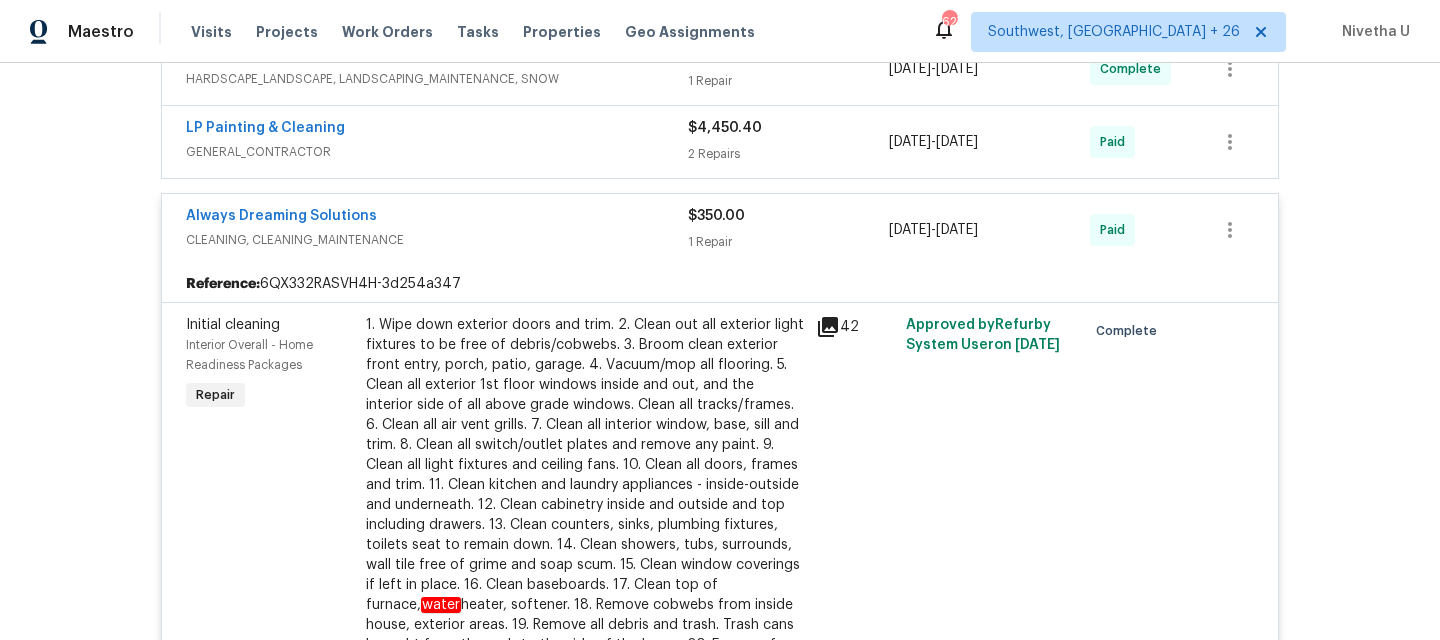 scroll, scrollTop: 555, scrollLeft: 0, axis: vertical 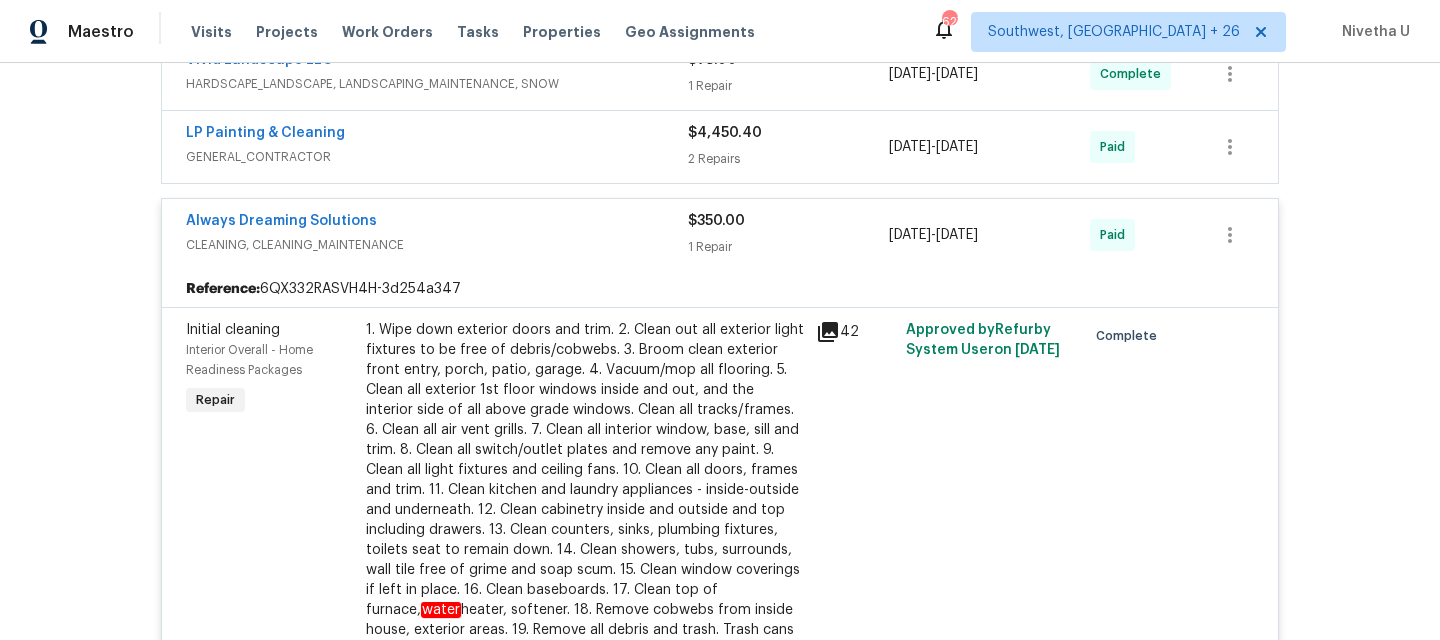 click on "CLEANING, CLEANING_MAINTENANCE" at bounding box center [437, 245] 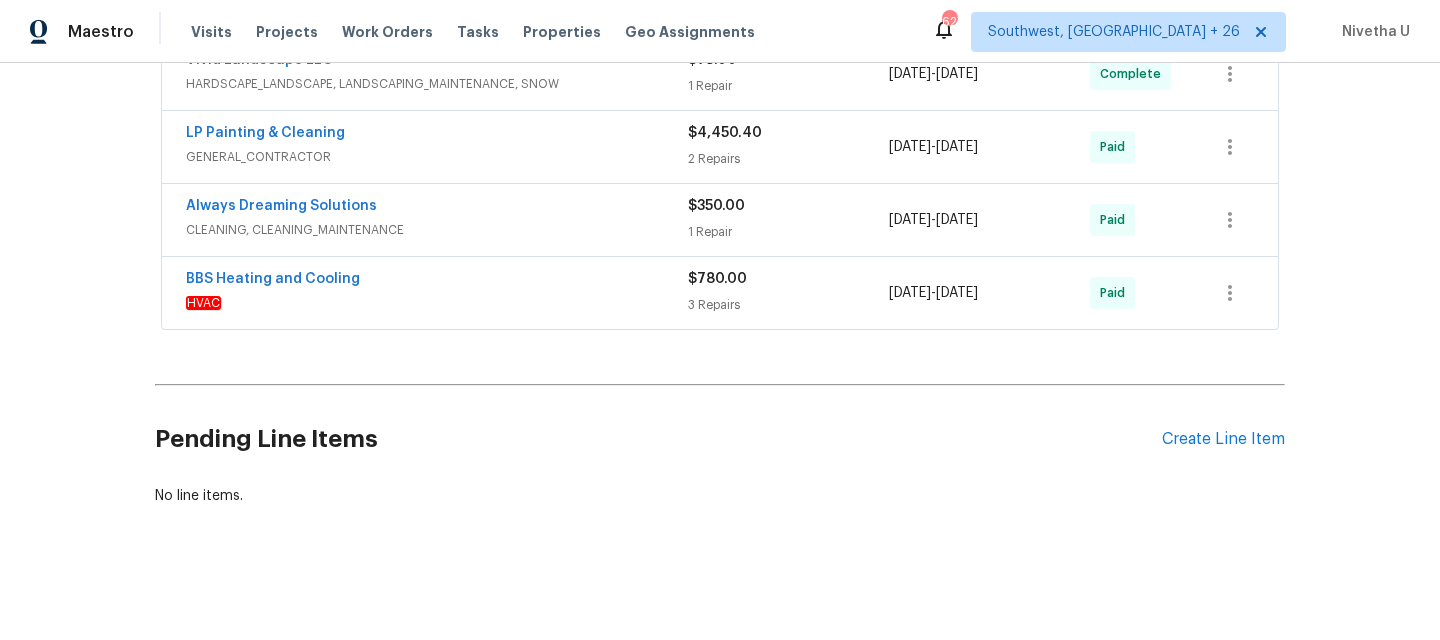 click on "GENERAL_CONTRACTOR" at bounding box center [437, 157] 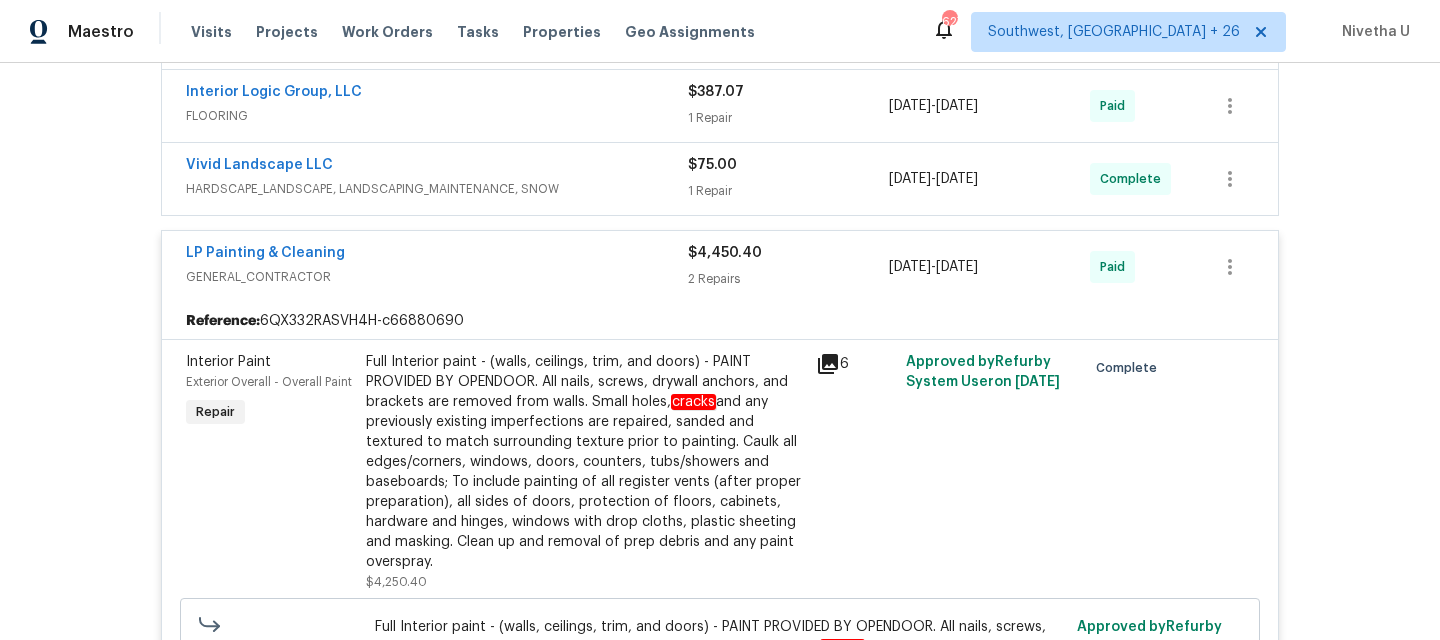 scroll, scrollTop: 330, scrollLeft: 0, axis: vertical 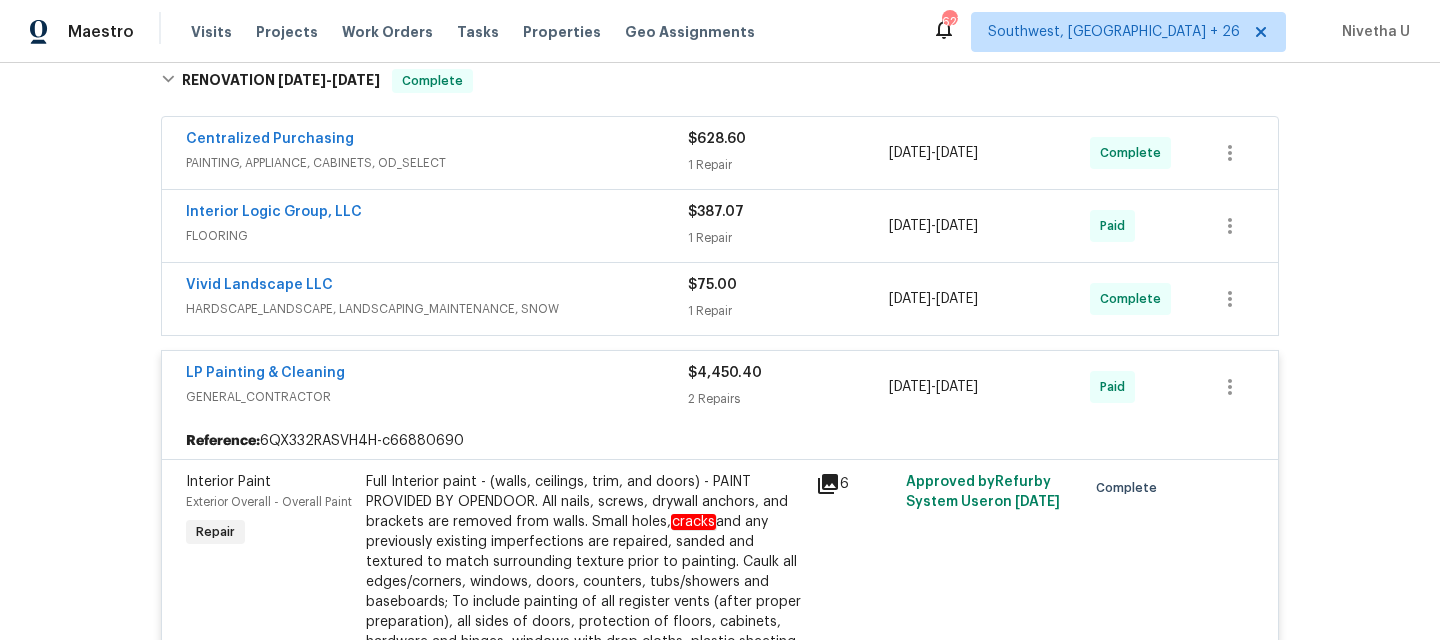 click on "LP Painting & Cleaning GENERAL_CONTRACTOR" at bounding box center [437, 387] 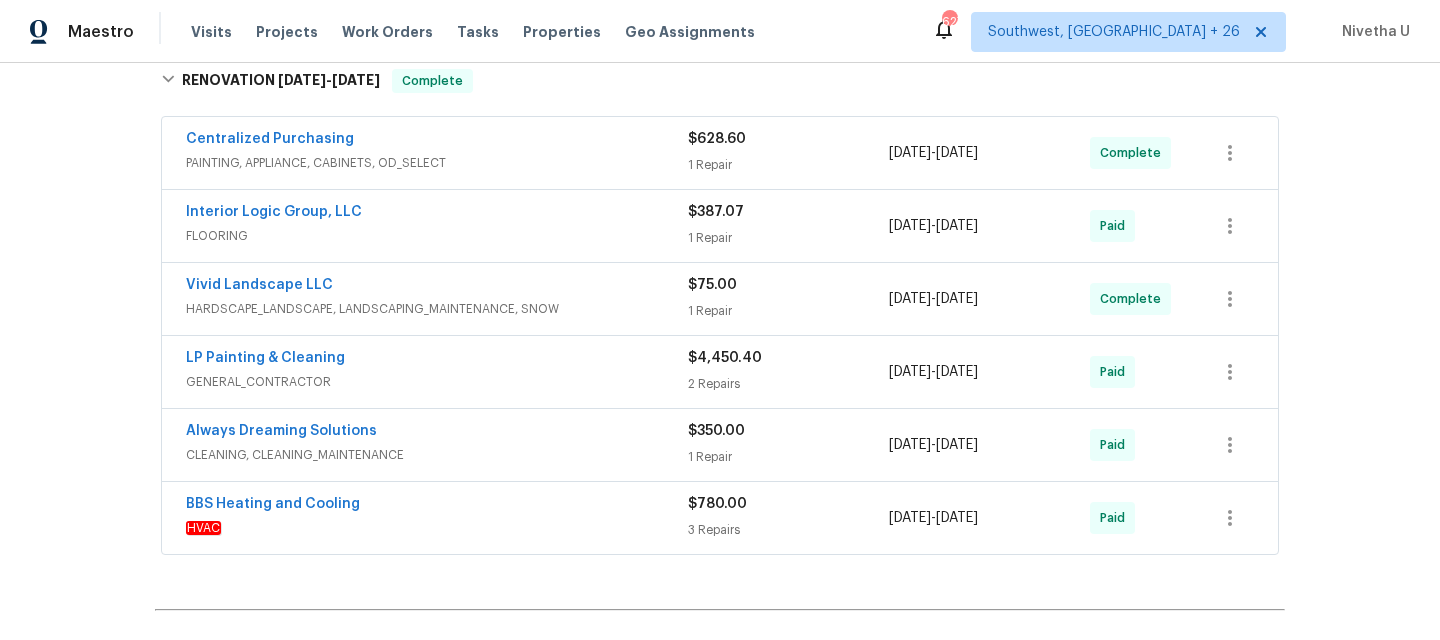 click on "Vivid Landscape LLC" at bounding box center [437, 287] 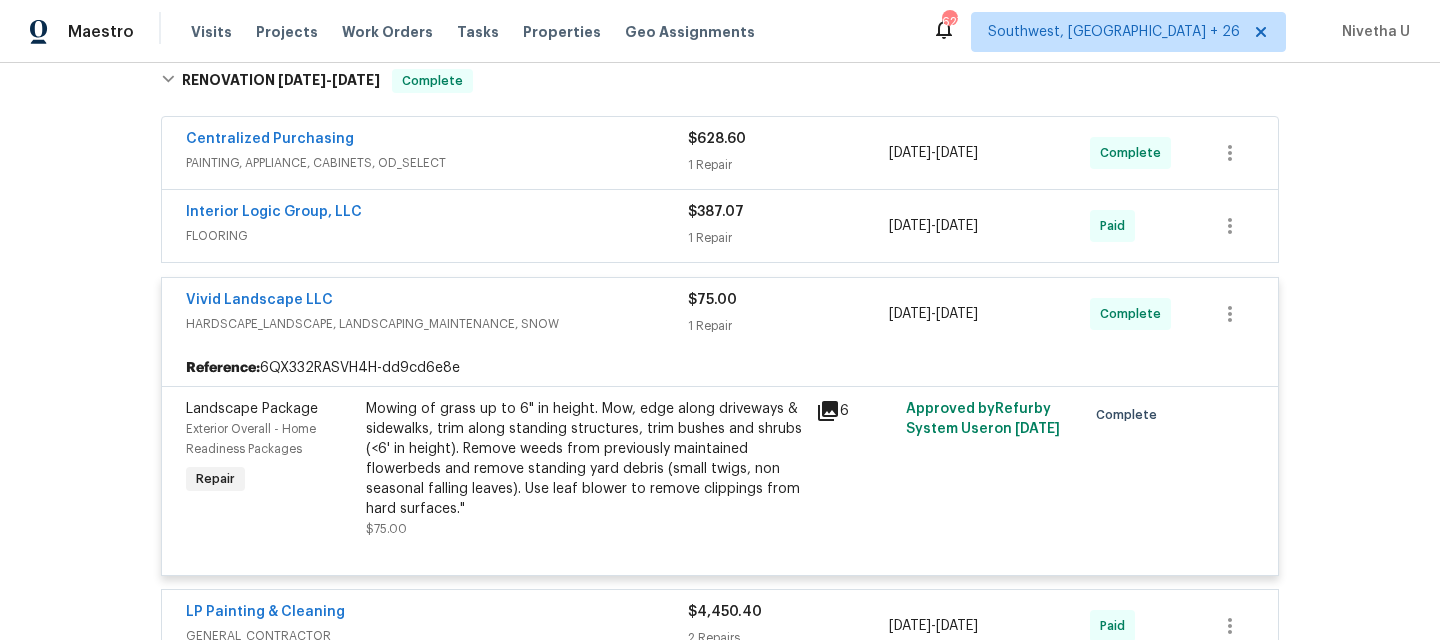click on "Vivid Landscape LLC" at bounding box center (437, 302) 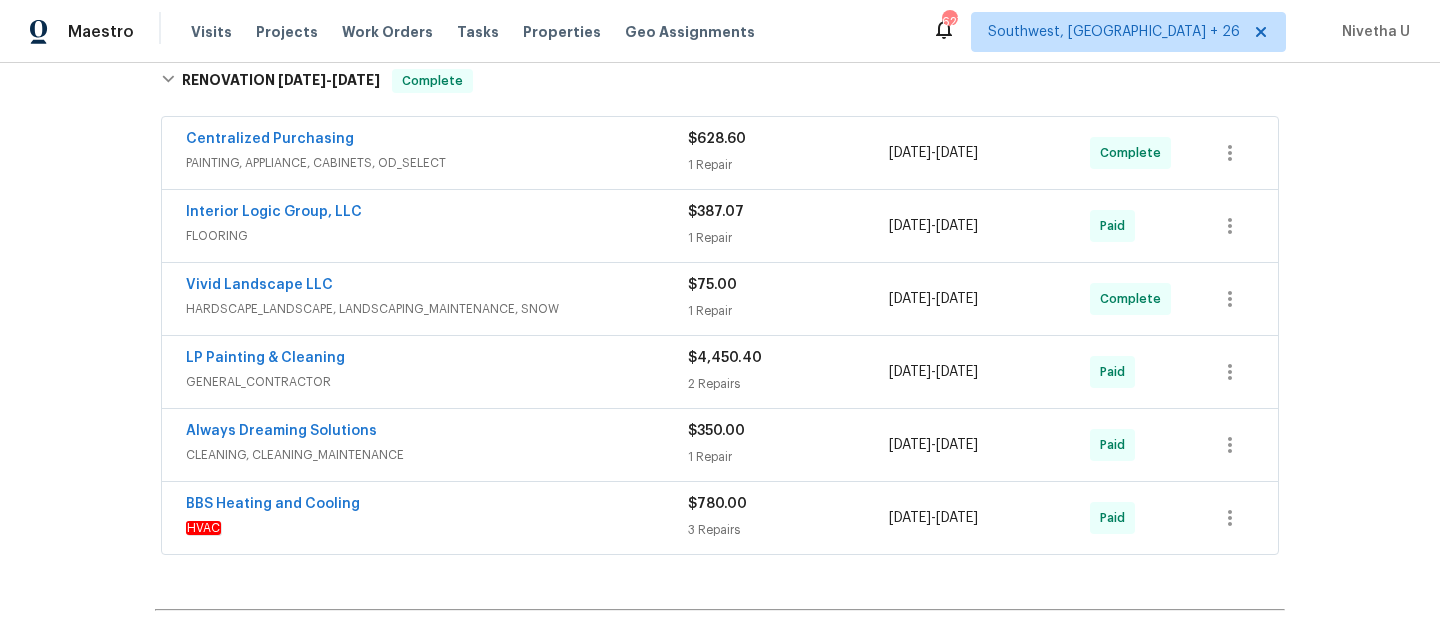 click on "FLOORING" at bounding box center [437, 236] 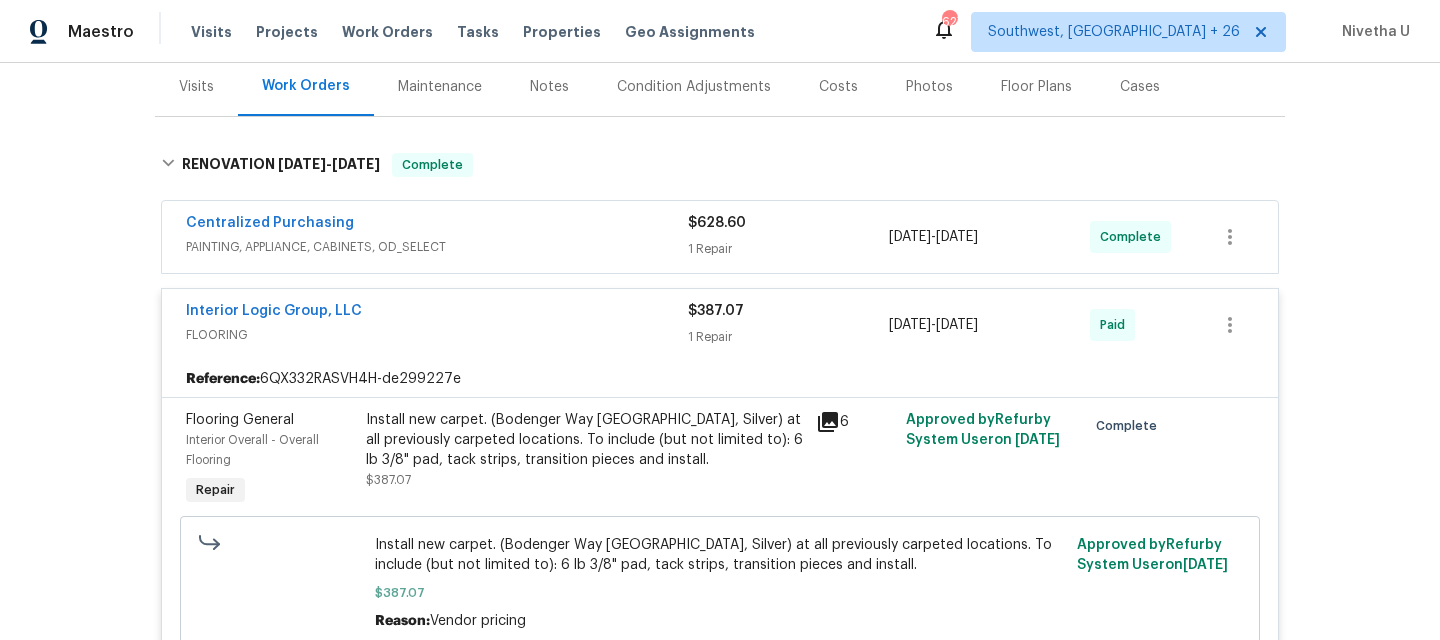 scroll, scrollTop: 236, scrollLeft: 0, axis: vertical 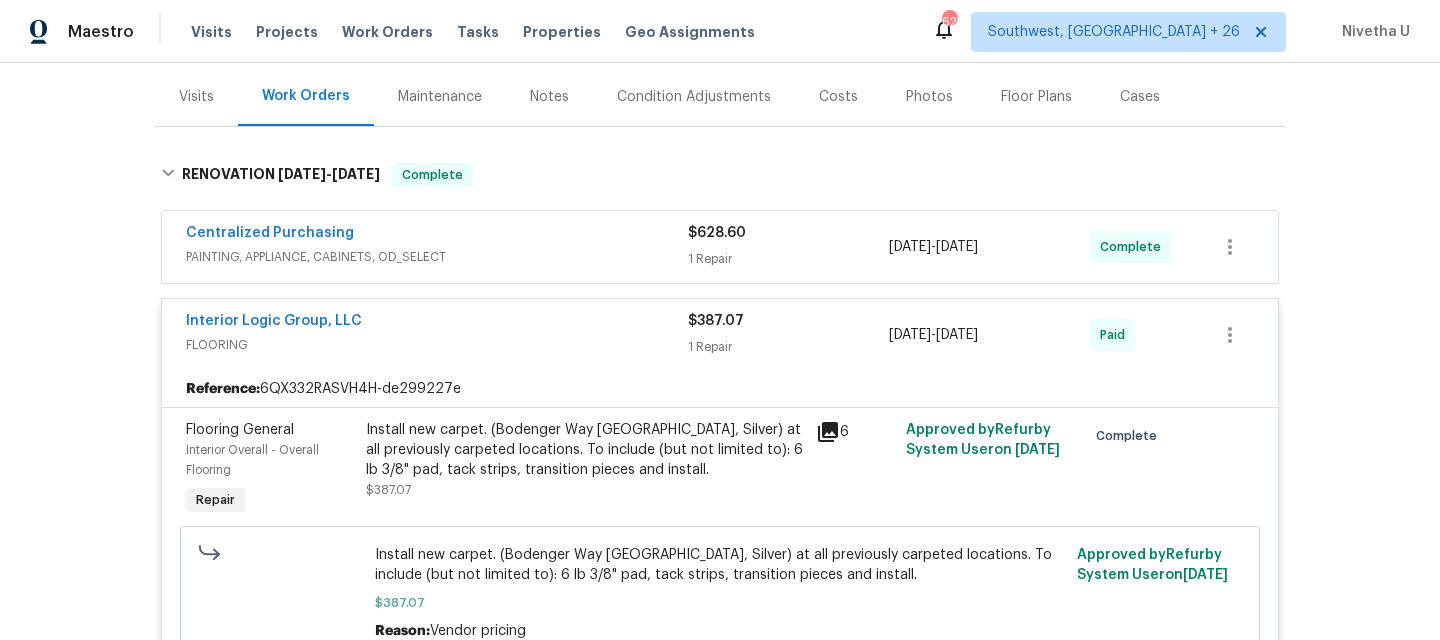 click on "Centralized Purchasing" at bounding box center (437, 235) 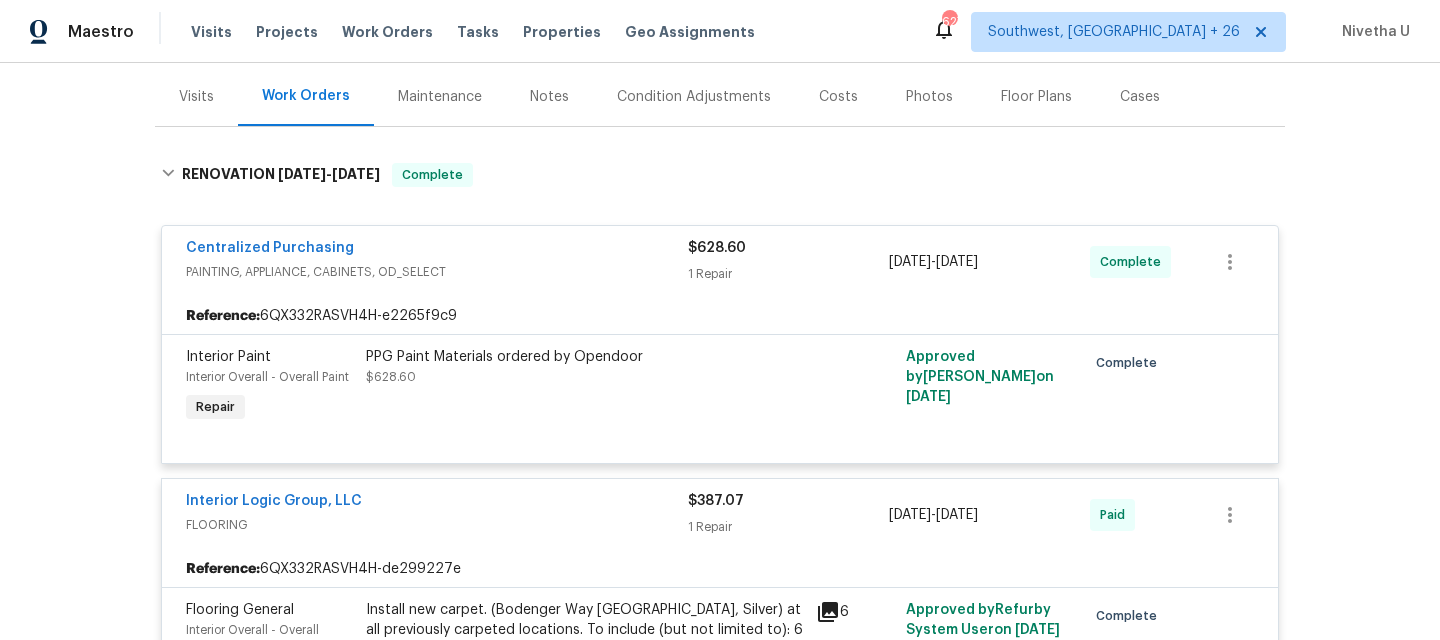 click on "Centralized Purchasing" at bounding box center [437, 250] 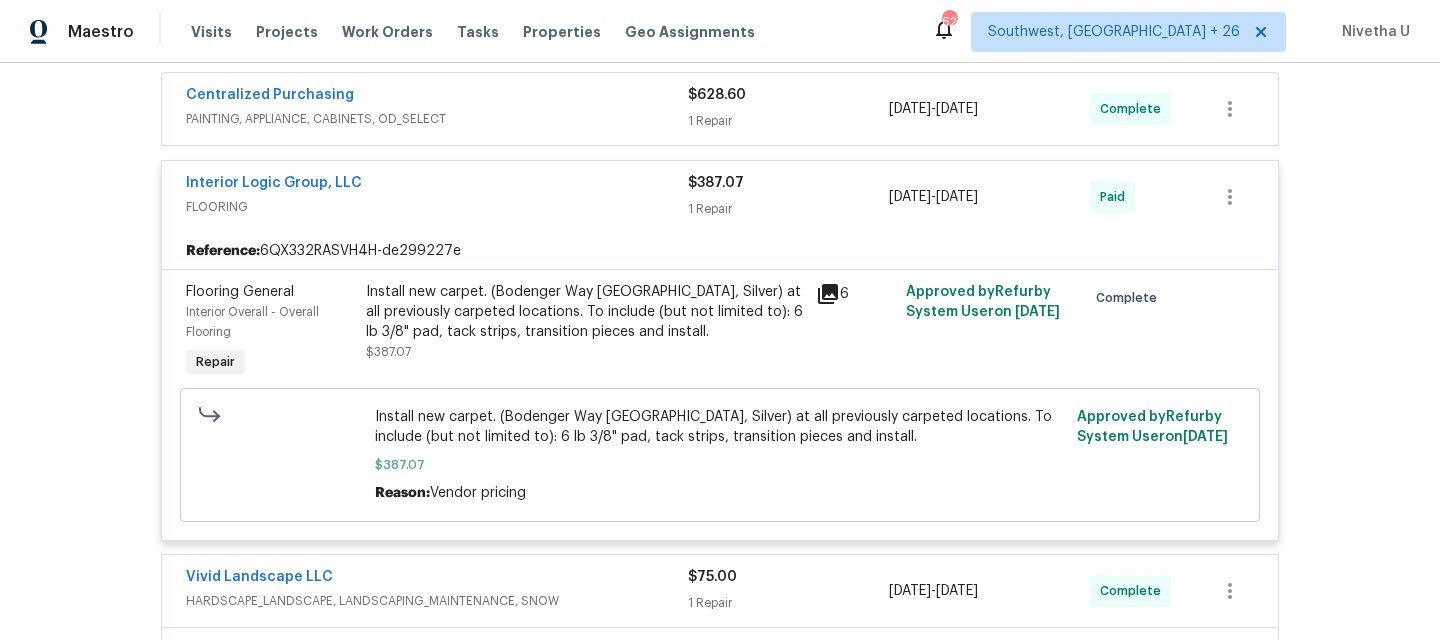 scroll, scrollTop: 361, scrollLeft: 0, axis: vertical 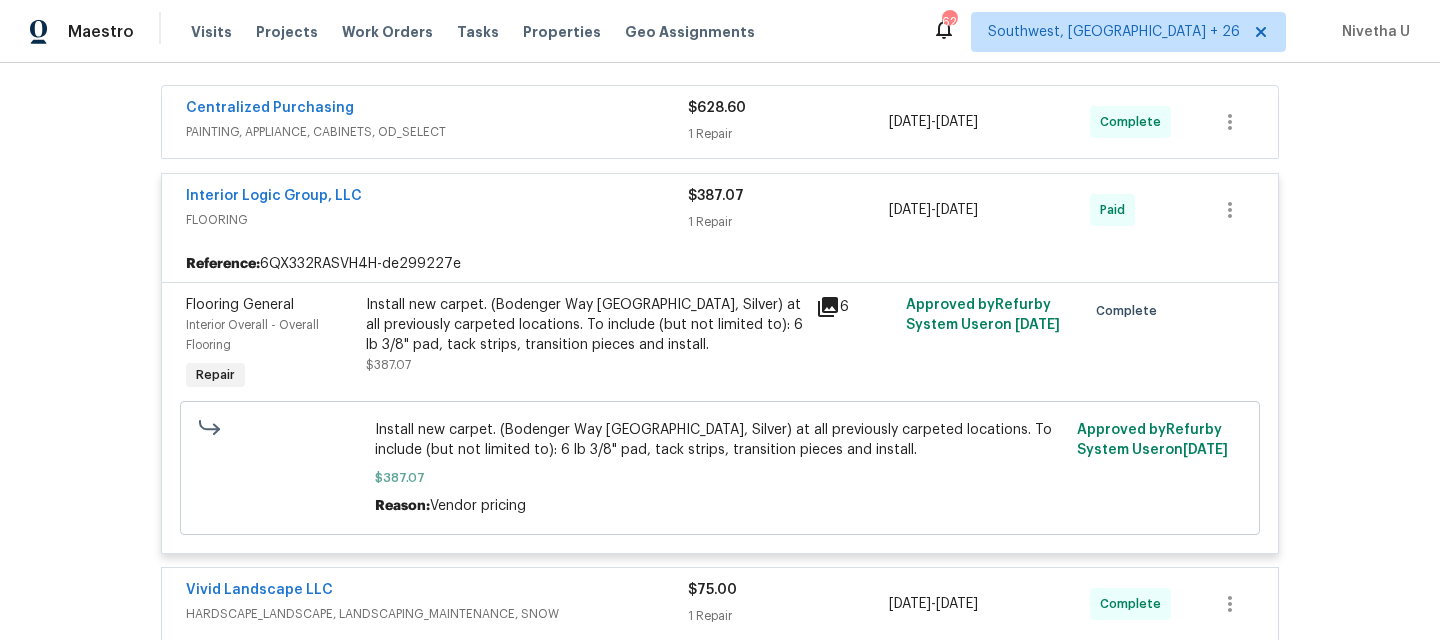 click on "FLOORING" at bounding box center (437, 220) 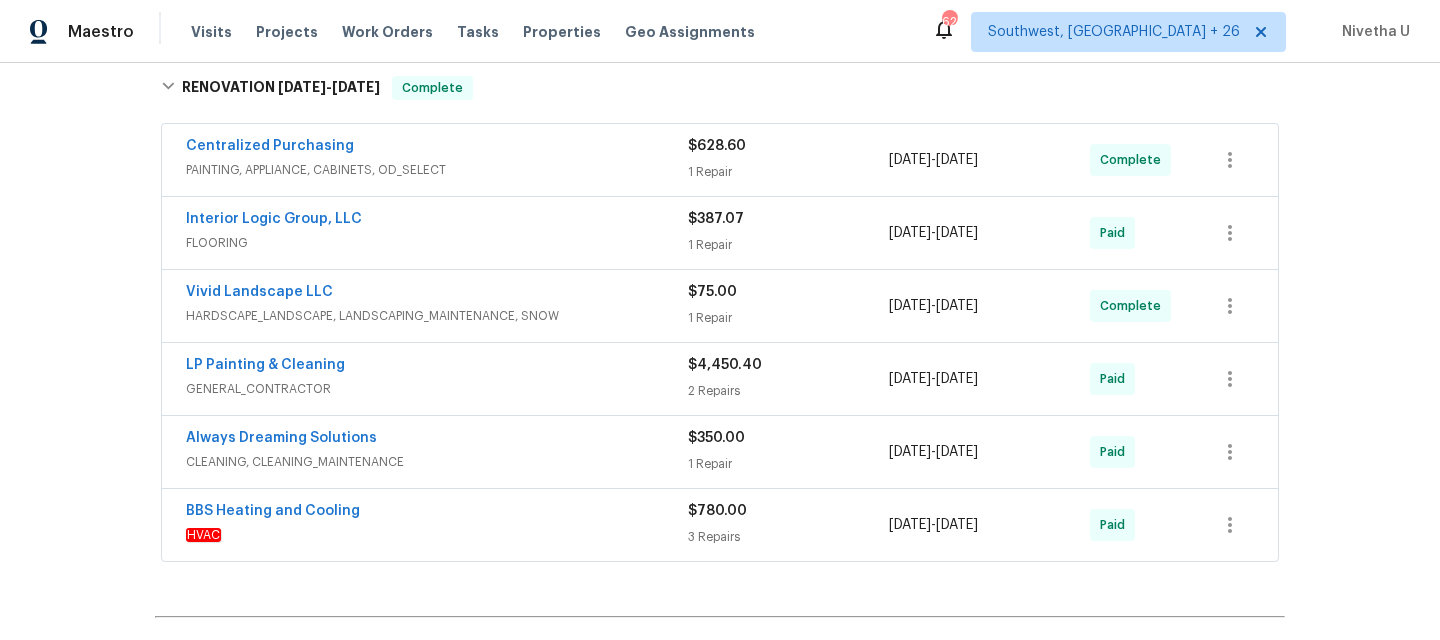 scroll, scrollTop: 327, scrollLeft: 0, axis: vertical 